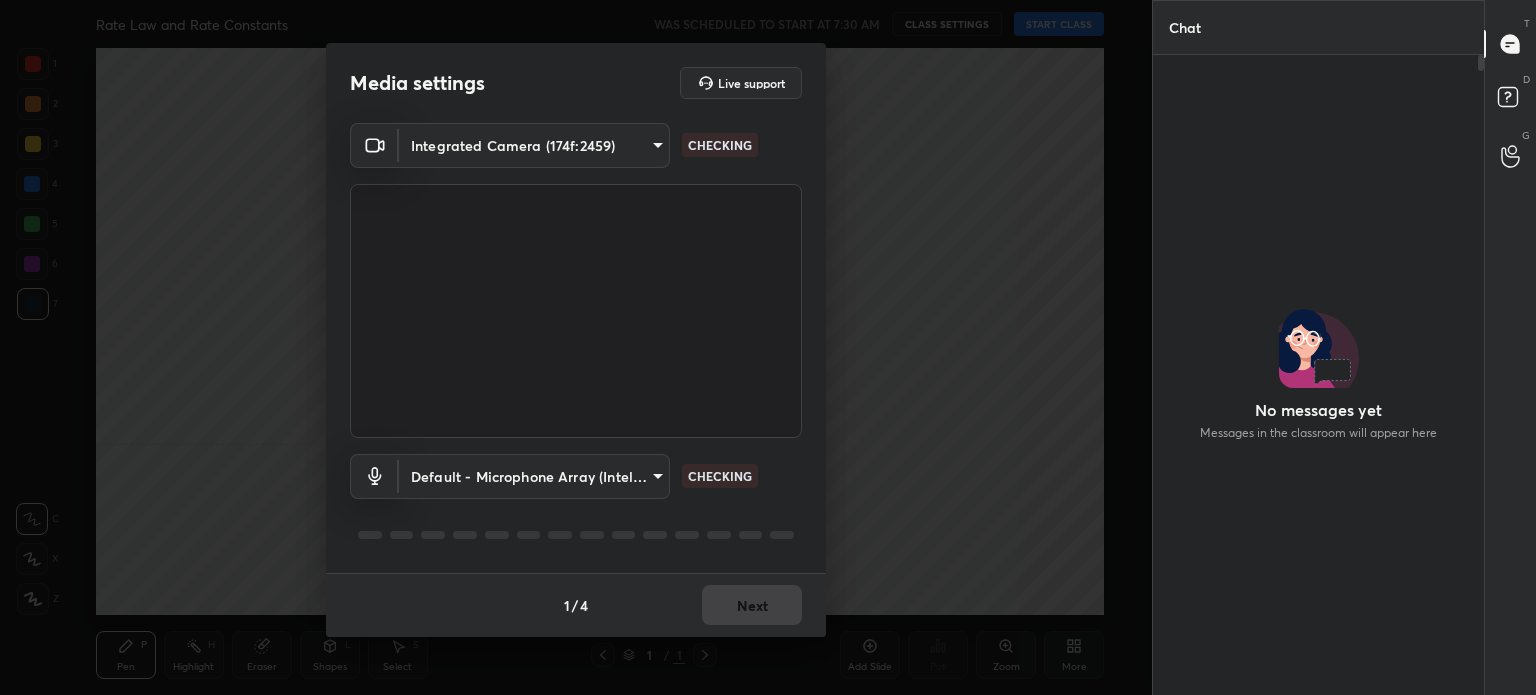 scroll, scrollTop: 0, scrollLeft: 0, axis: both 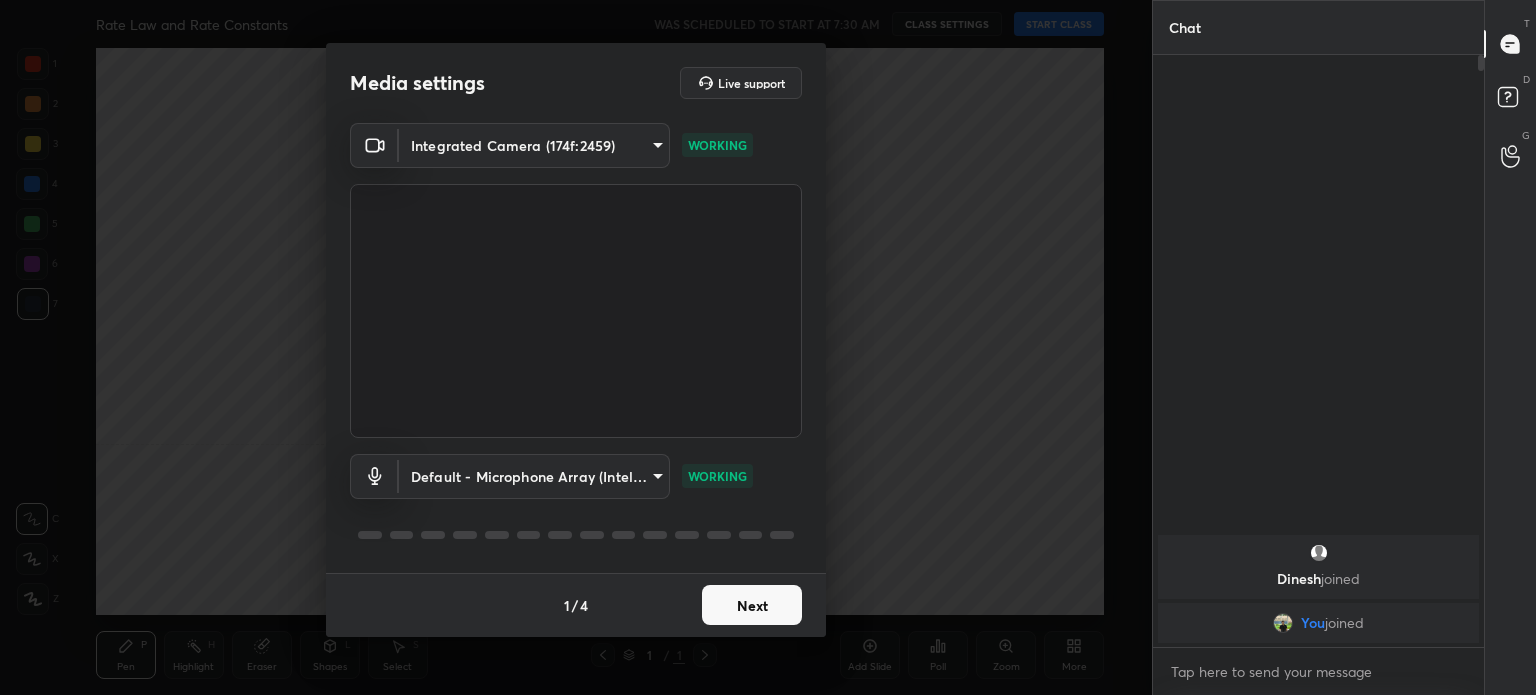 click on "Next" at bounding box center (752, 605) 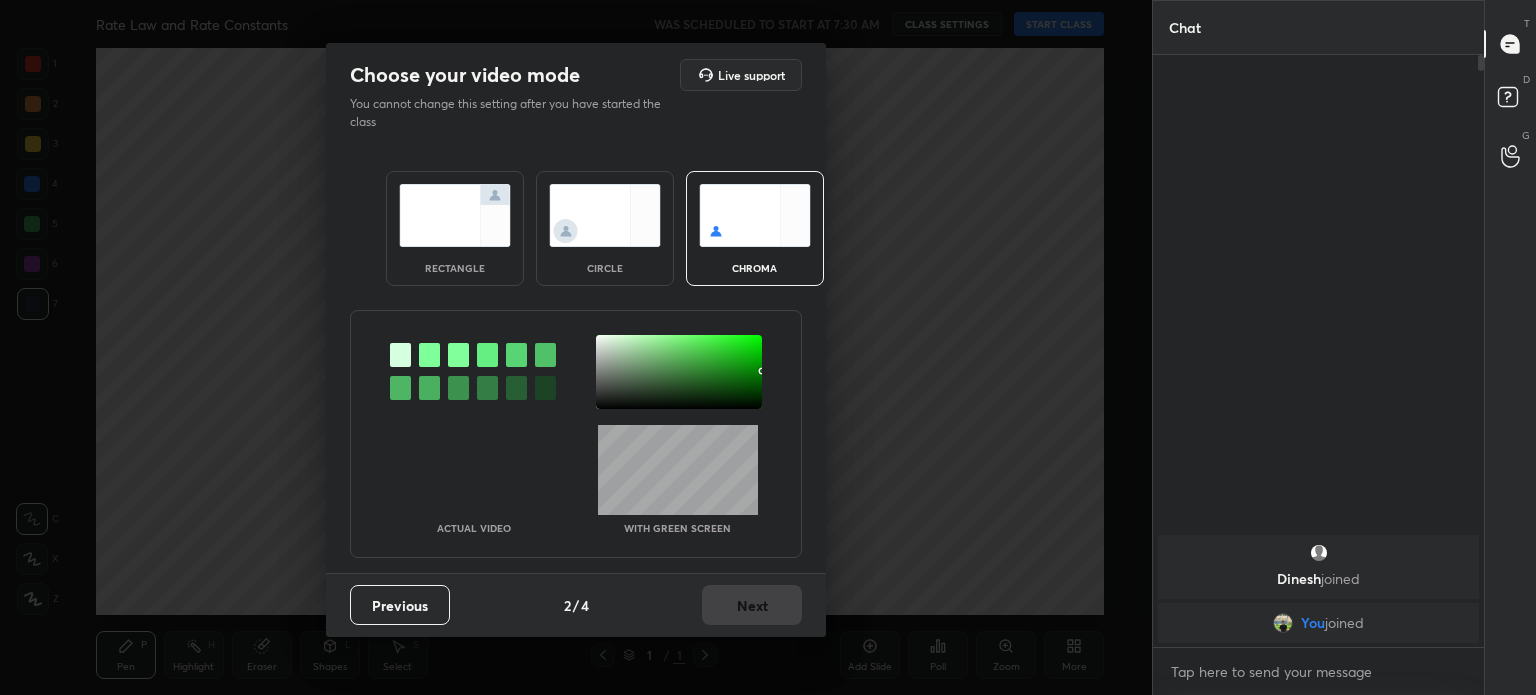 click on "rectangle circle chroma" at bounding box center [576, 228] 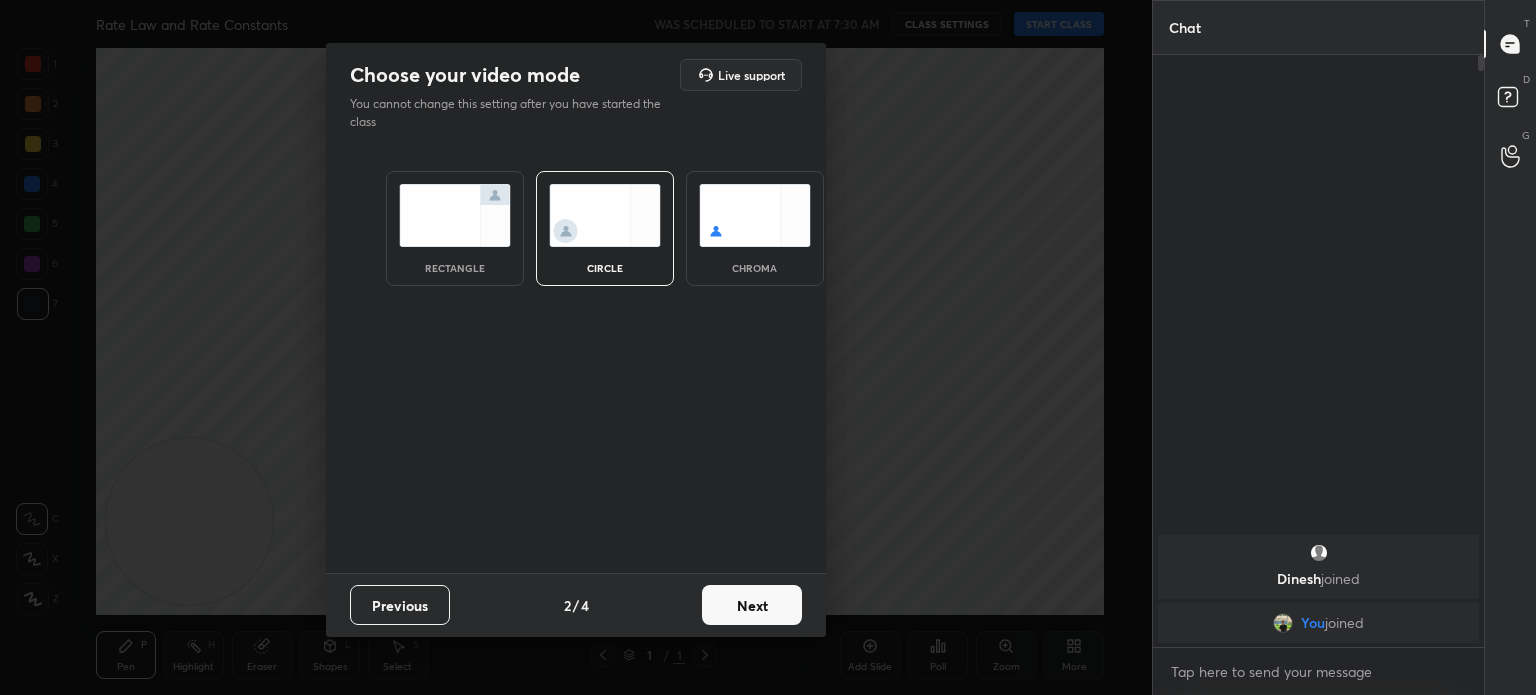 click on "Choose your video mode Live support You cannot change this setting after you have started the class rectangle circle chroma Previous 2 / 4 Next" at bounding box center [576, 347] 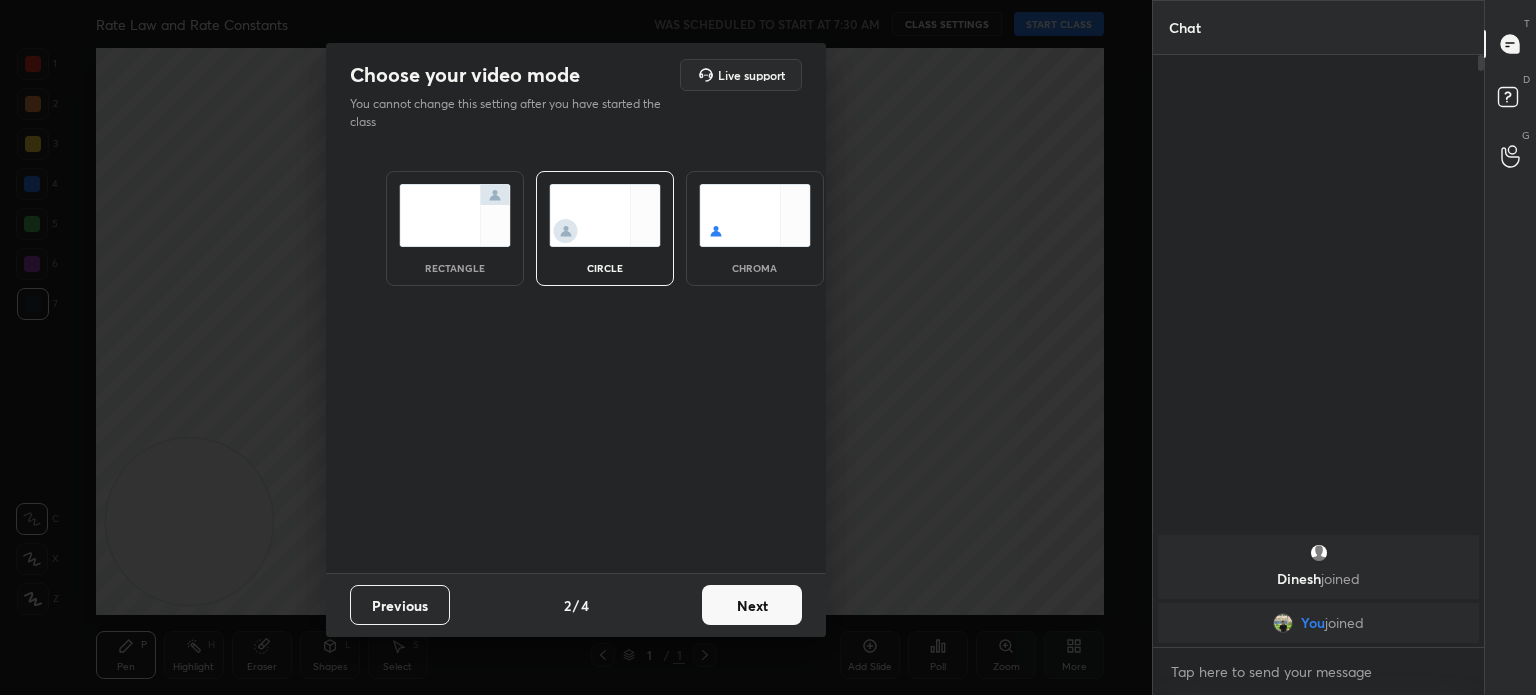 click on "Choose your video mode Live support You cannot change this setting after you have started the class rectangle circle chroma Previous 2 / 4 Next" at bounding box center [576, 347] 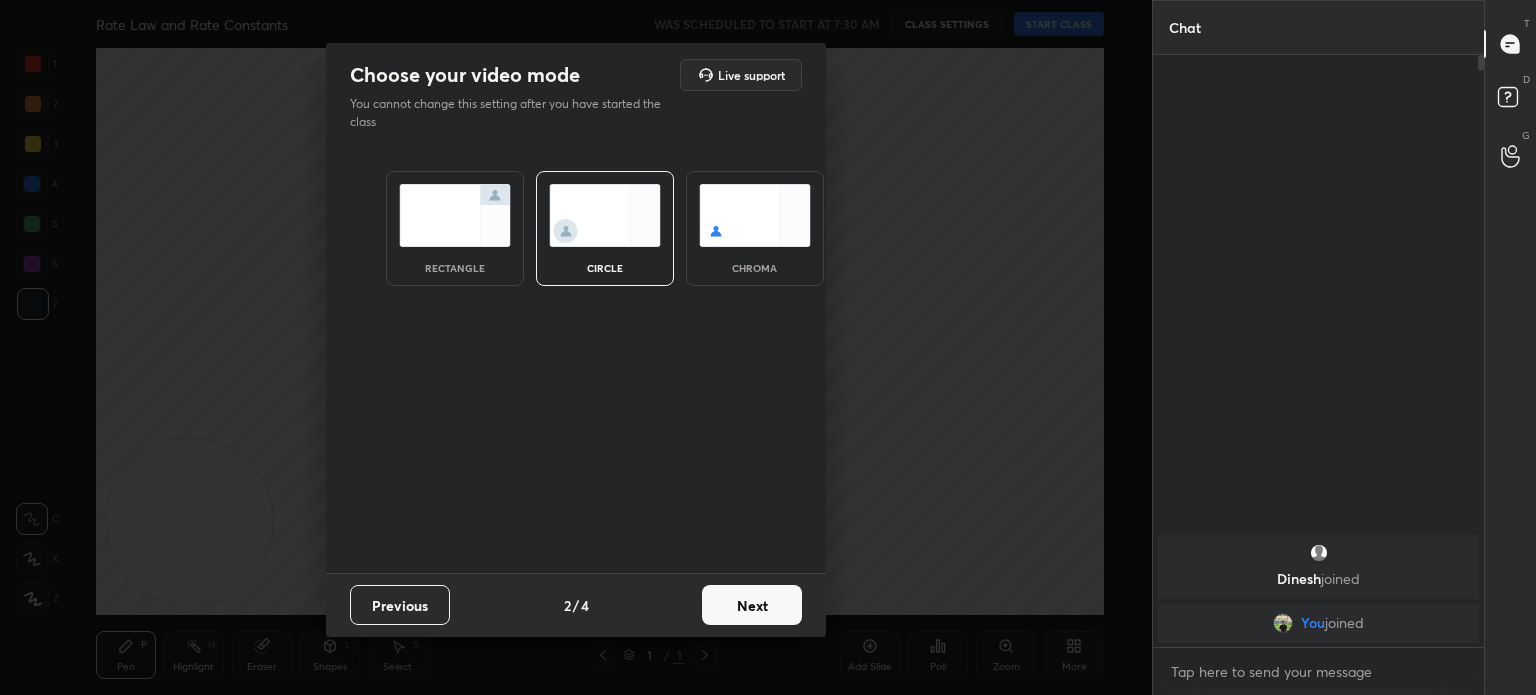 click on "Next" at bounding box center (752, 605) 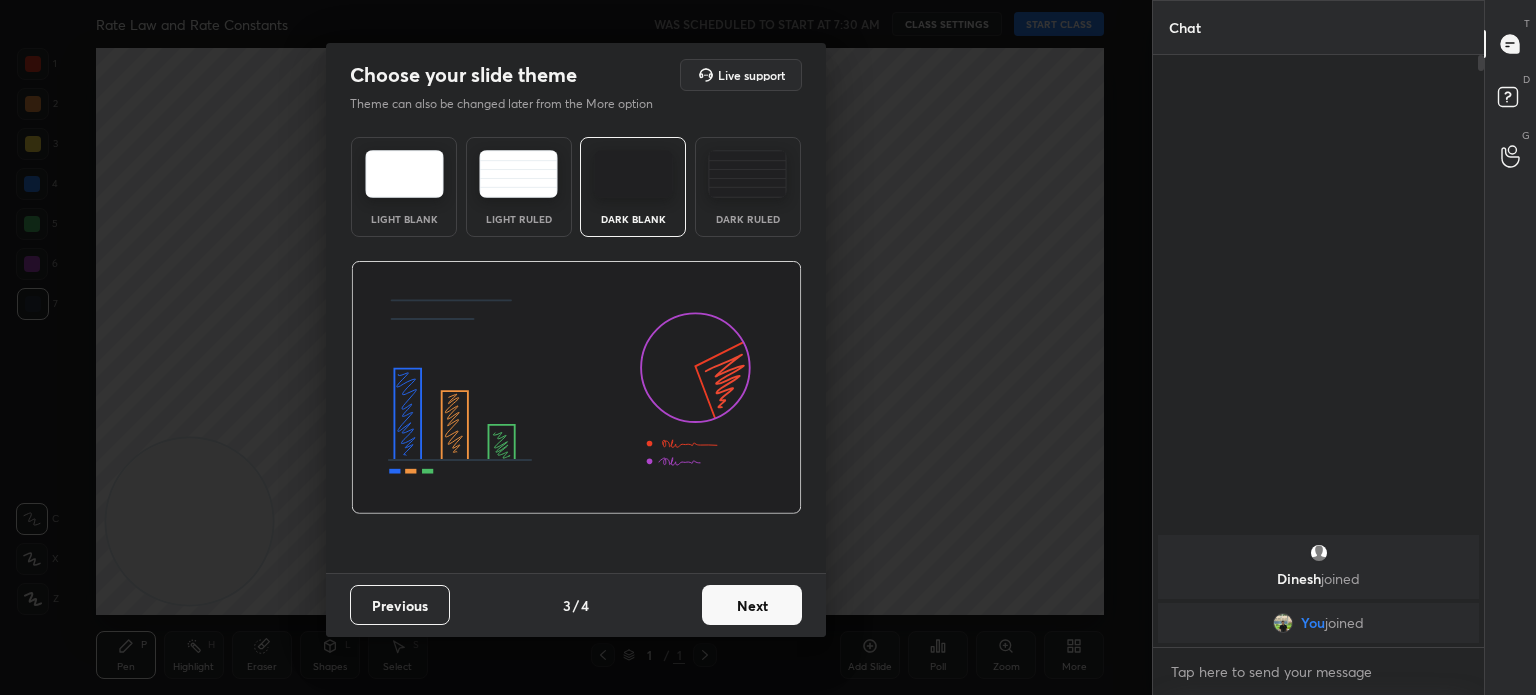 click on "Next" at bounding box center [752, 605] 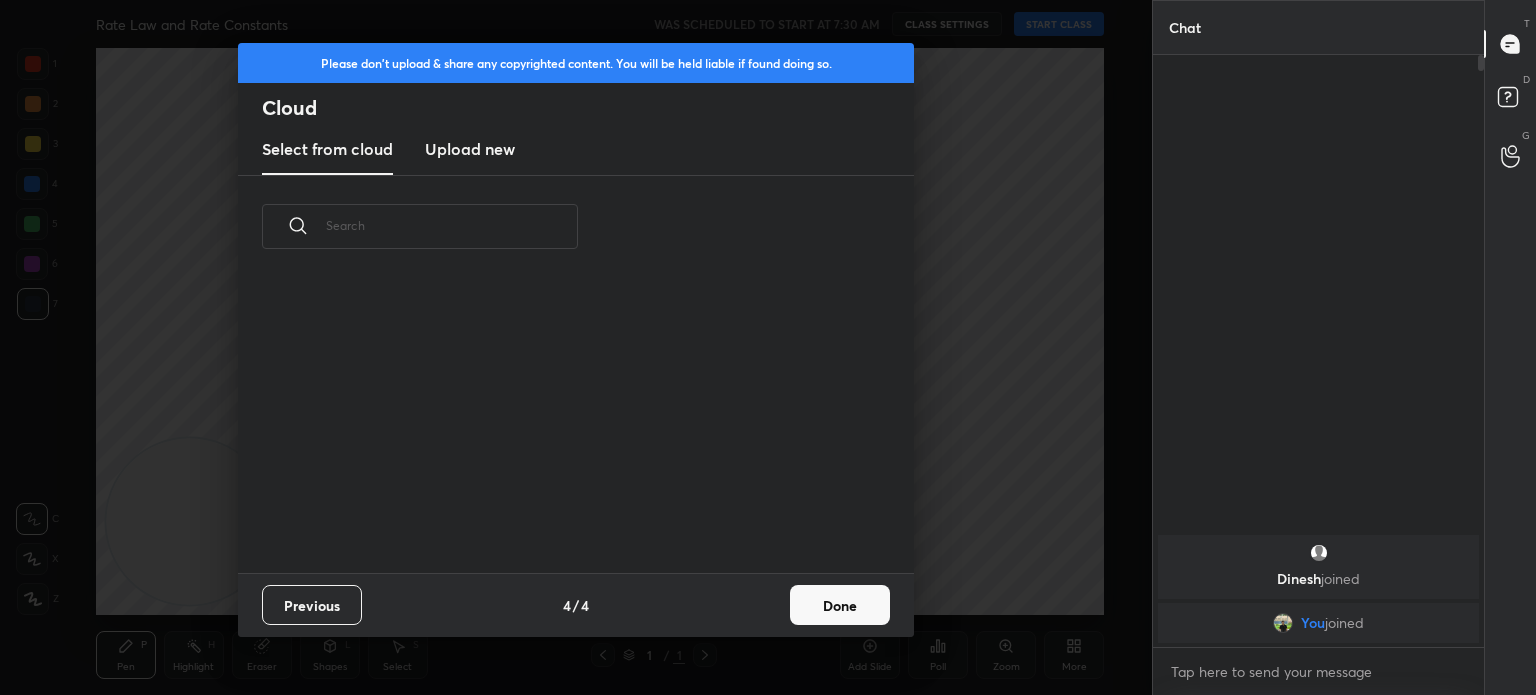 click on "Previous 4 / 4 Done" at bounding box center (576, 605) 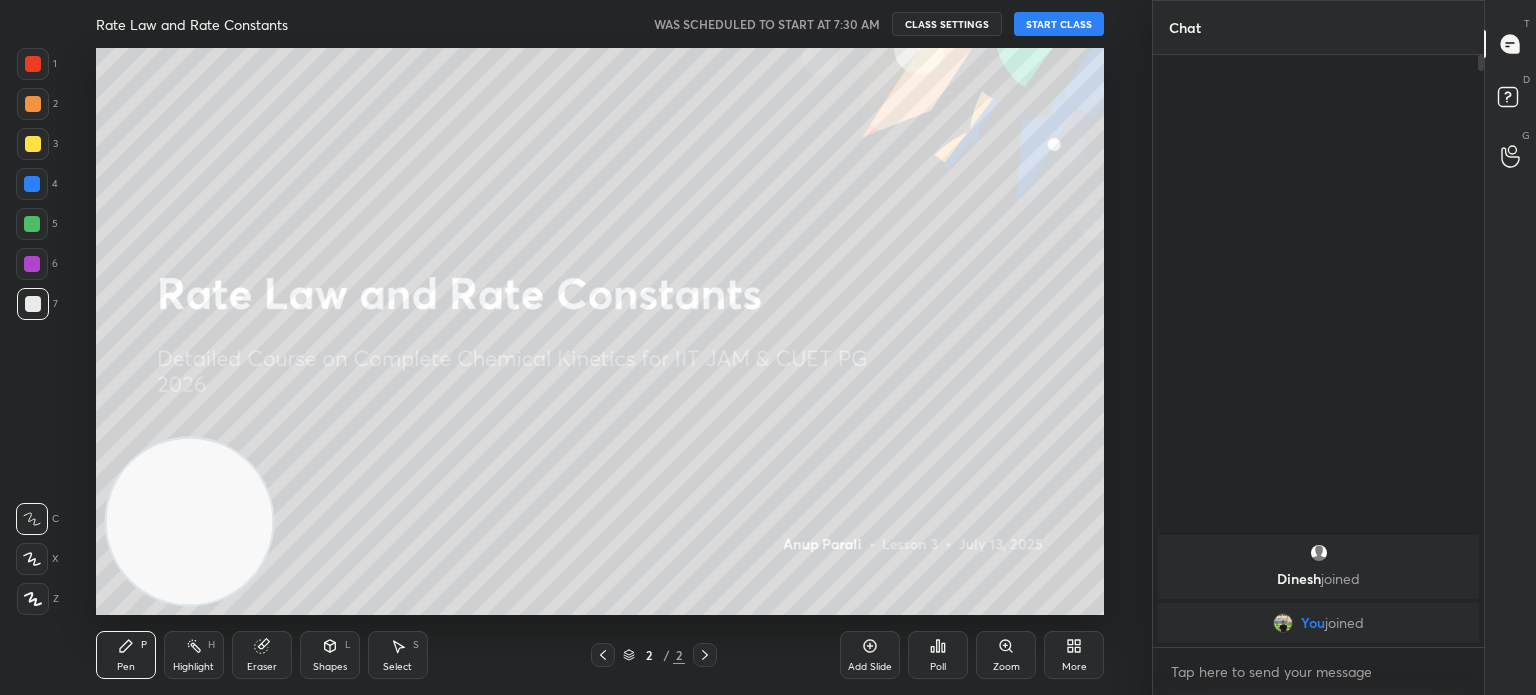 click on "START CLASS" at bounding box center (1059, 24) 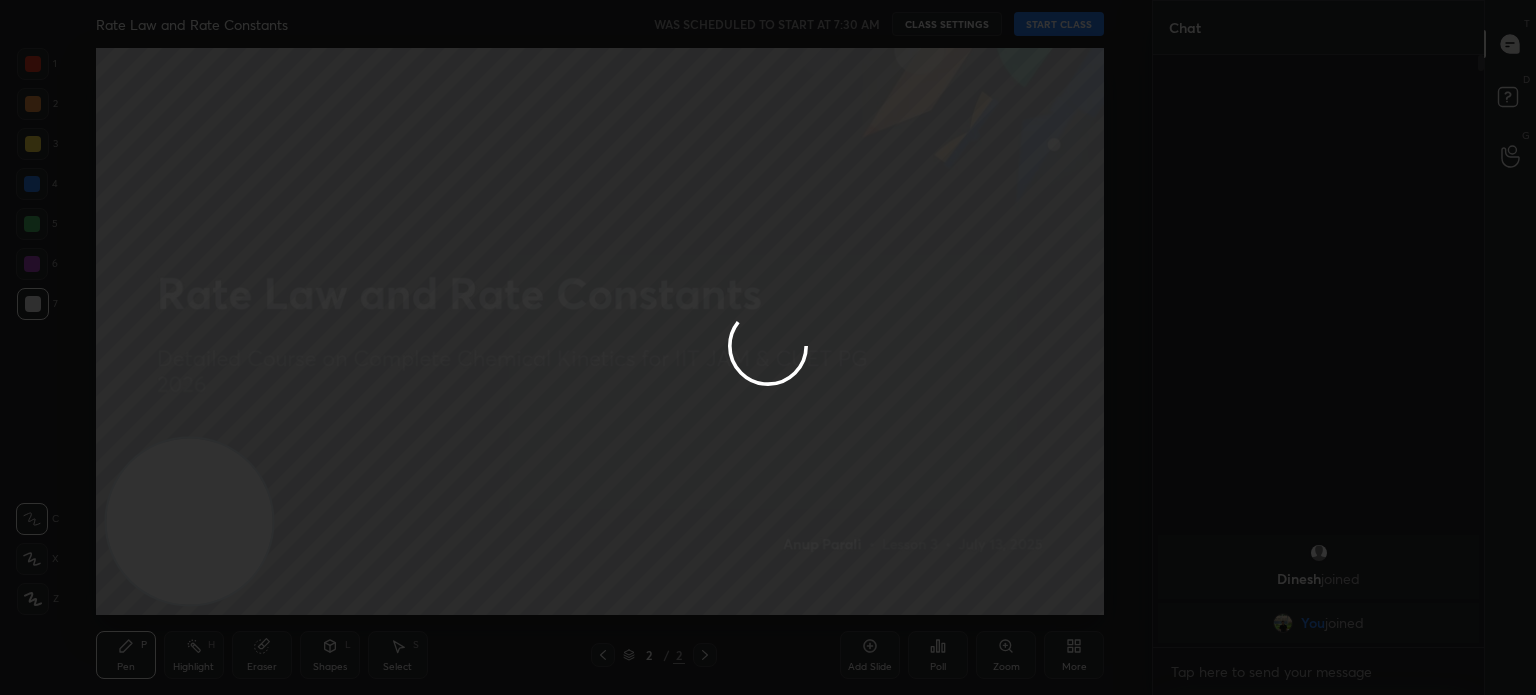 click at bounding box center (768, 347) 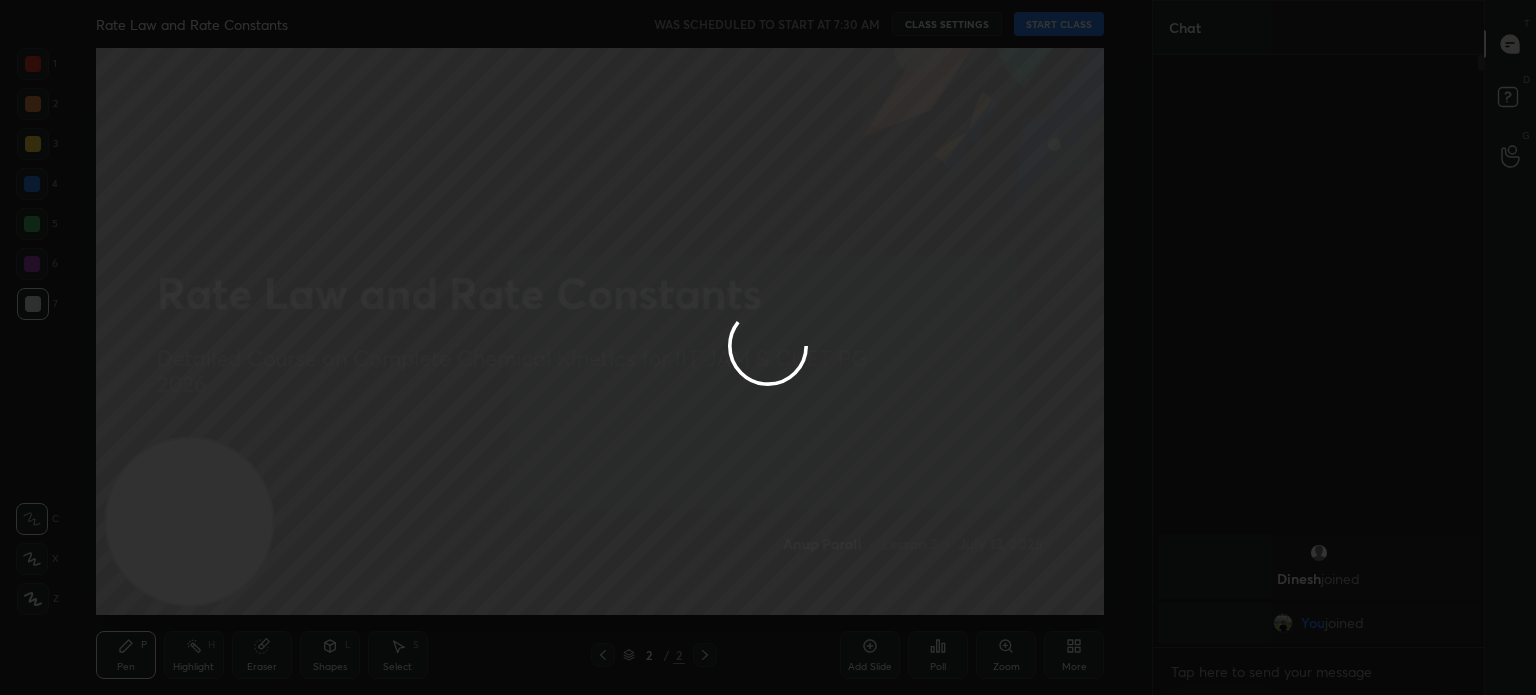 click at bounding box center (768, 347) 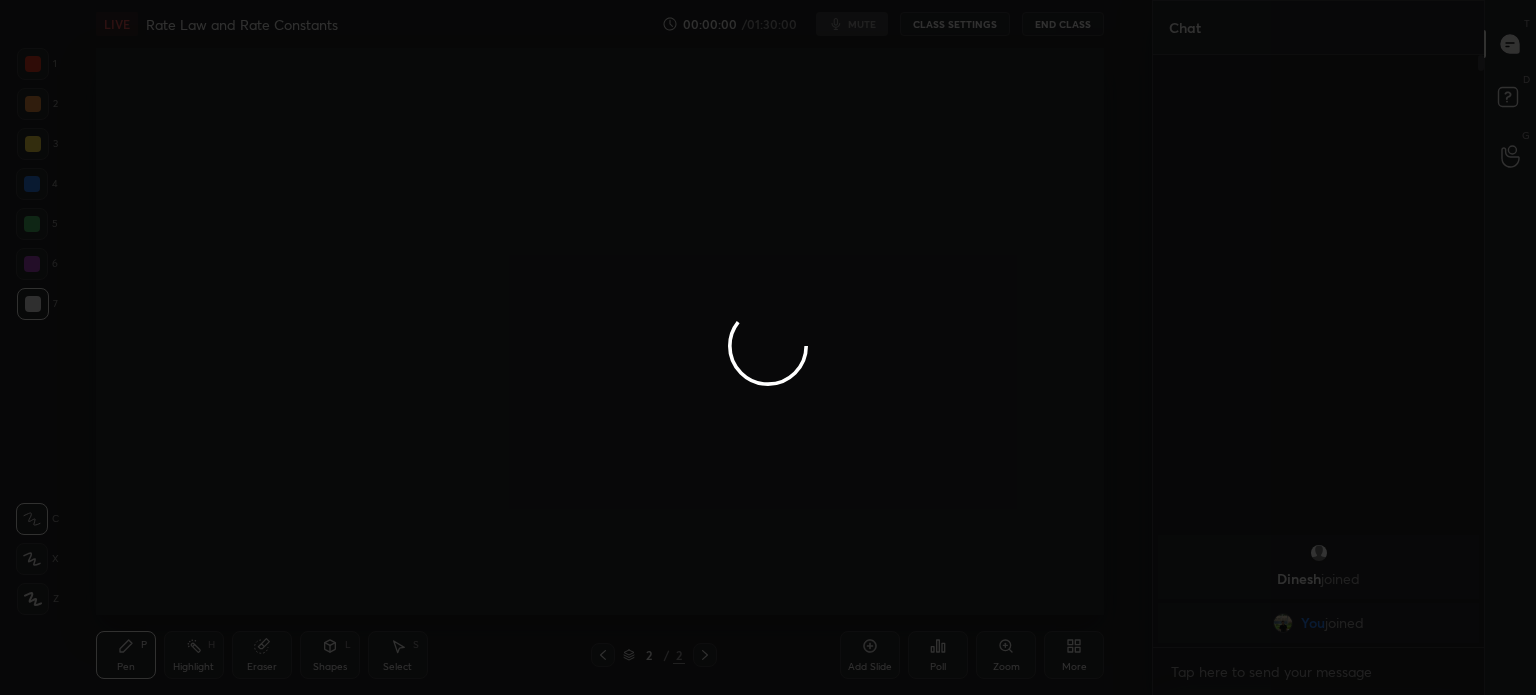 click at bounding box center [768, 347] 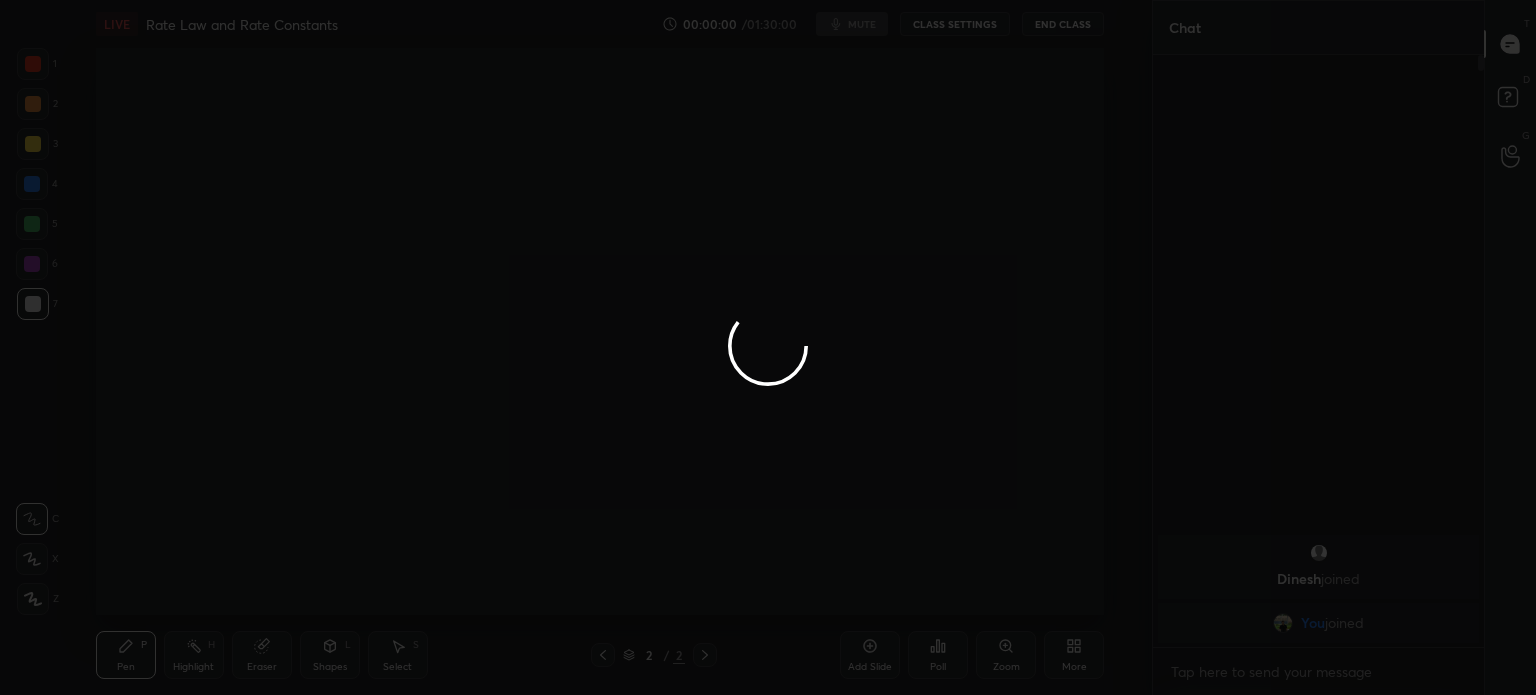 click at bounding box center (768, 347) 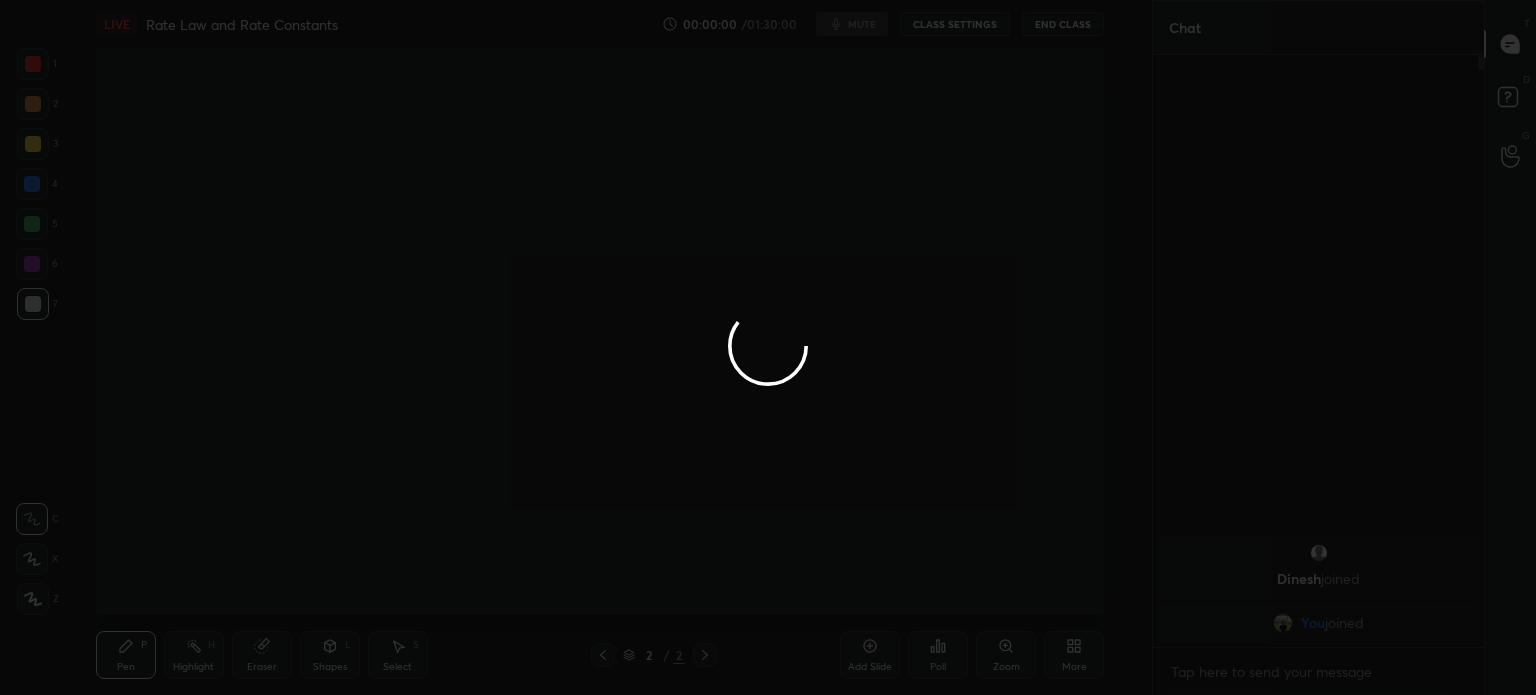 click at bounding box center [768, 347] 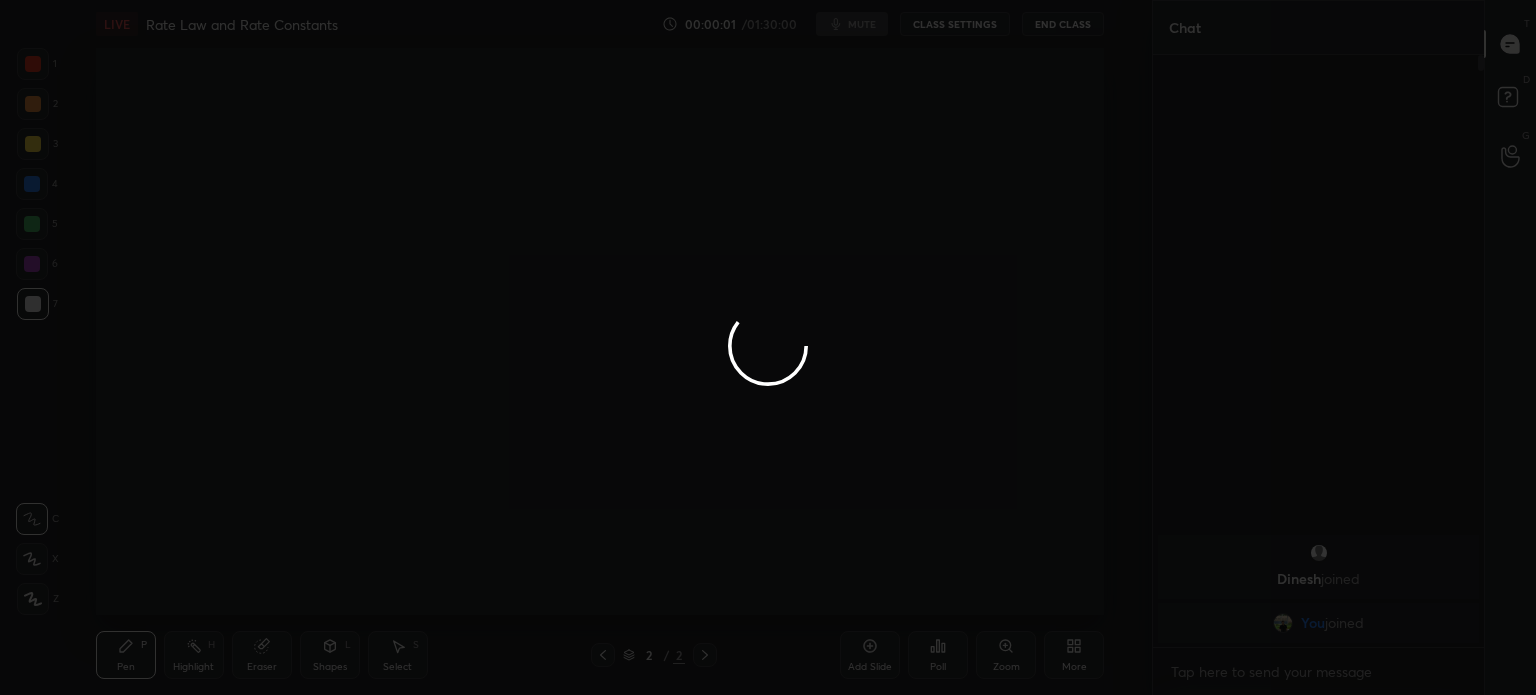click at bounding box center (768, 347) 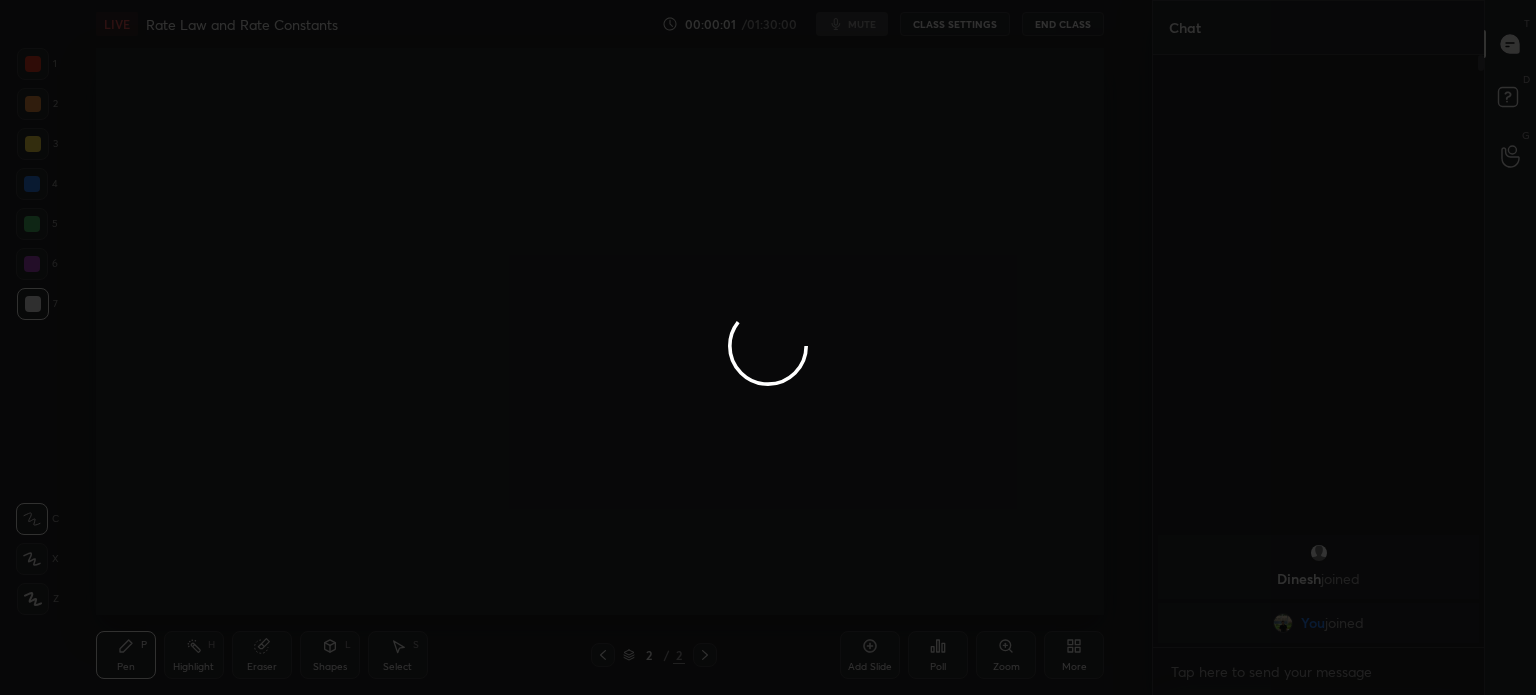 click at bounding box center (768, 347) 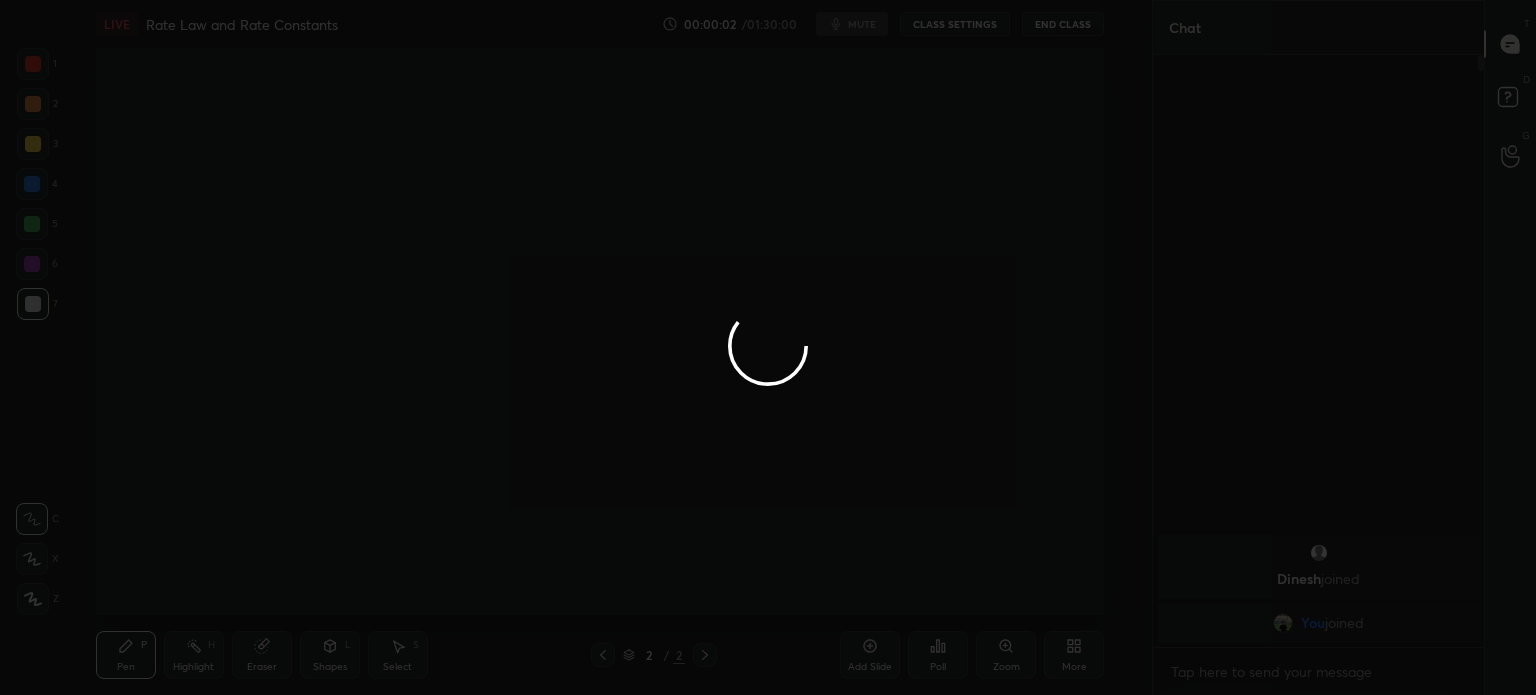 click at bounding box center [768, 347] 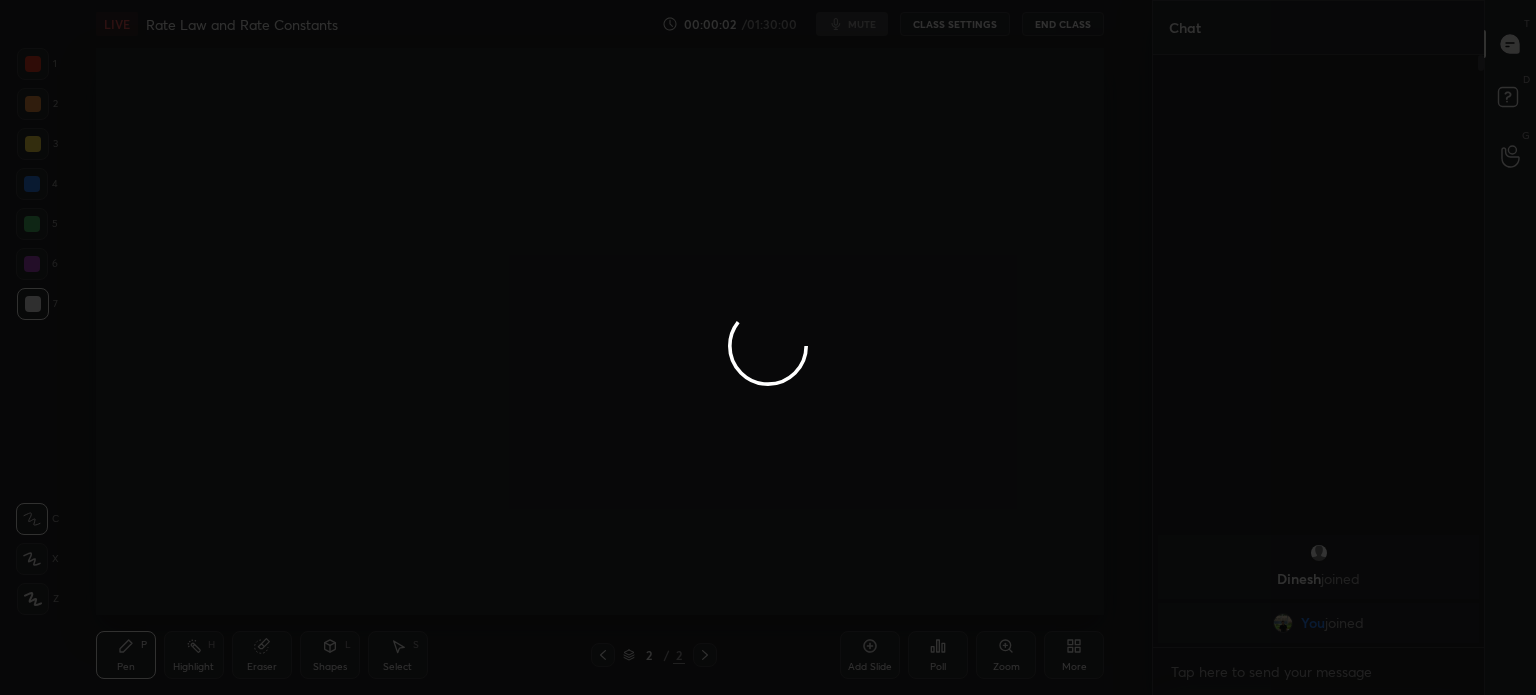 click at bounding box center (768, 347) 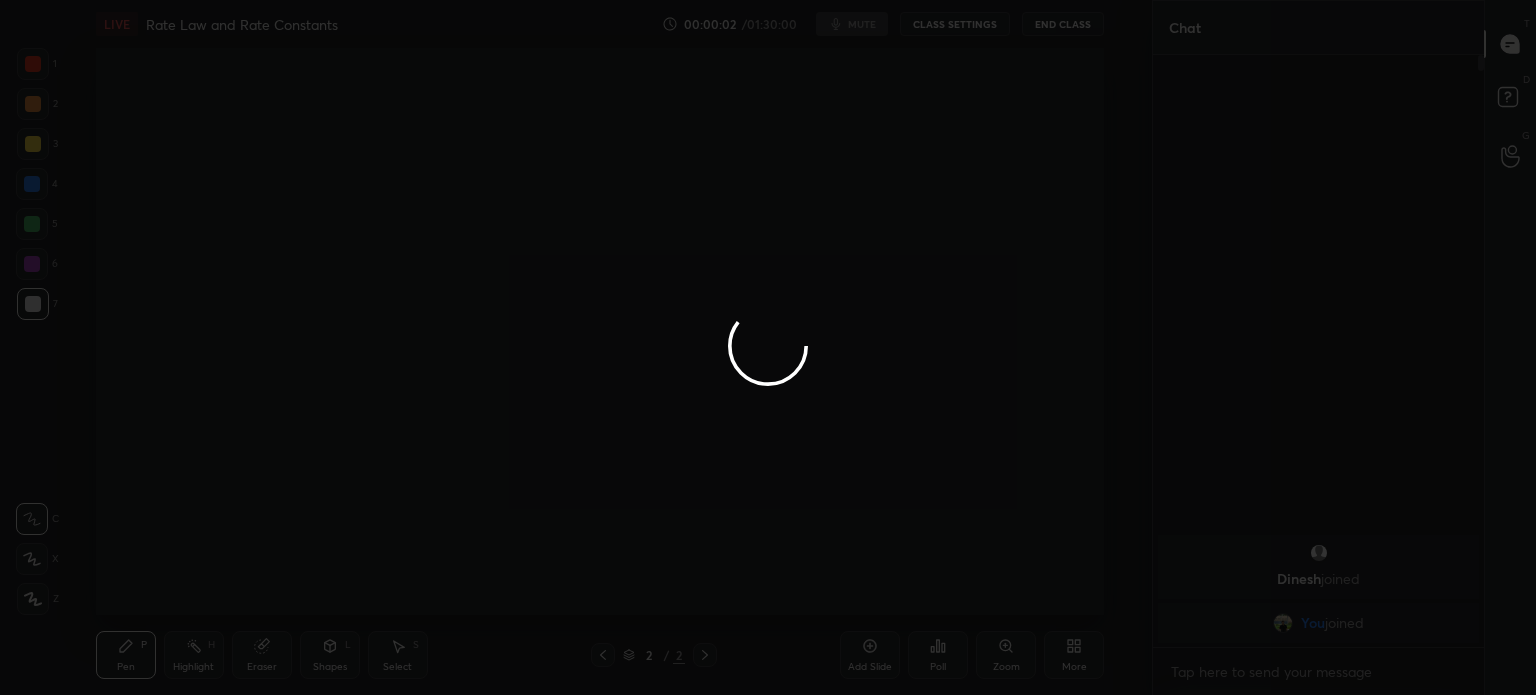 click at bounding box center (768, 347) 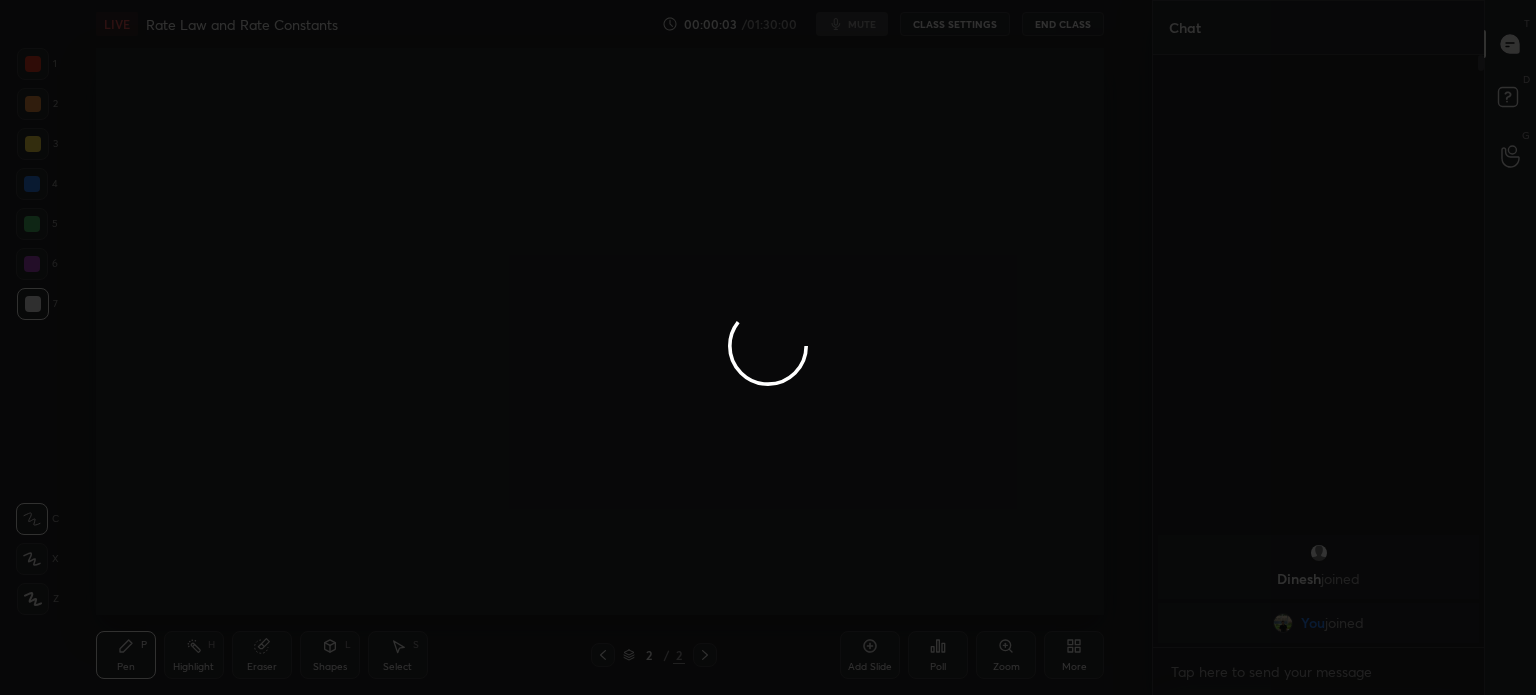 click at bounding box center (768, 347) 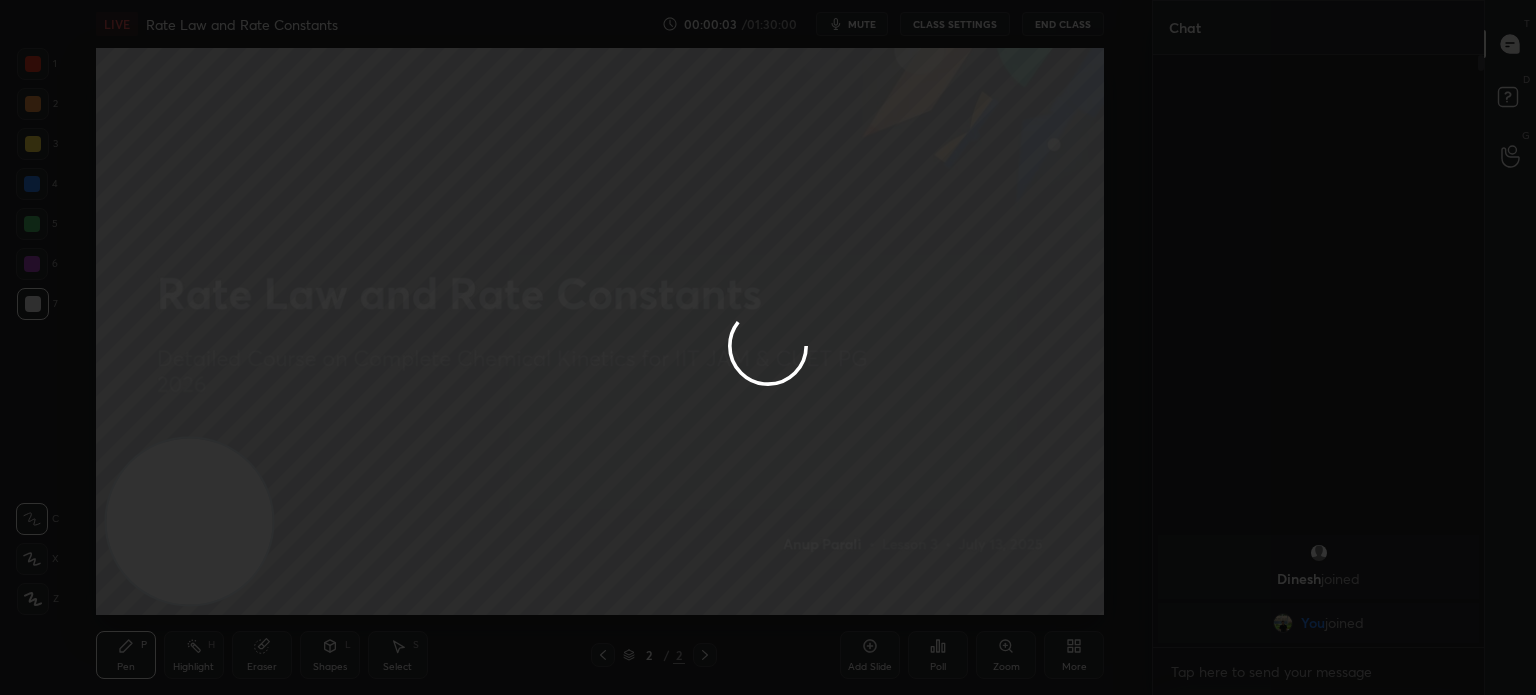click at bounding box center (768, 347) 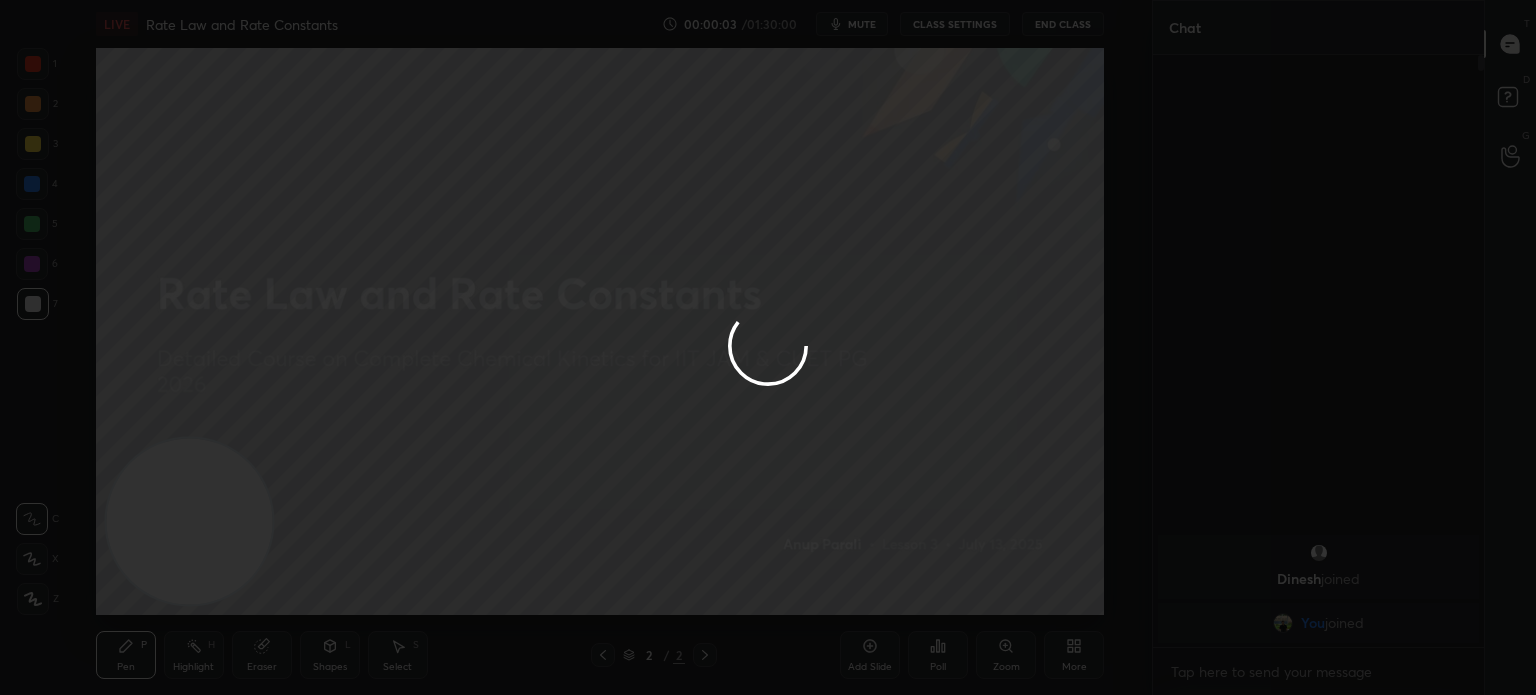 click at bounding box center [768, 347] 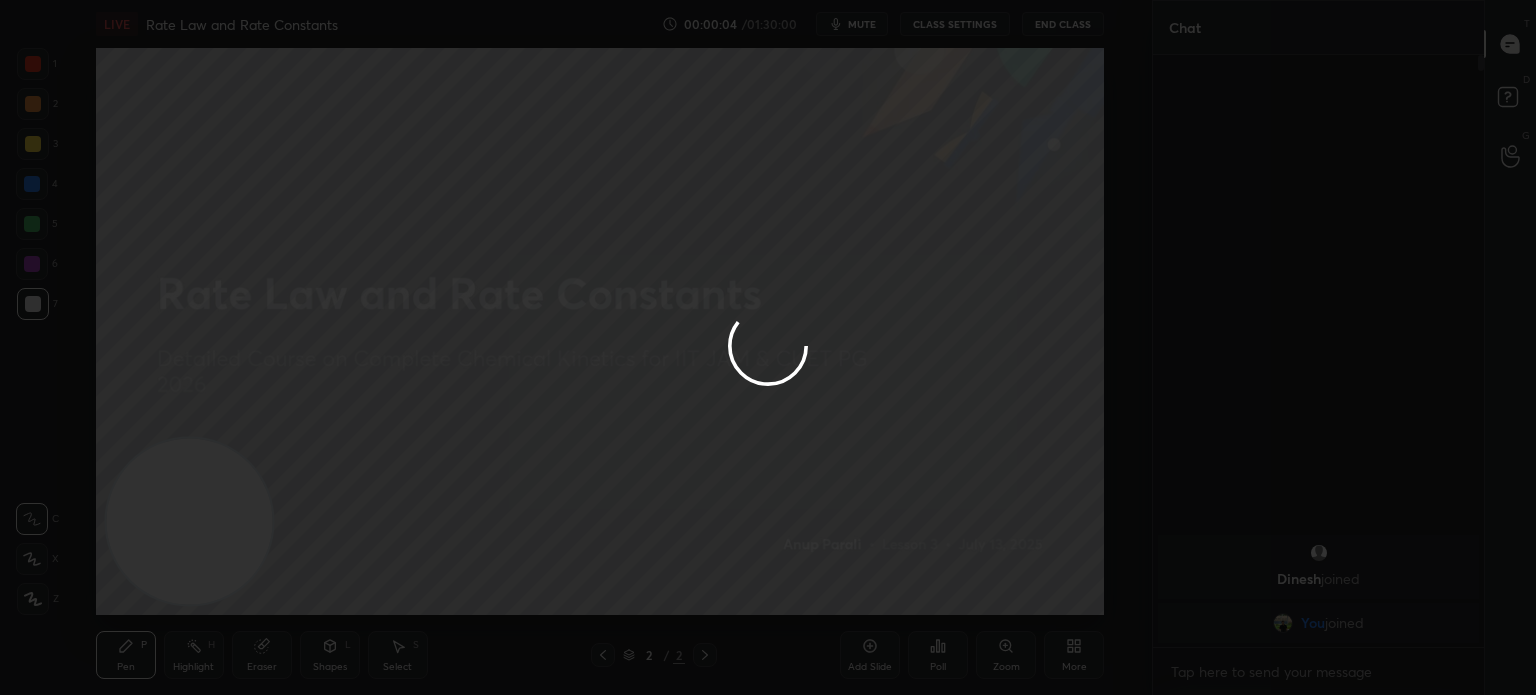 click at bounding box center [768, 347] 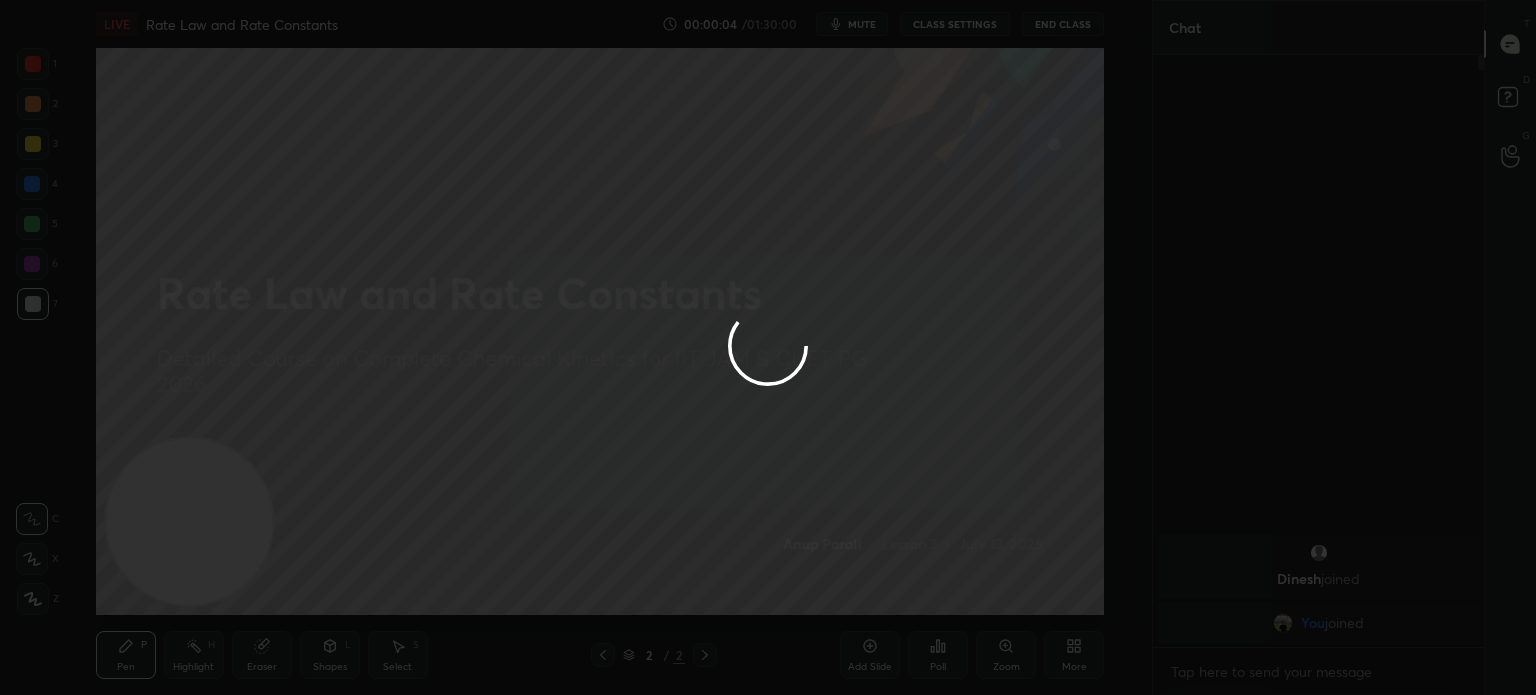 click at bounding box center (768, 347) 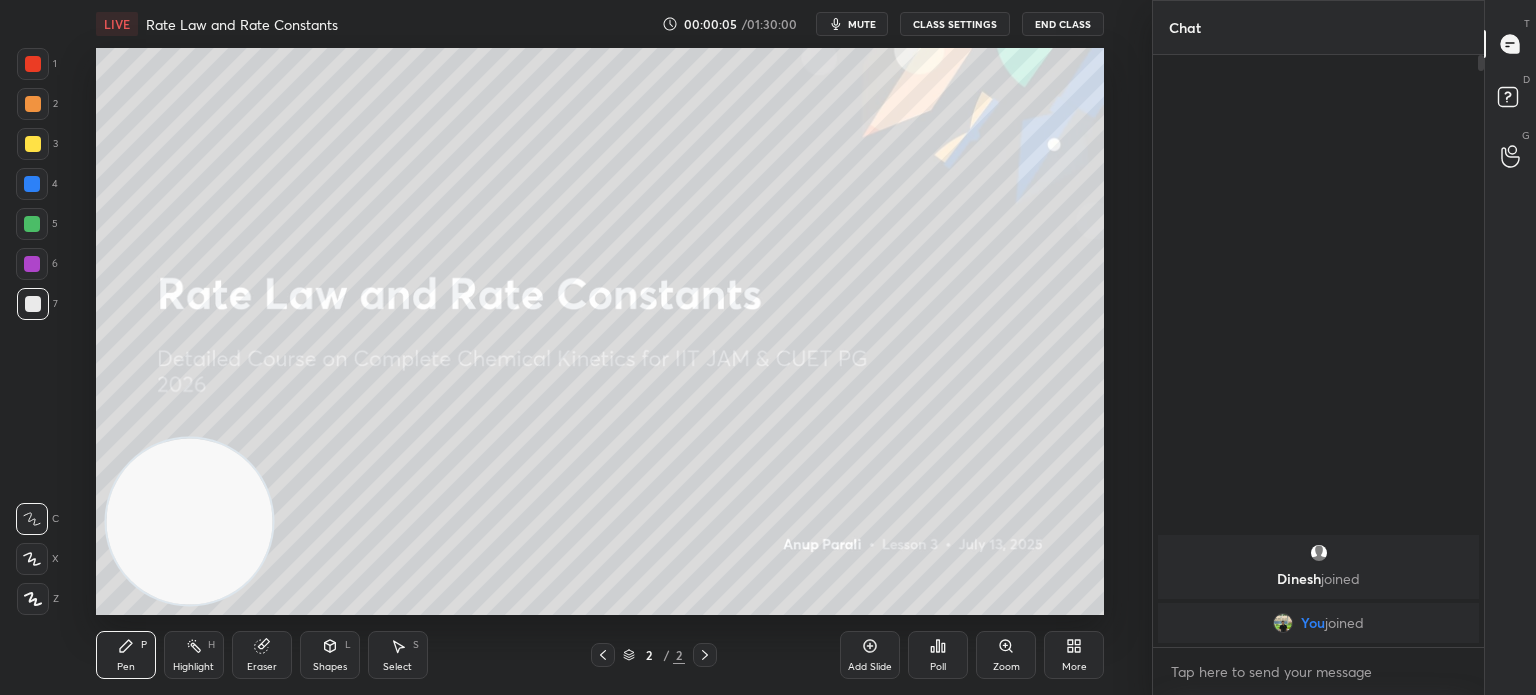 click at bounding box center (33, 144) 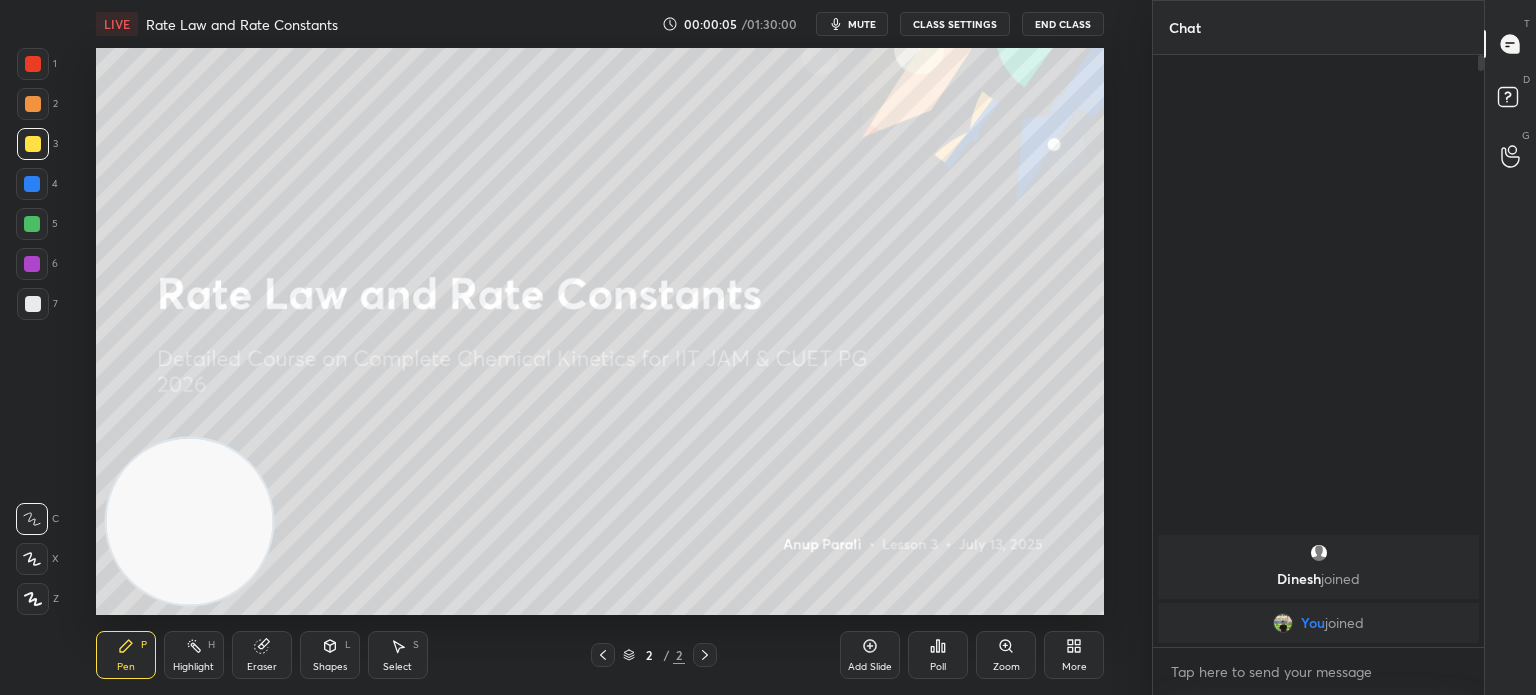 click at bounding box center (33, 144) 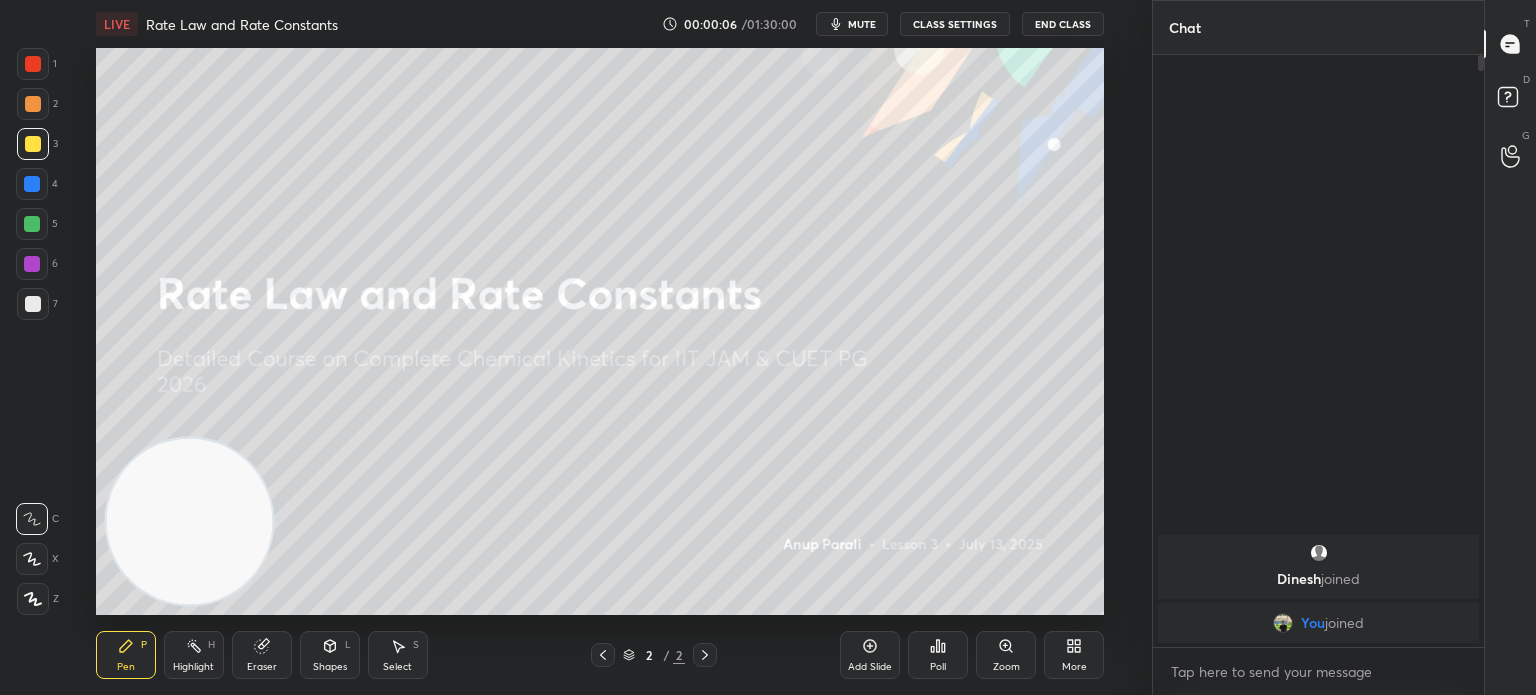click on "1 2 3 4 5 6 7 C X Z C X Z E E Erase all   H H LIVE Rate Law and Rate Constants 00:00:06 /  01:30:00 mute CLASS SETTINGS End Class Setting up your live class Poll for   secs No correct answer Start poll Back Rate Law and Rate Constants • L3 of Detailed Course on Complete Chemical Kinetics for IIT JAM & CUET PG 2026 Anup Parali Pen P Highlight H Eraser Shapes L Select S 2 / 2 Add Slide Poll Zoom More" at bounding box center [568, 347] 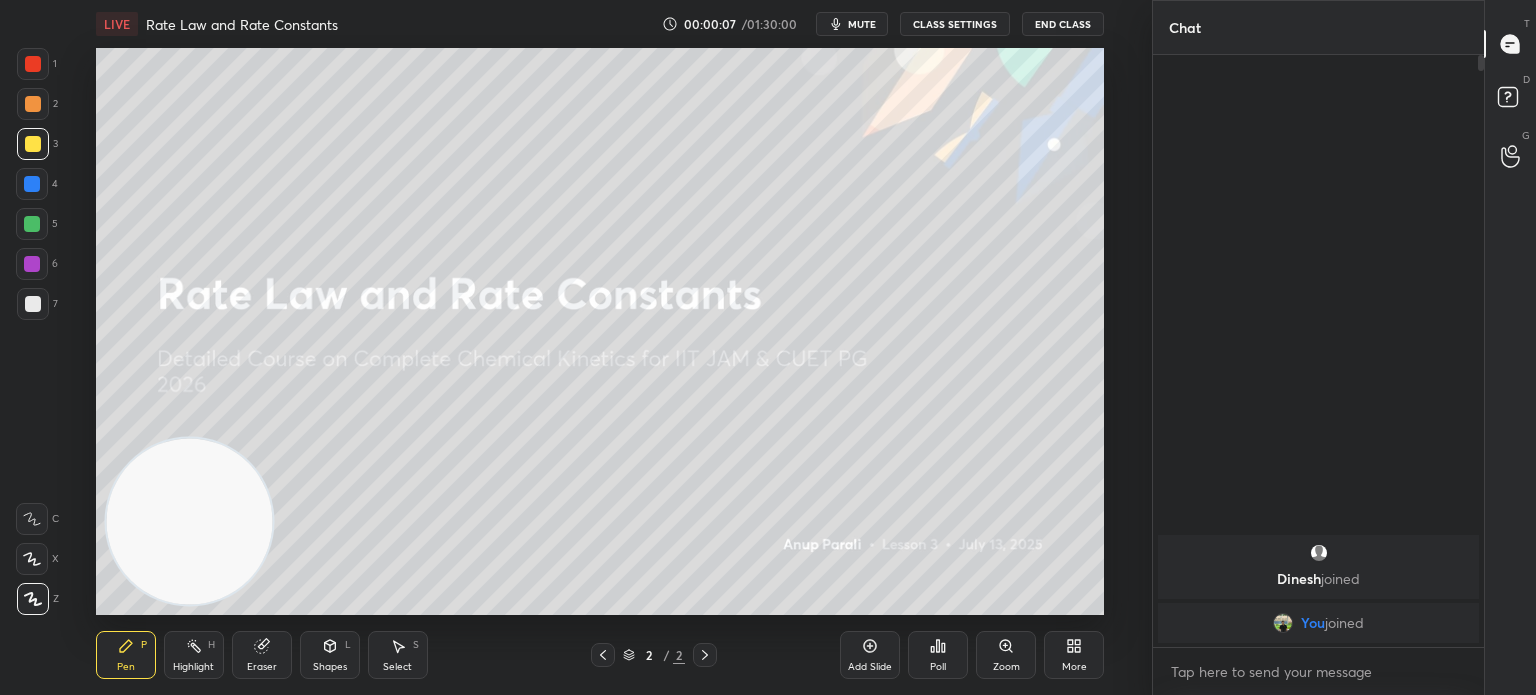 click on "More" at bounding box center (1074, 655) 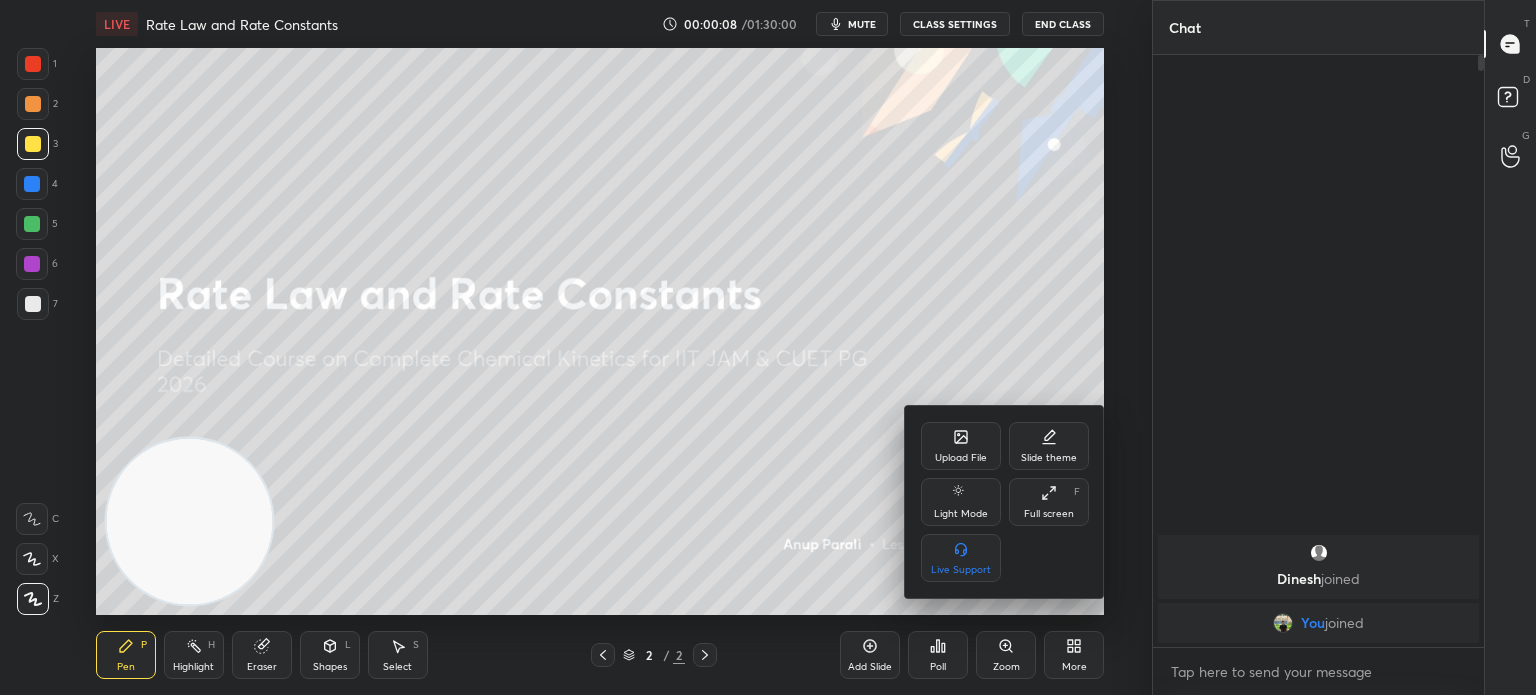 click on "Upload File" at bounding box center [961, 458] 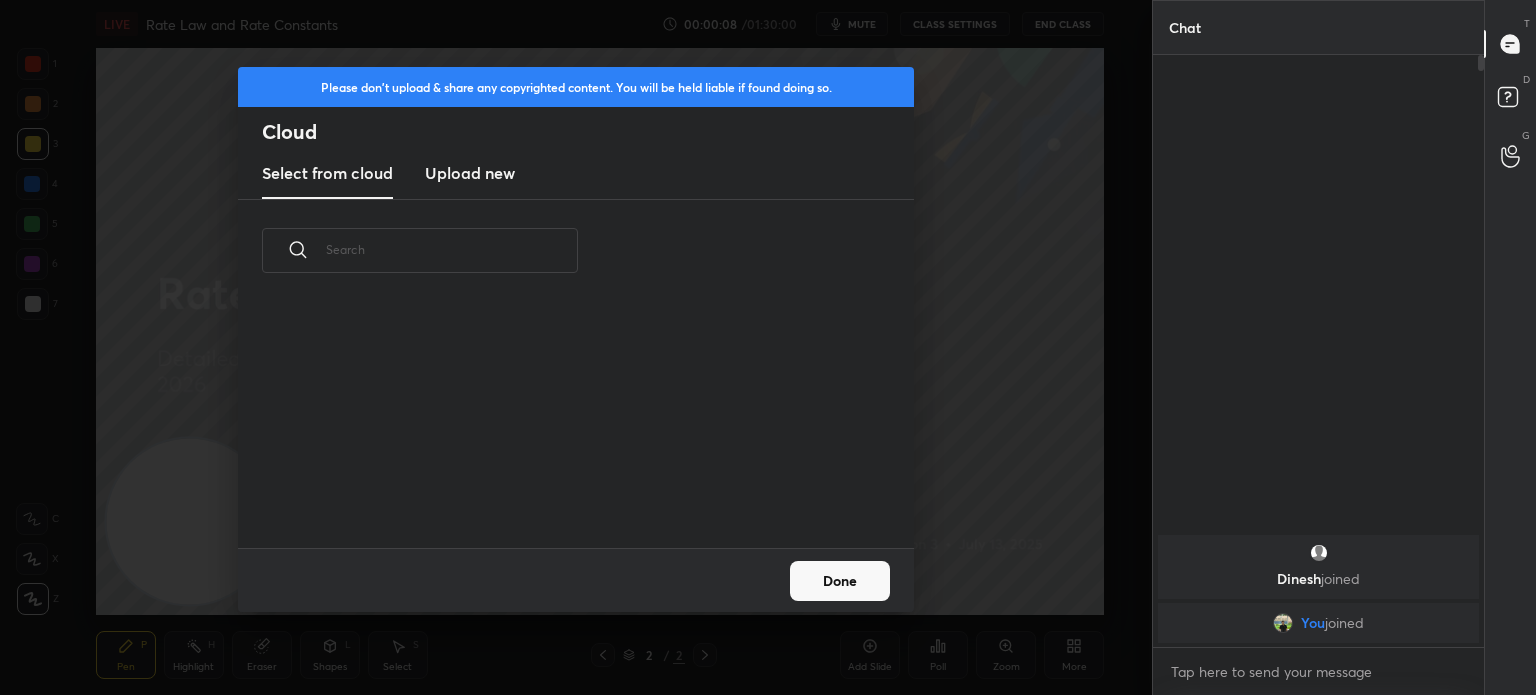 scroll, scrollTop: 5, scrollLeft: 10, axis: both 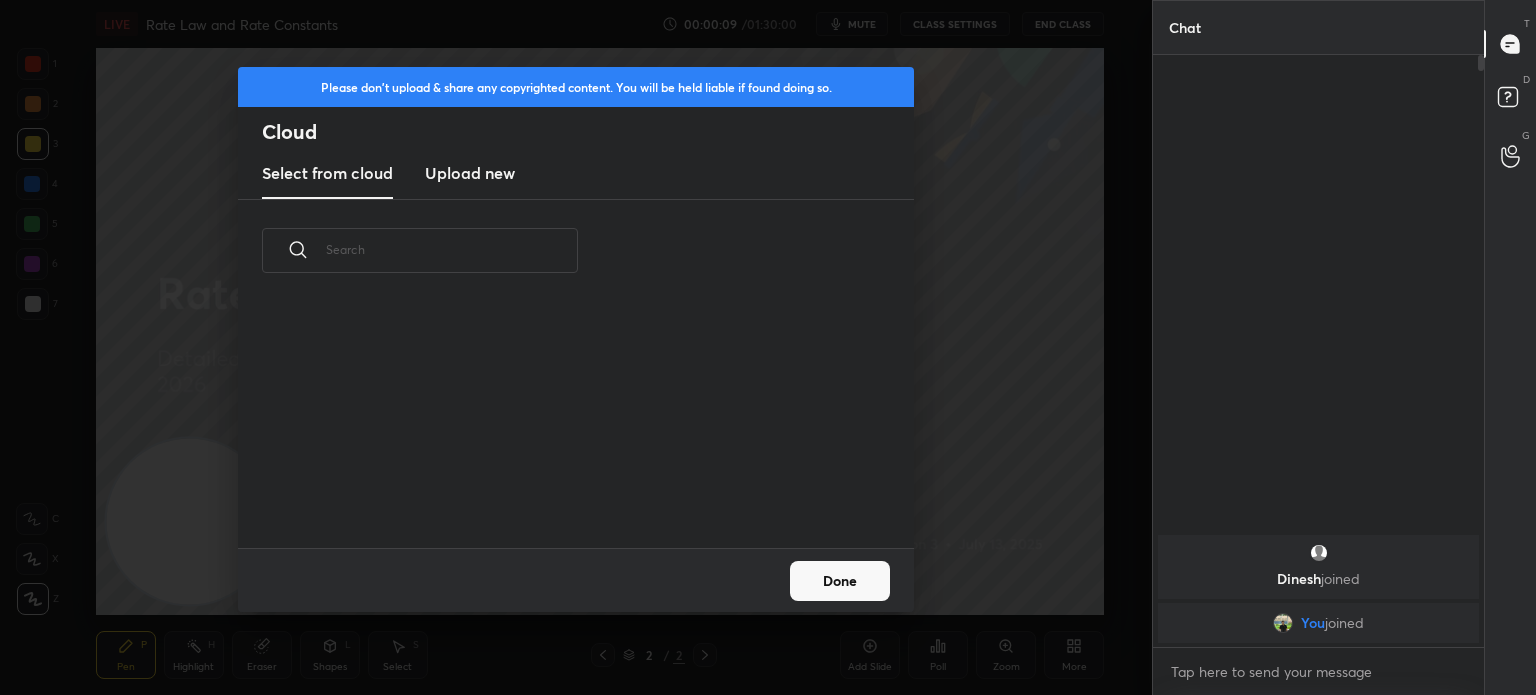 click on "Upload new" at bounding box center (470, 173) 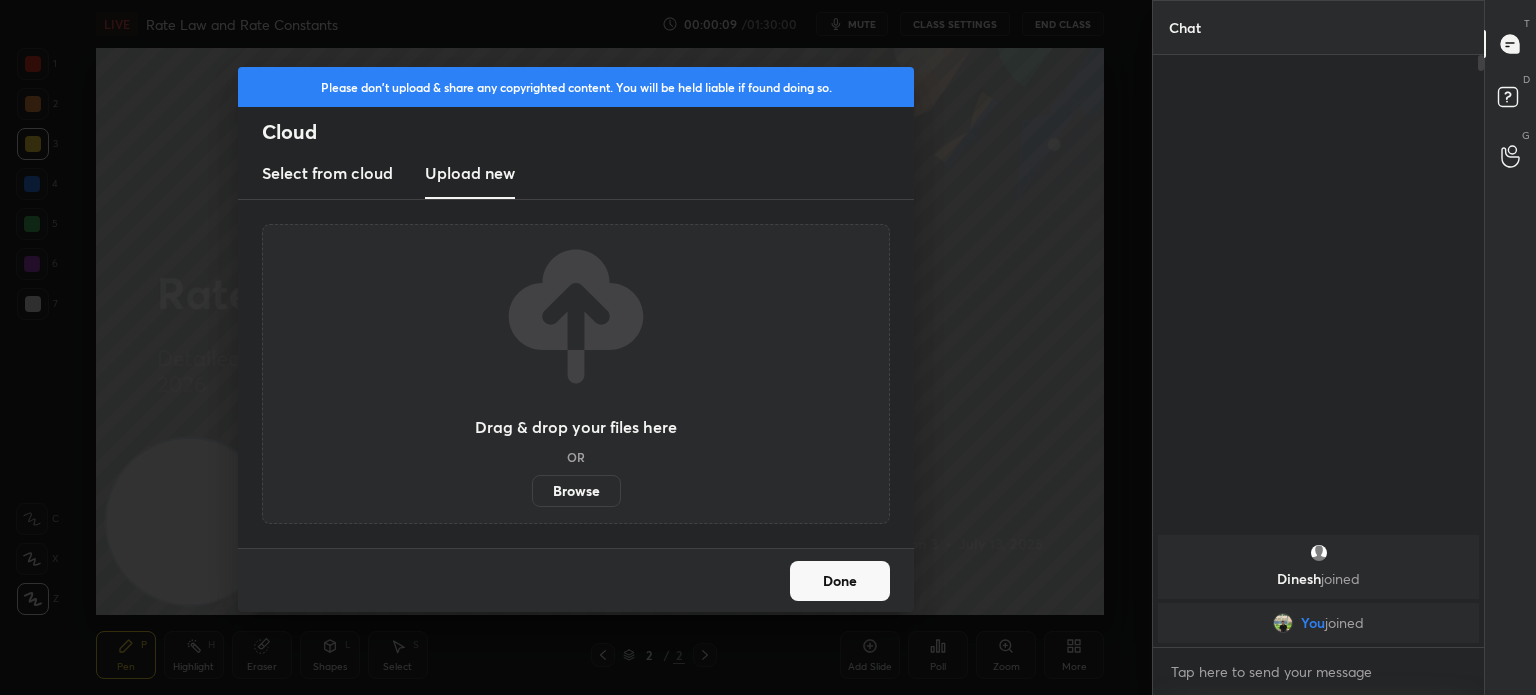 click on "Browse" at bounding box center (576, 491) 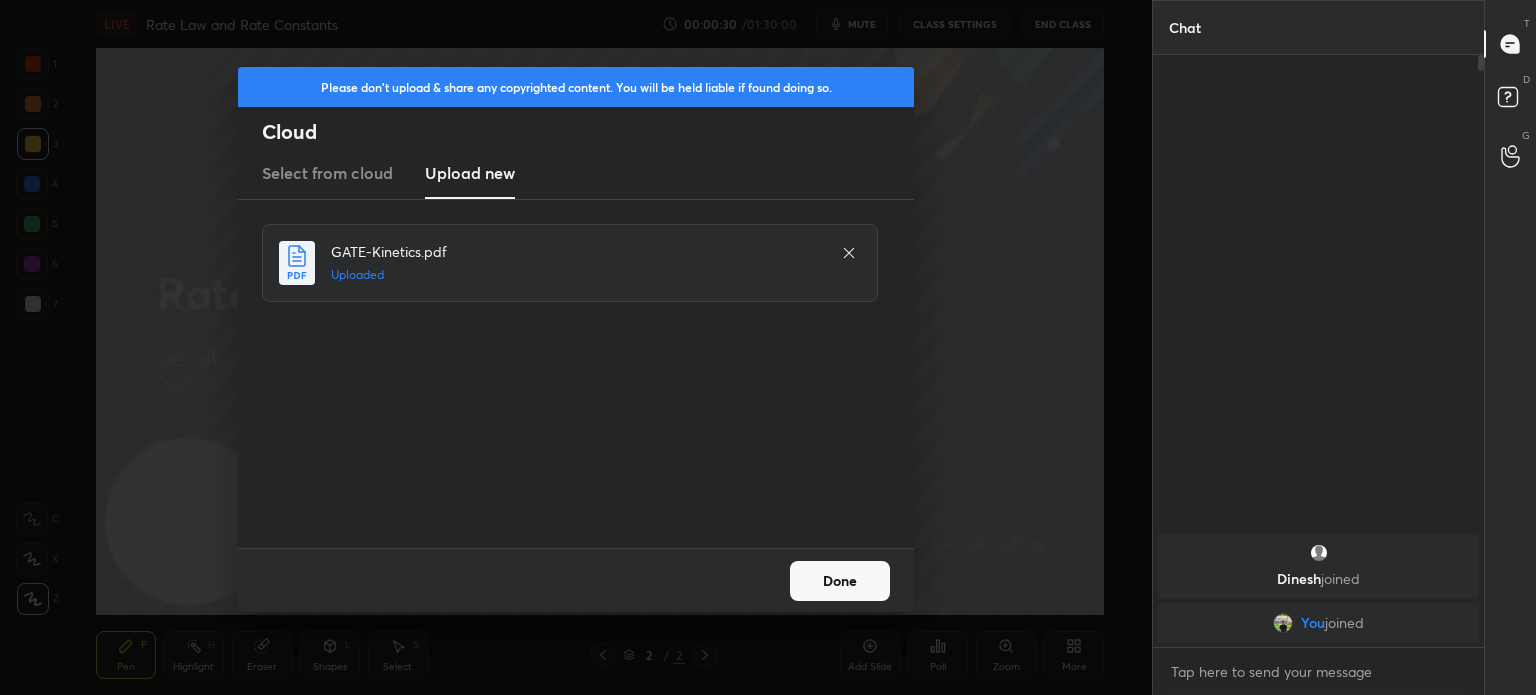 click on "Done" at bounding box center (840, 581) 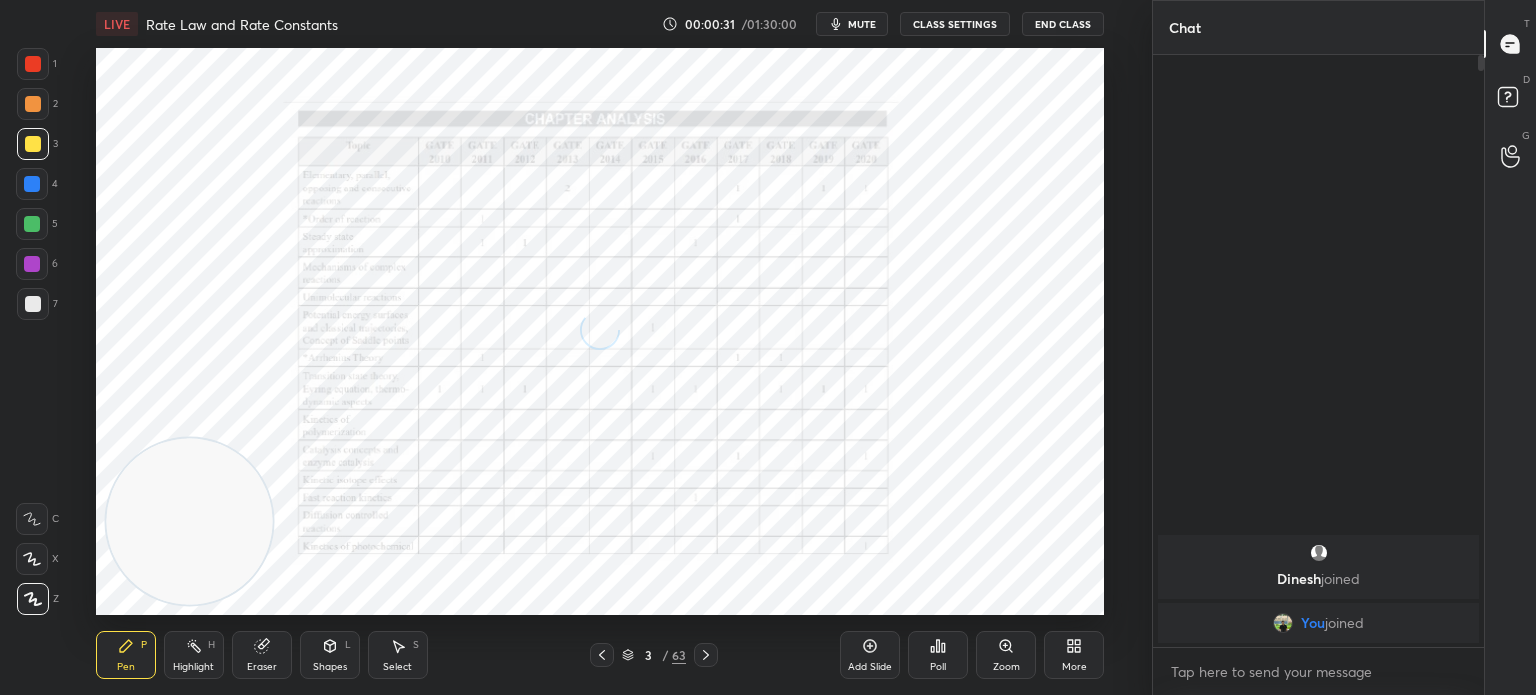 click 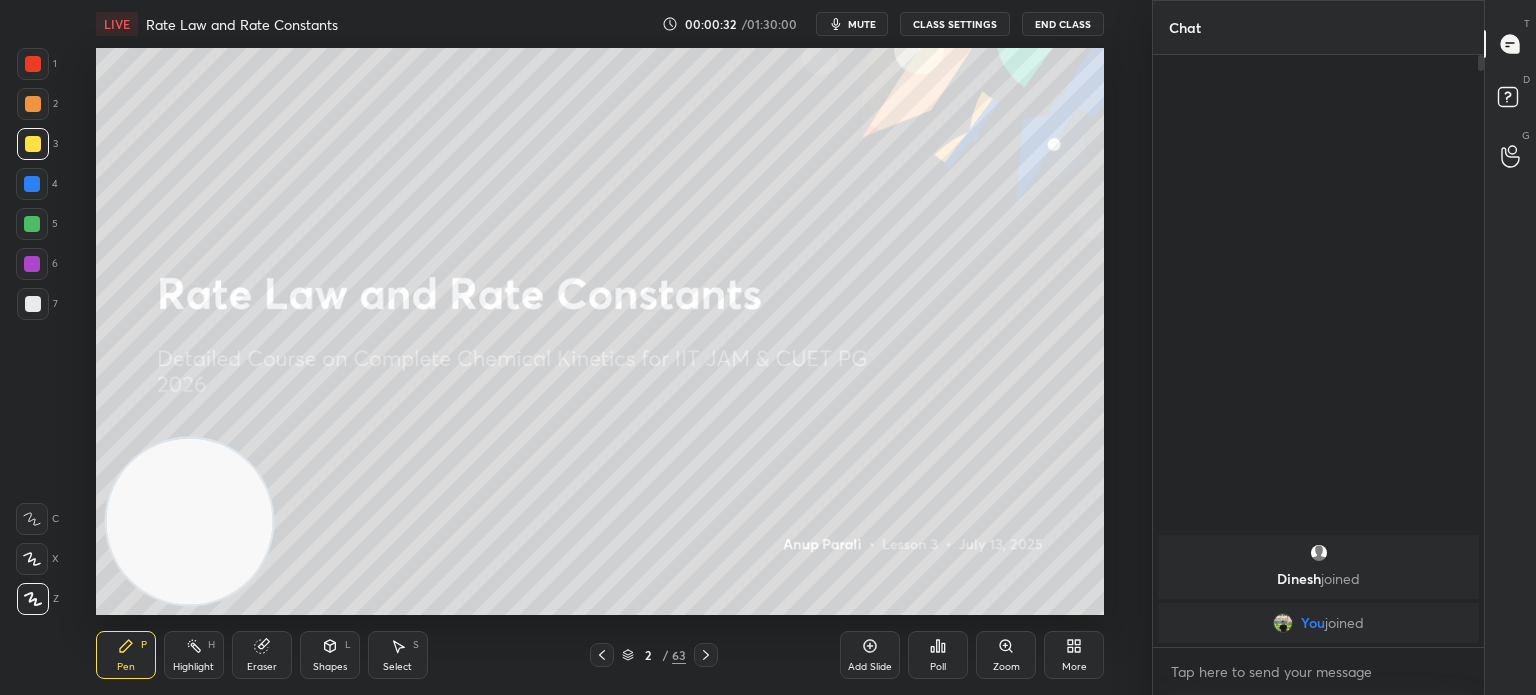 click on "2 / 63" at bounding box center (654, 655) 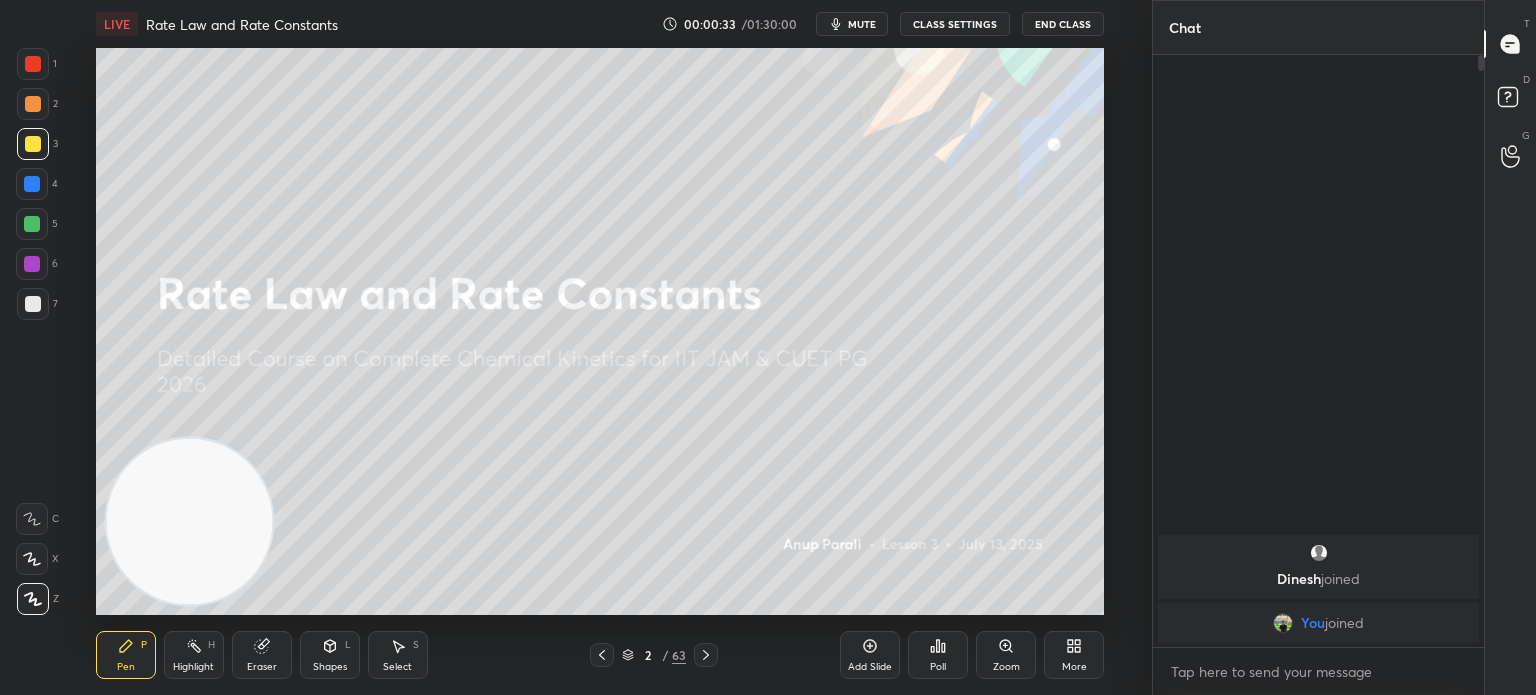 click 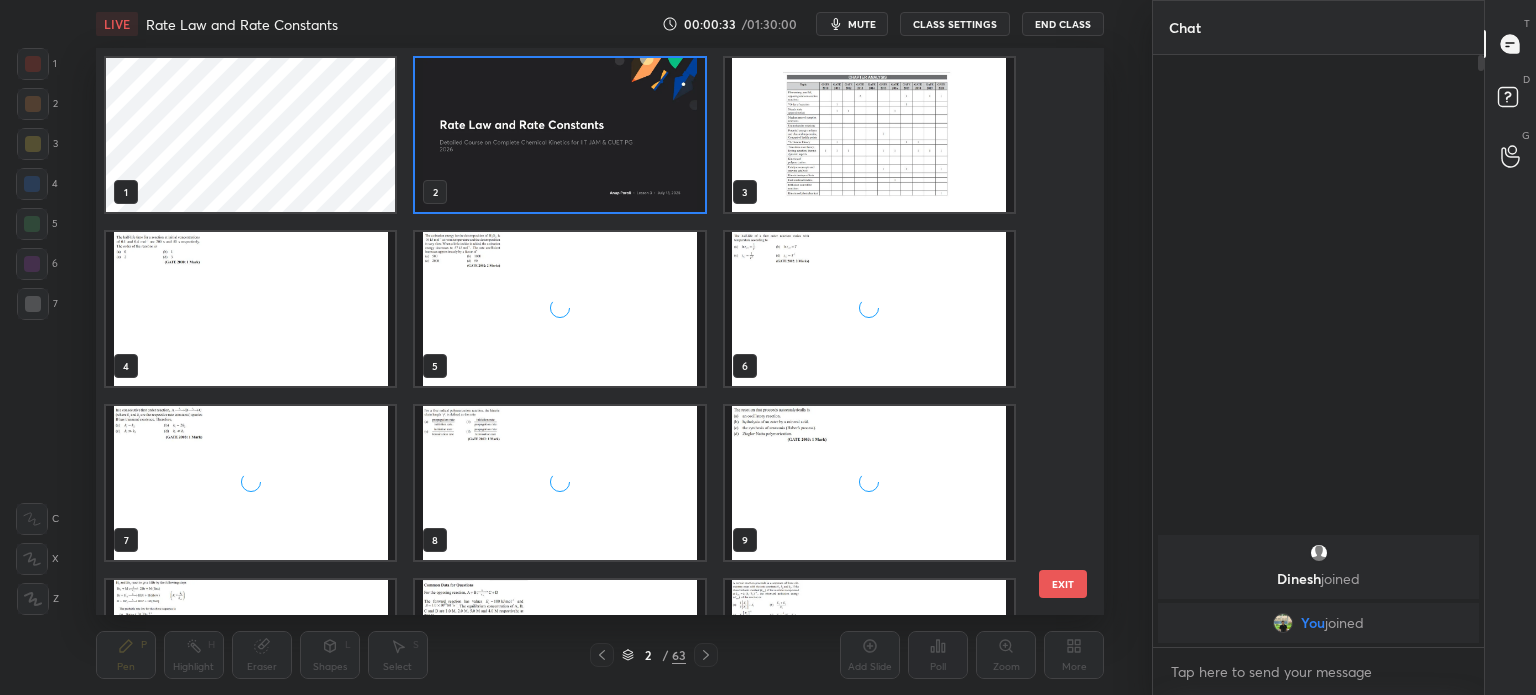 scroll, scrollTop: 6, scrollLeft: 10, axis: both 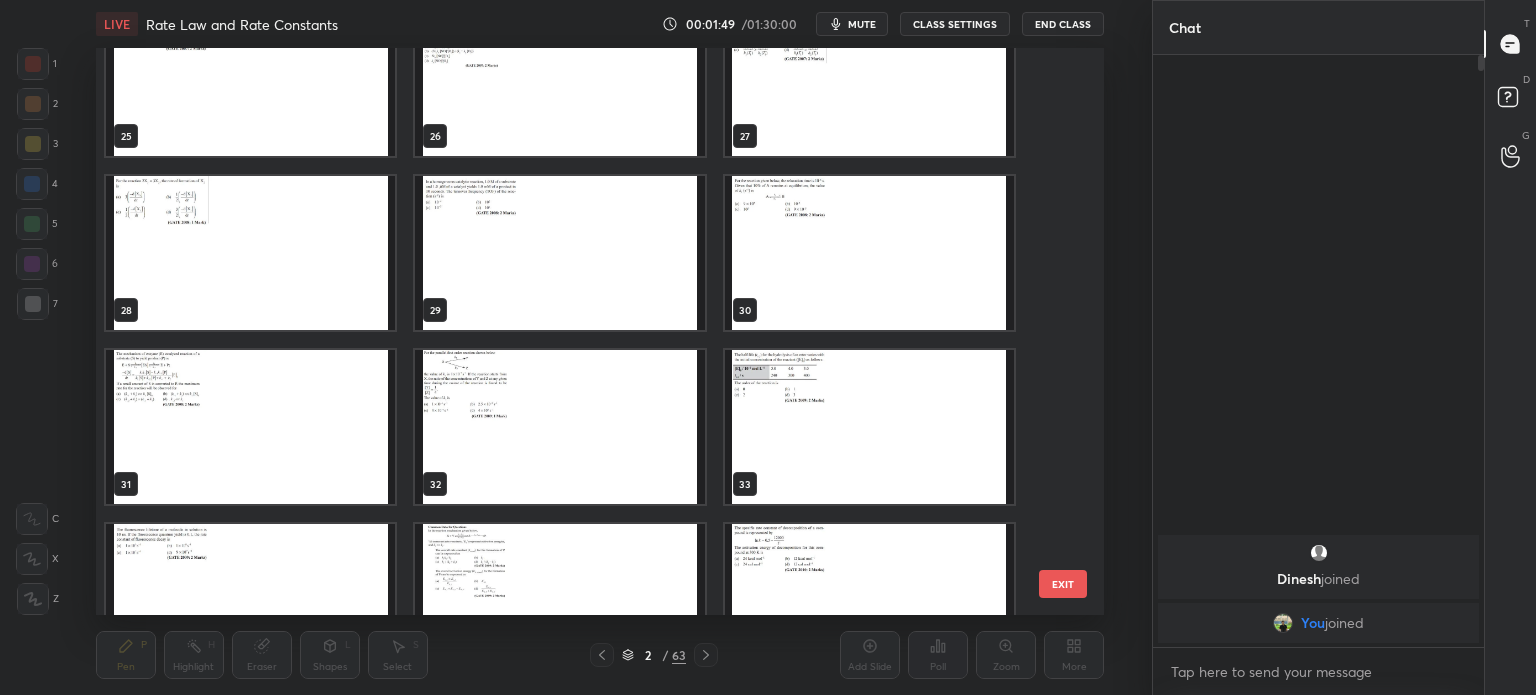 click at bounding box center (250, 253) 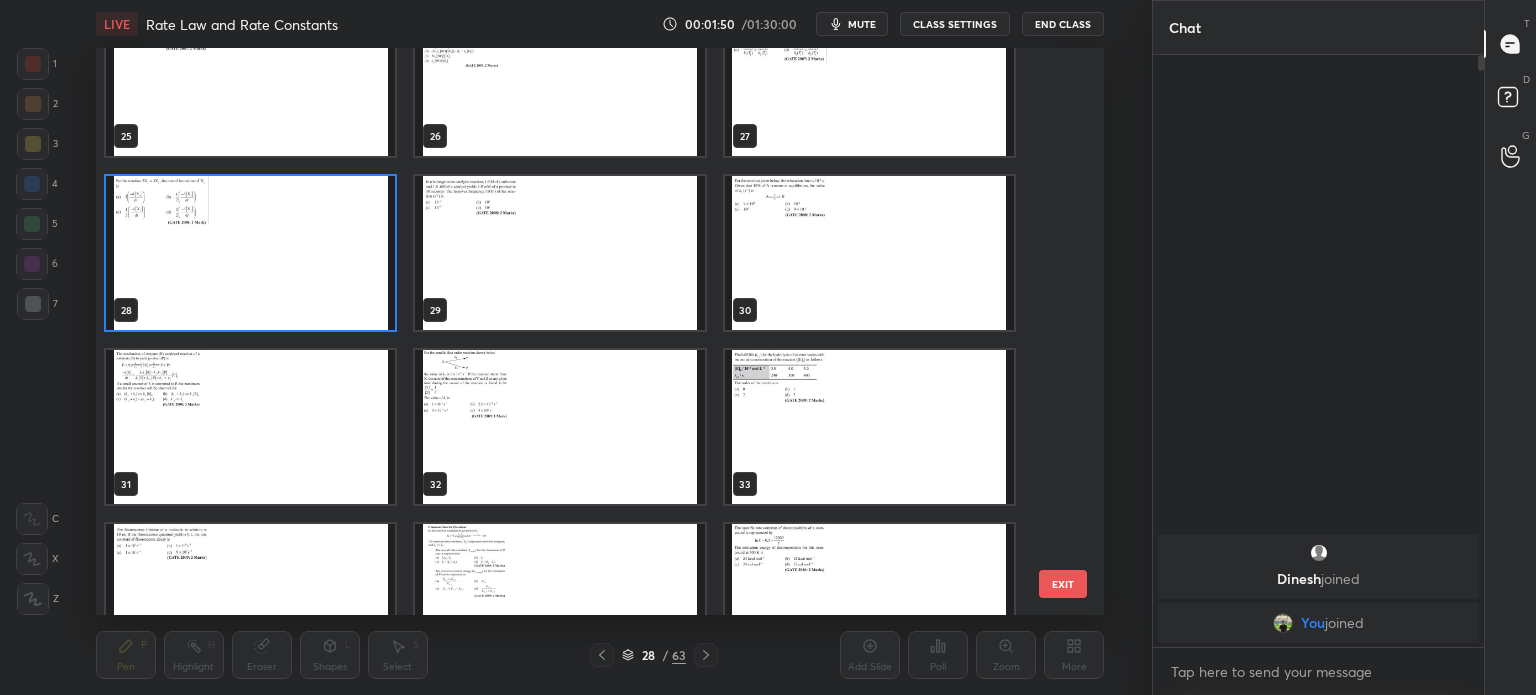 click at bounding box center (250, 253) 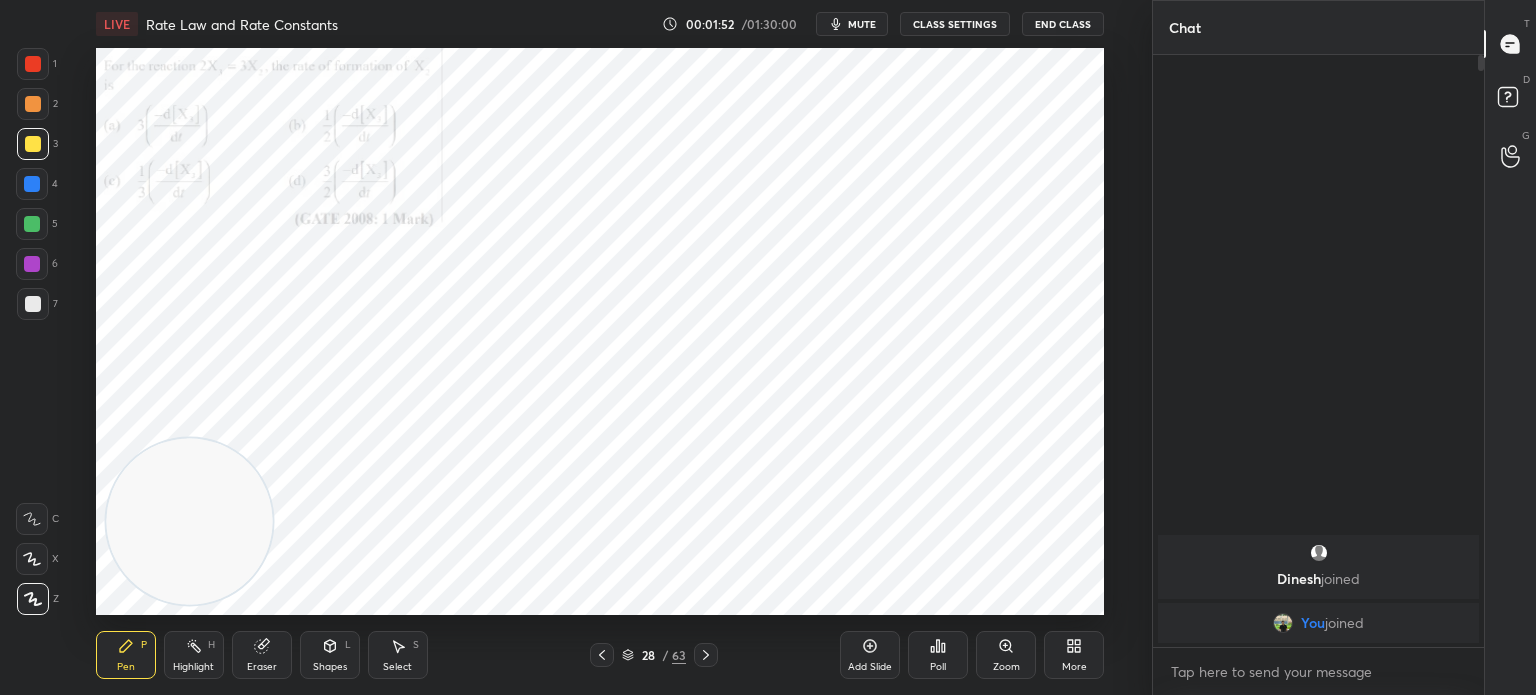 click on "Zoom" at bounding box center (1006, 655) 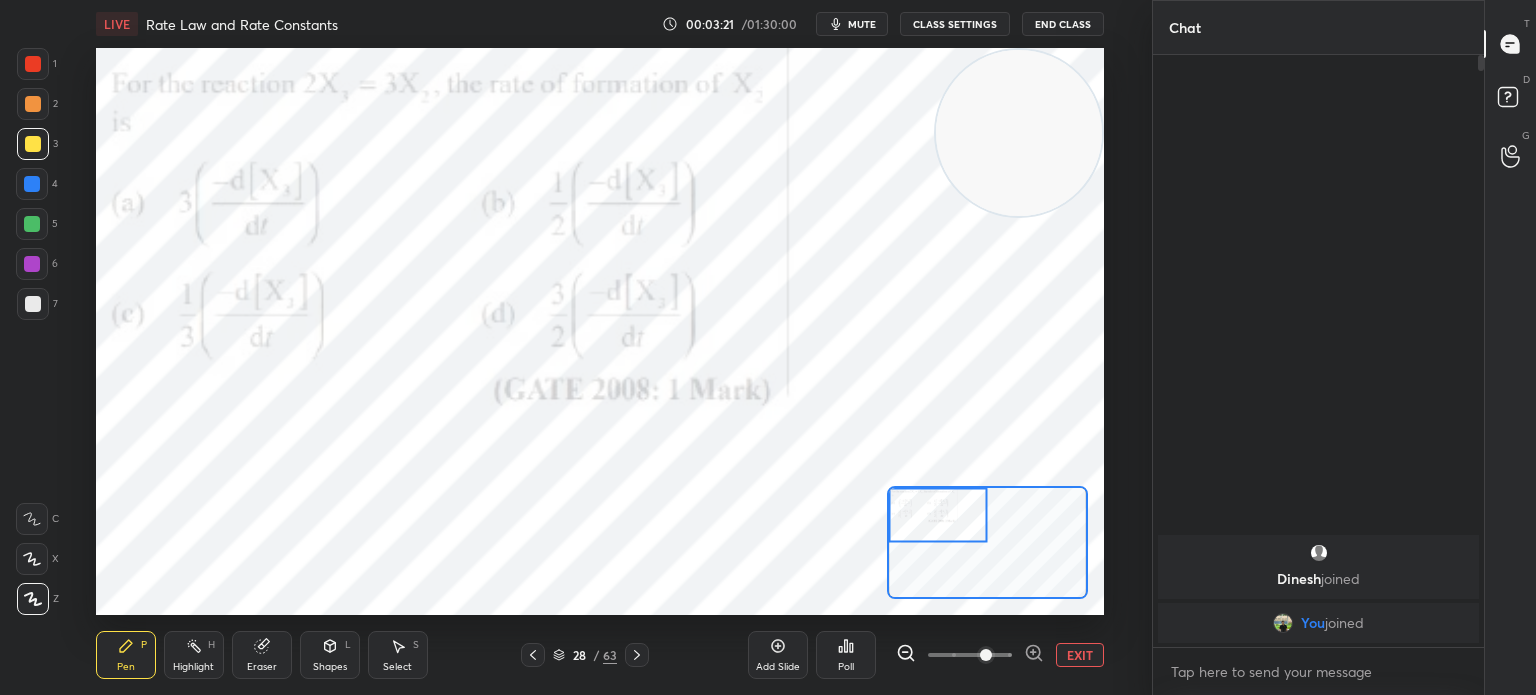 click at bounding box center [33, 64] 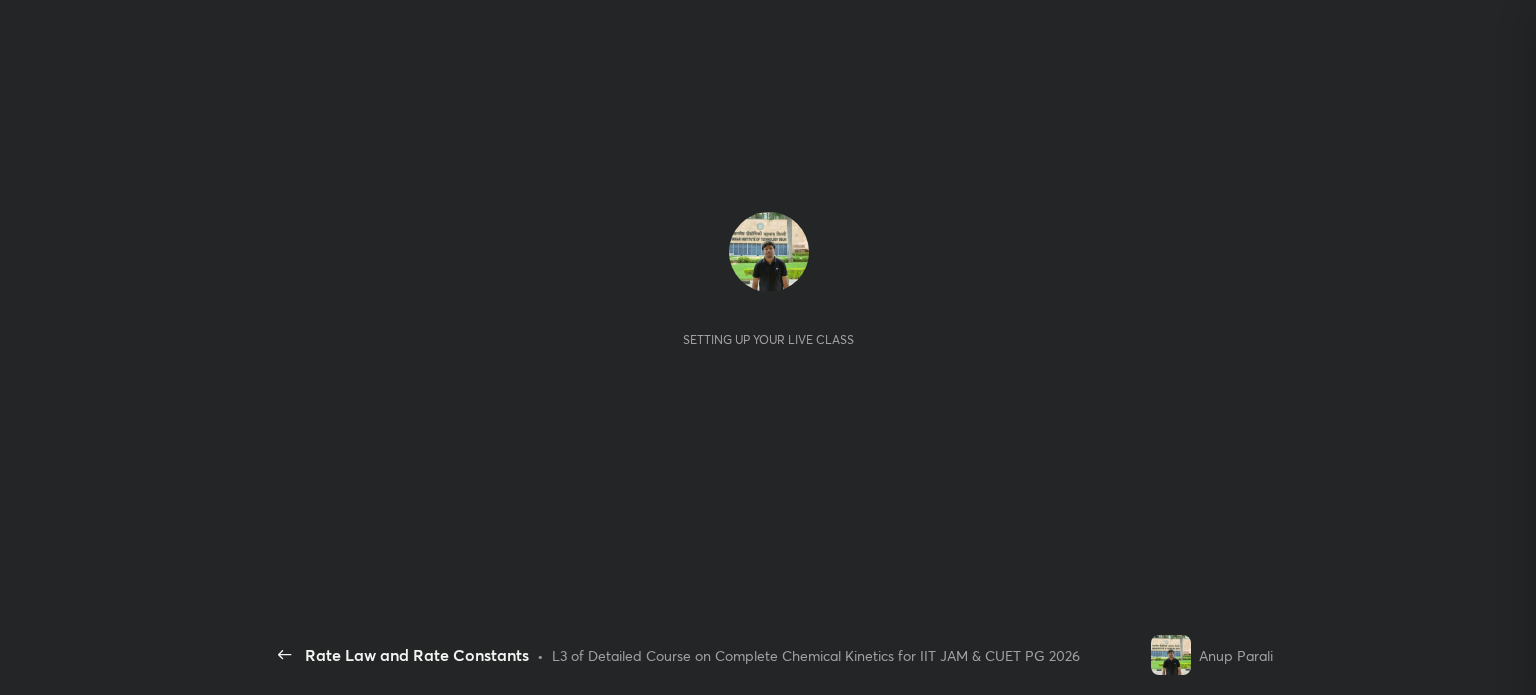 scroll, scrollTop: 0, scrollLeft: 0, axis: both 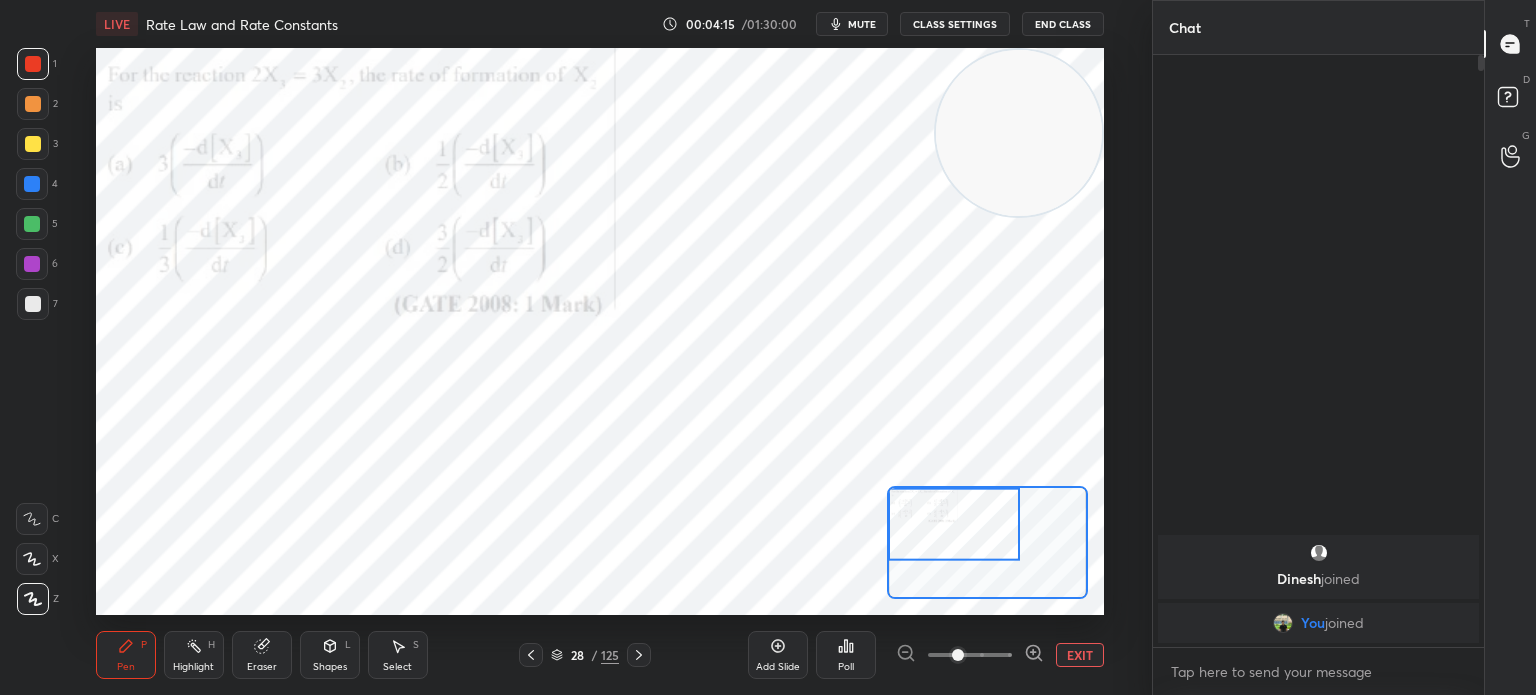 click 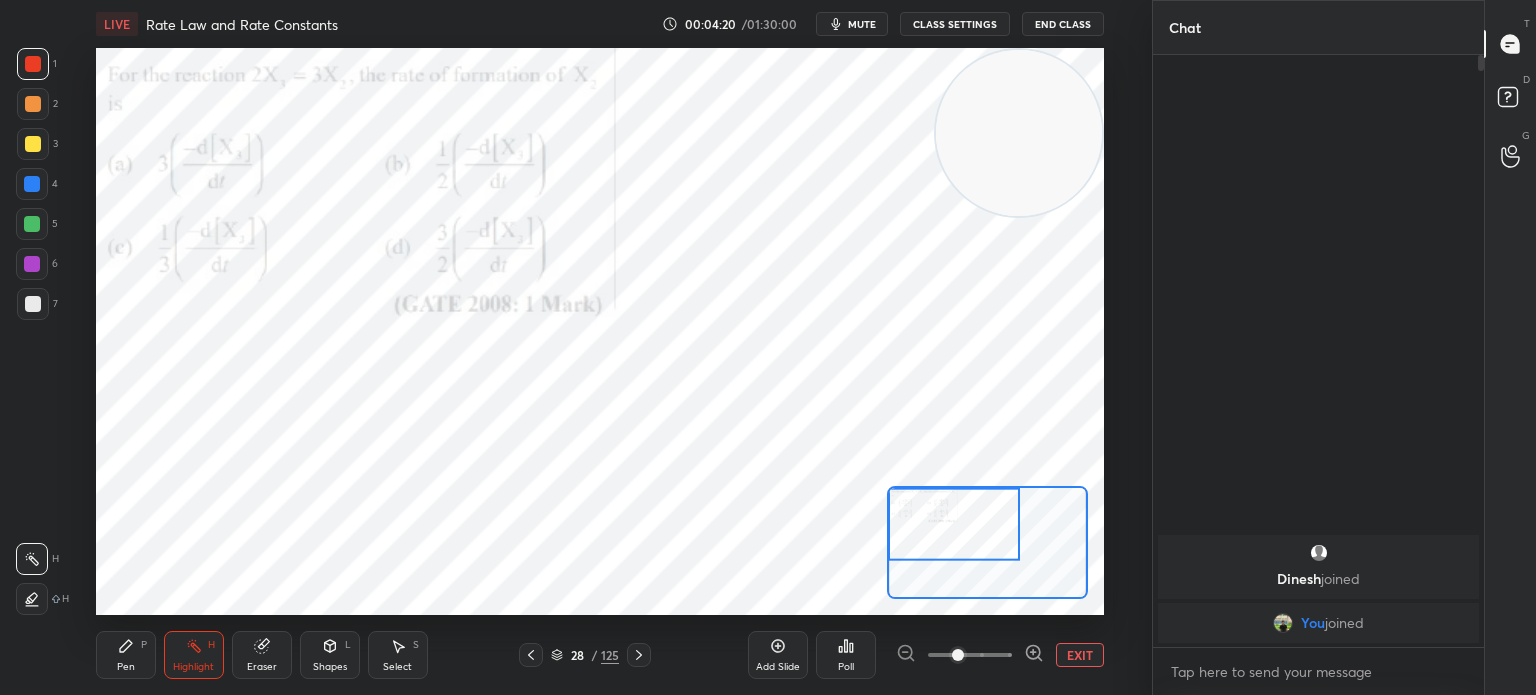 click on "Pen" at bounding box center [126, 667] 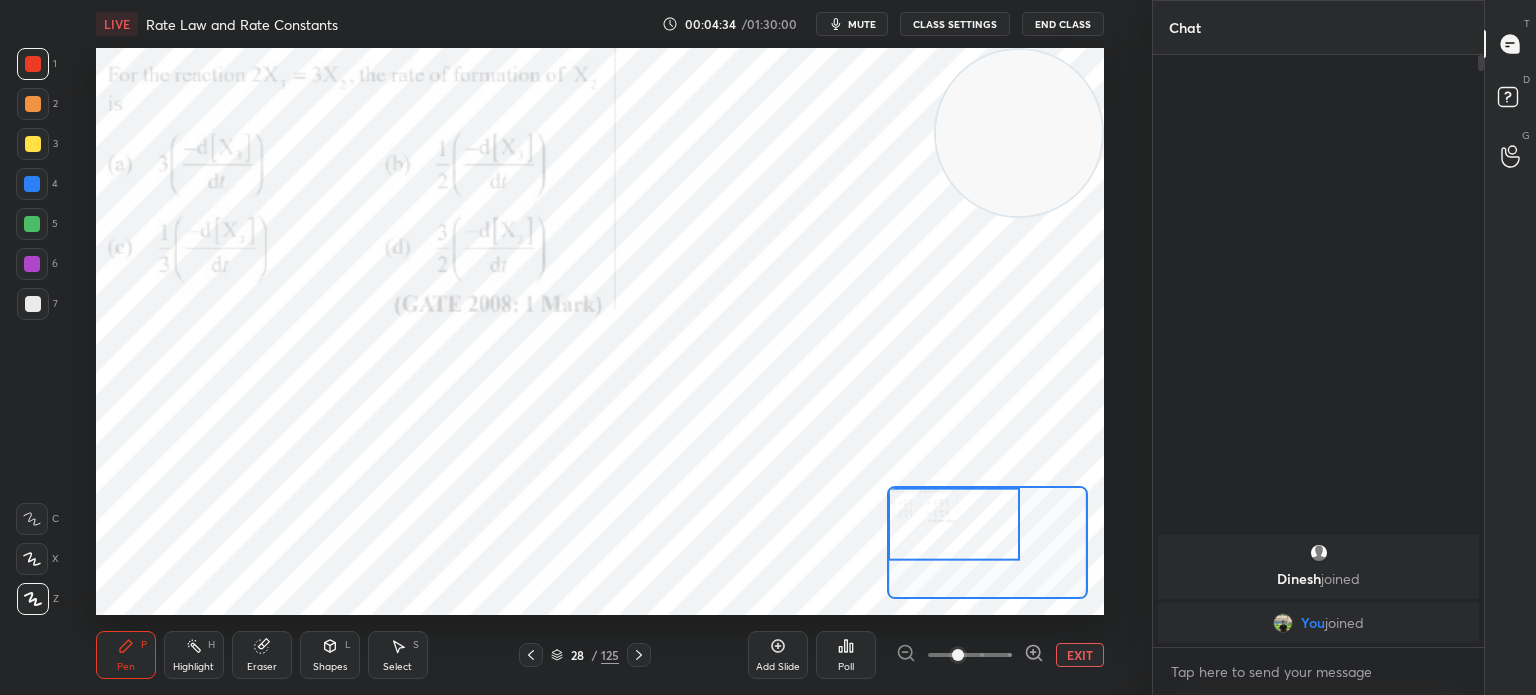 click at bounding box center (32, 224) 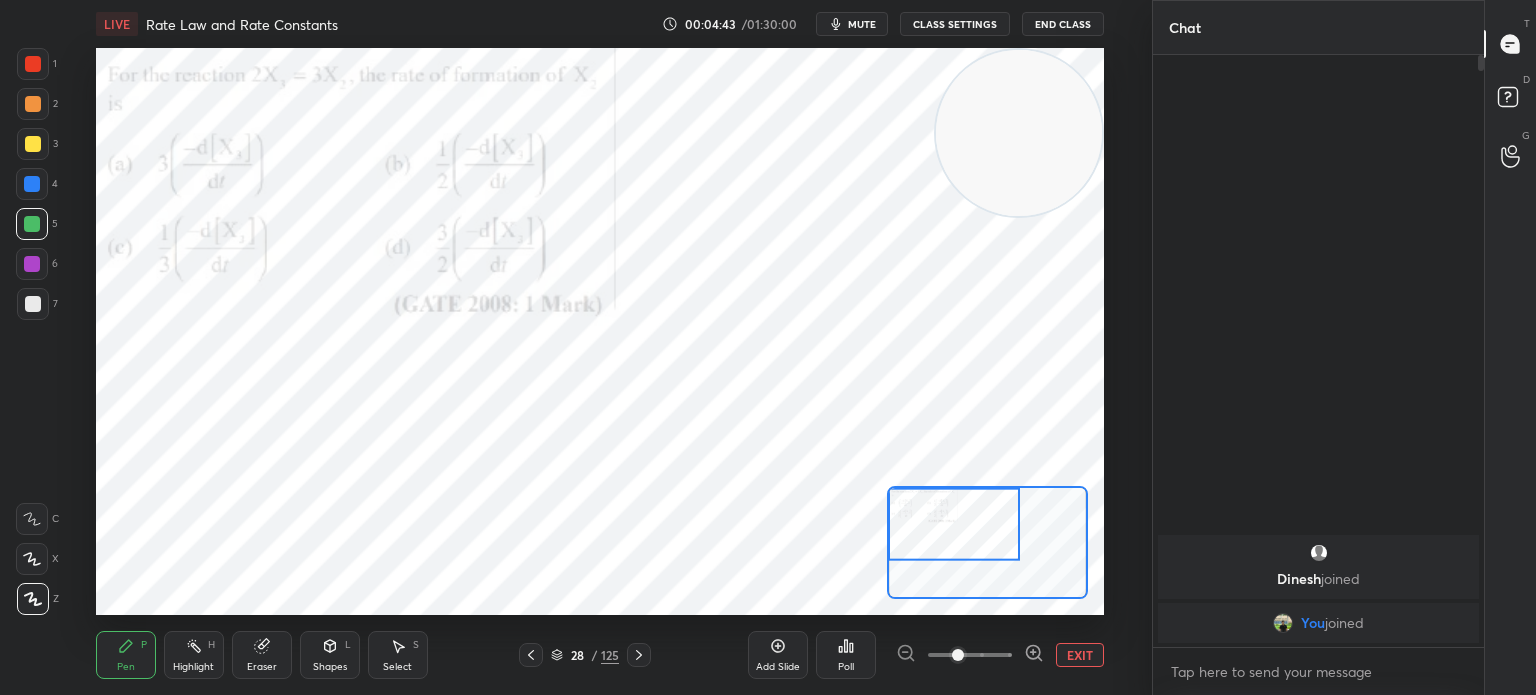 click on "Pen P Highlight H Eraser Shapes L Select S 28 / 125 Add Slide Poll EXIT" at bounding box center [600, 655] 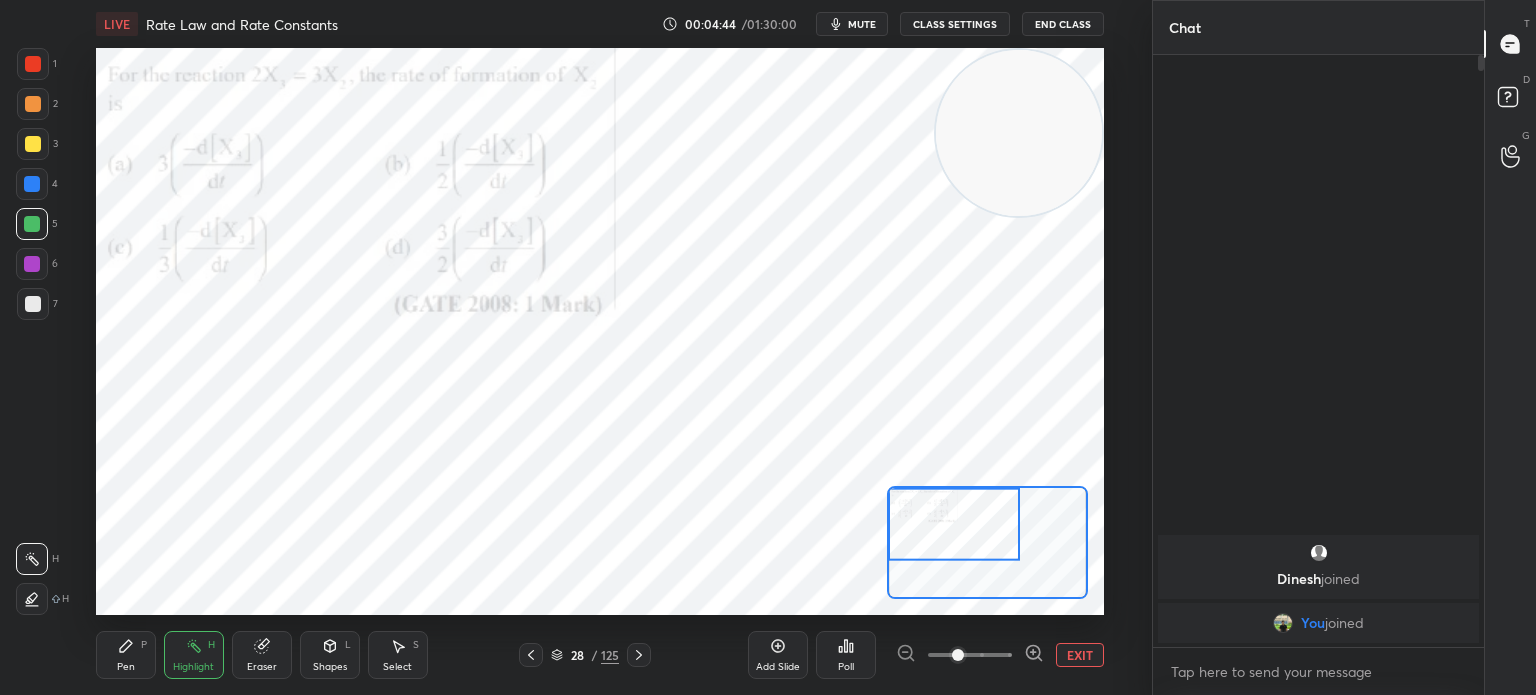 click 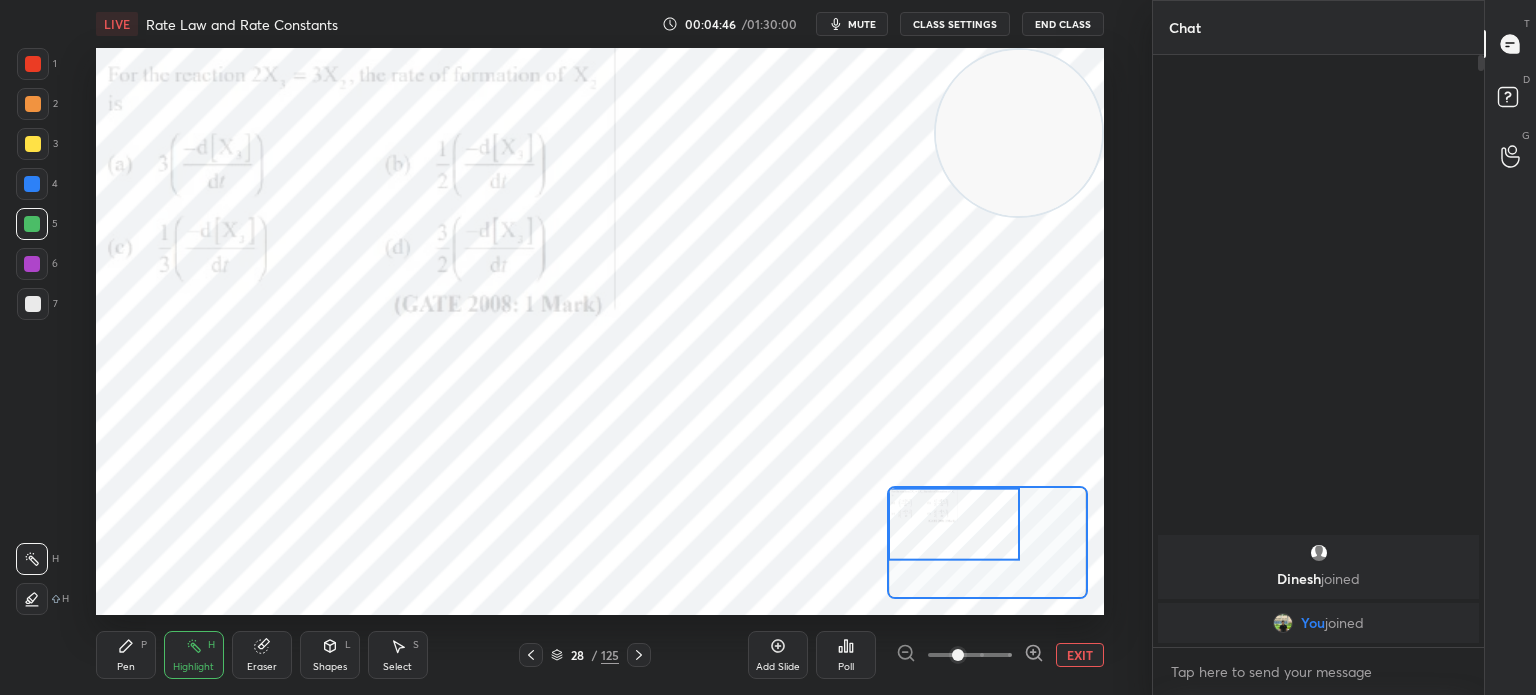 click at bounding box center [33, 64] 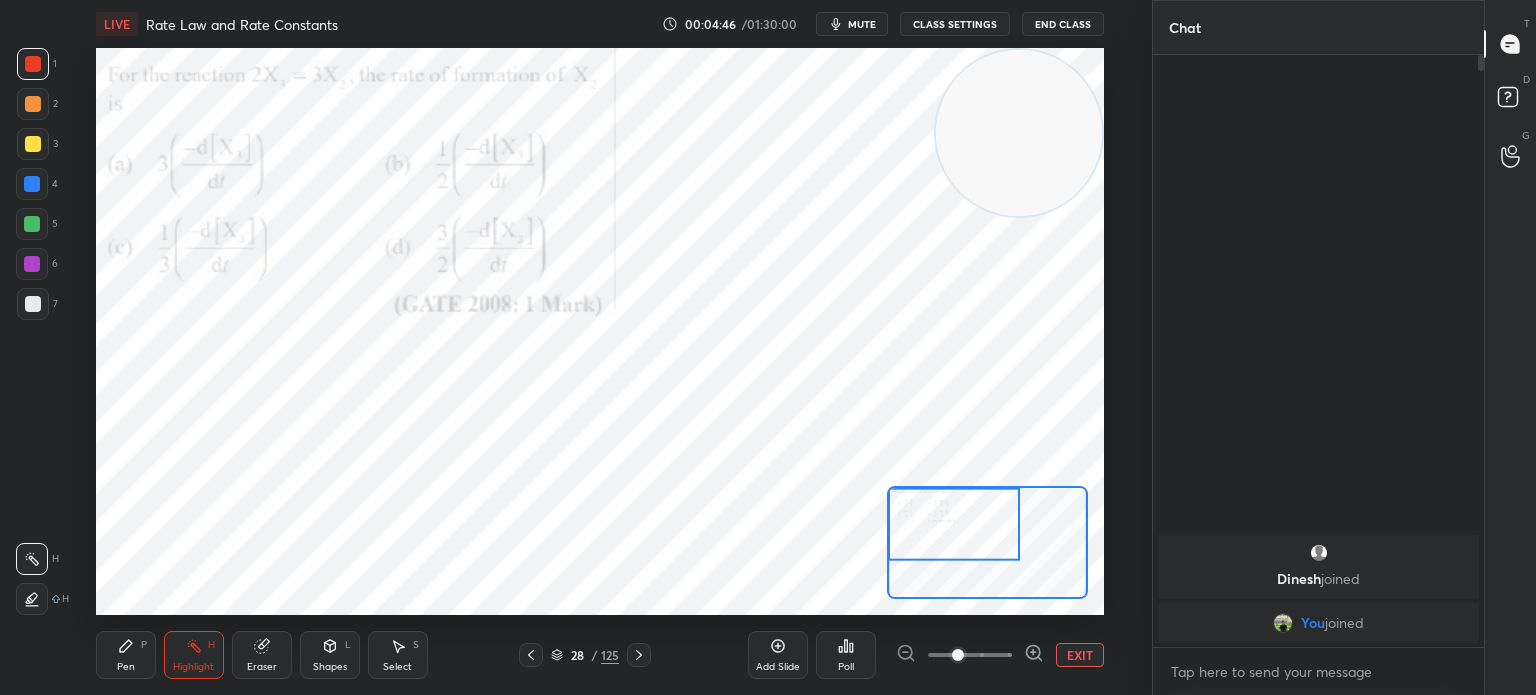 click at bounding box center (33, 64) 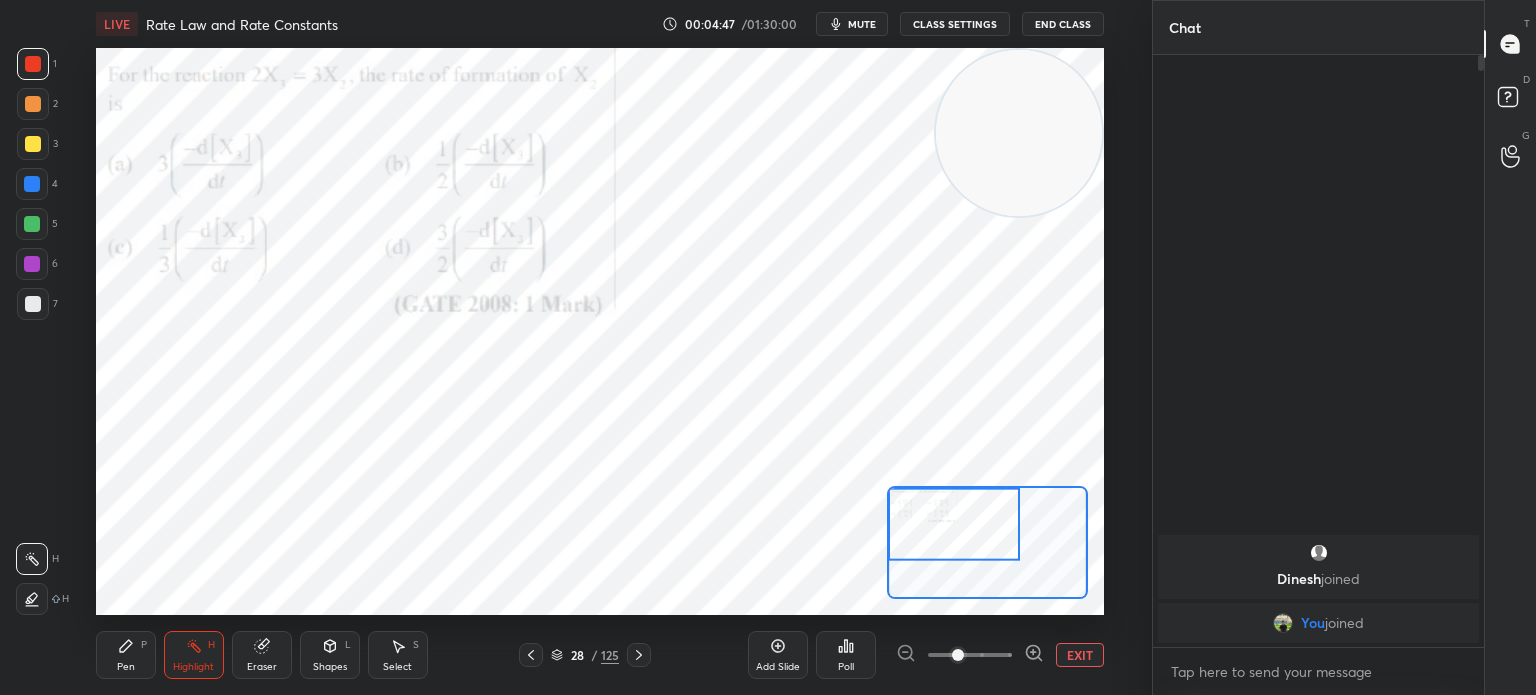 click on "Highlight H" at bounding box center (194, 655) 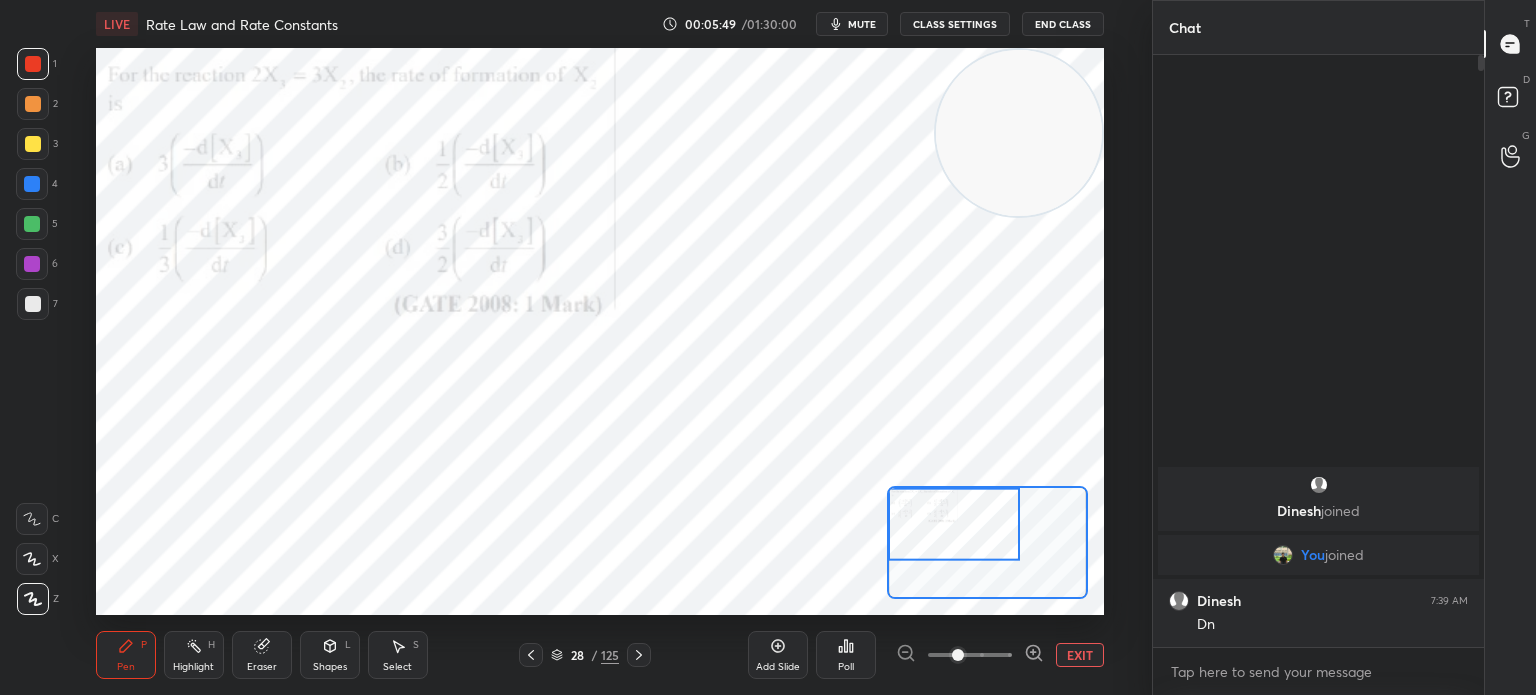click on "Add Slide" at bounding box center (778, 655) 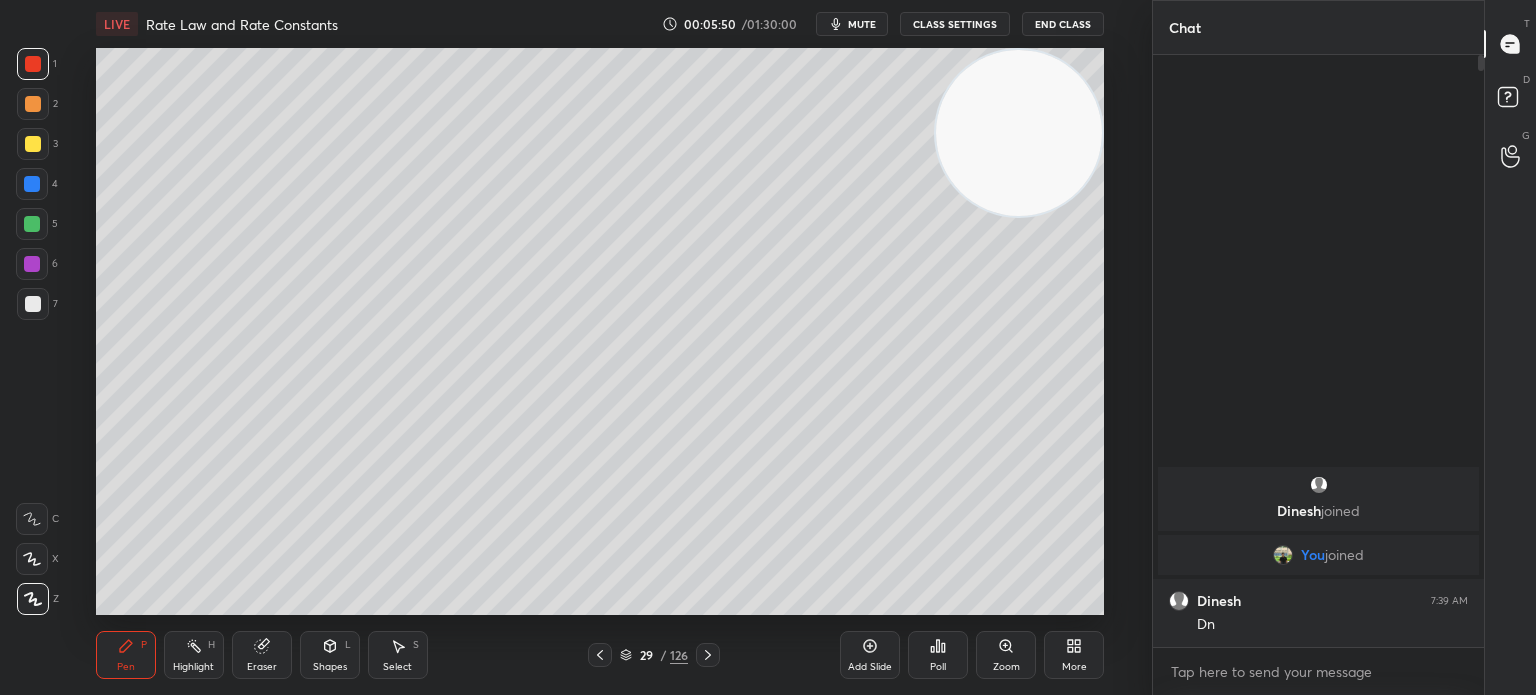 click at bounding box center [33, 144] 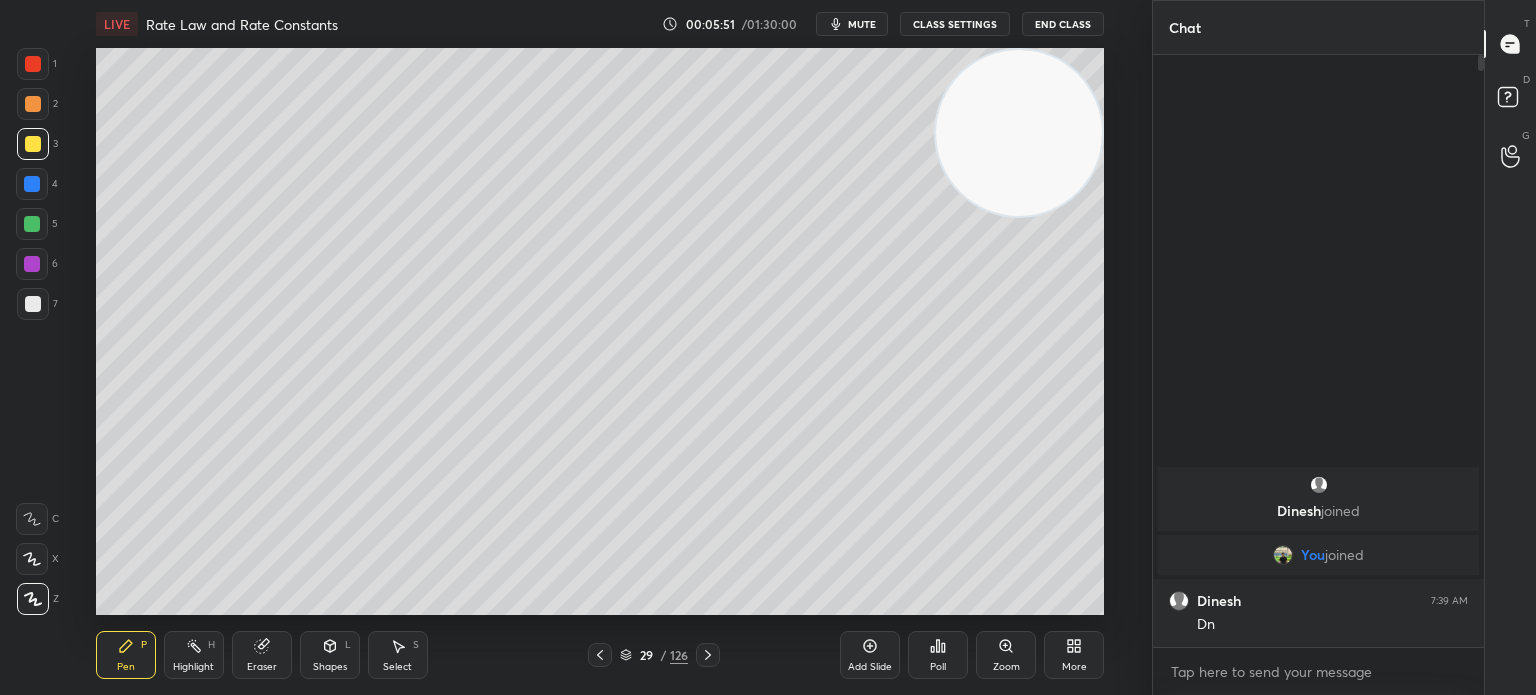 click at bounding box center (33, 599) 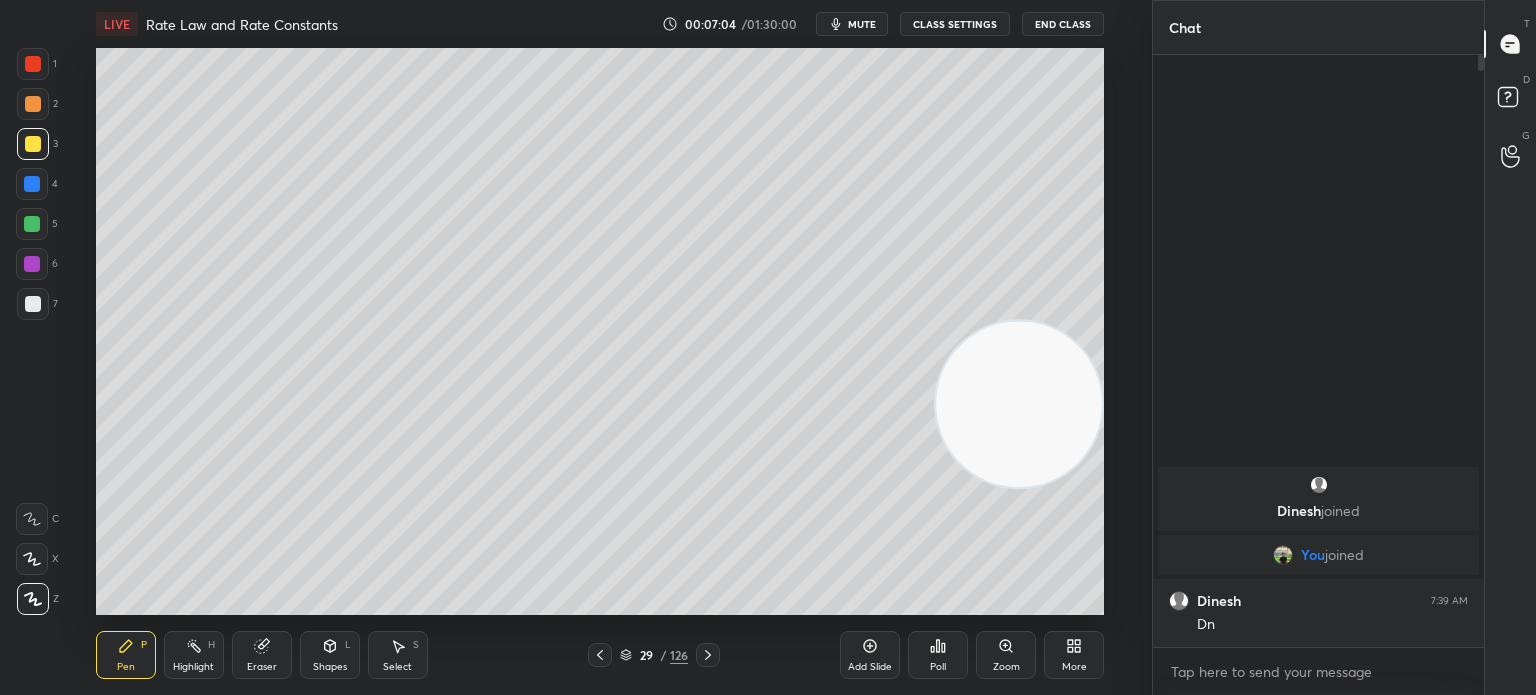 click on "Eraser" at bounding box center [262, 667] 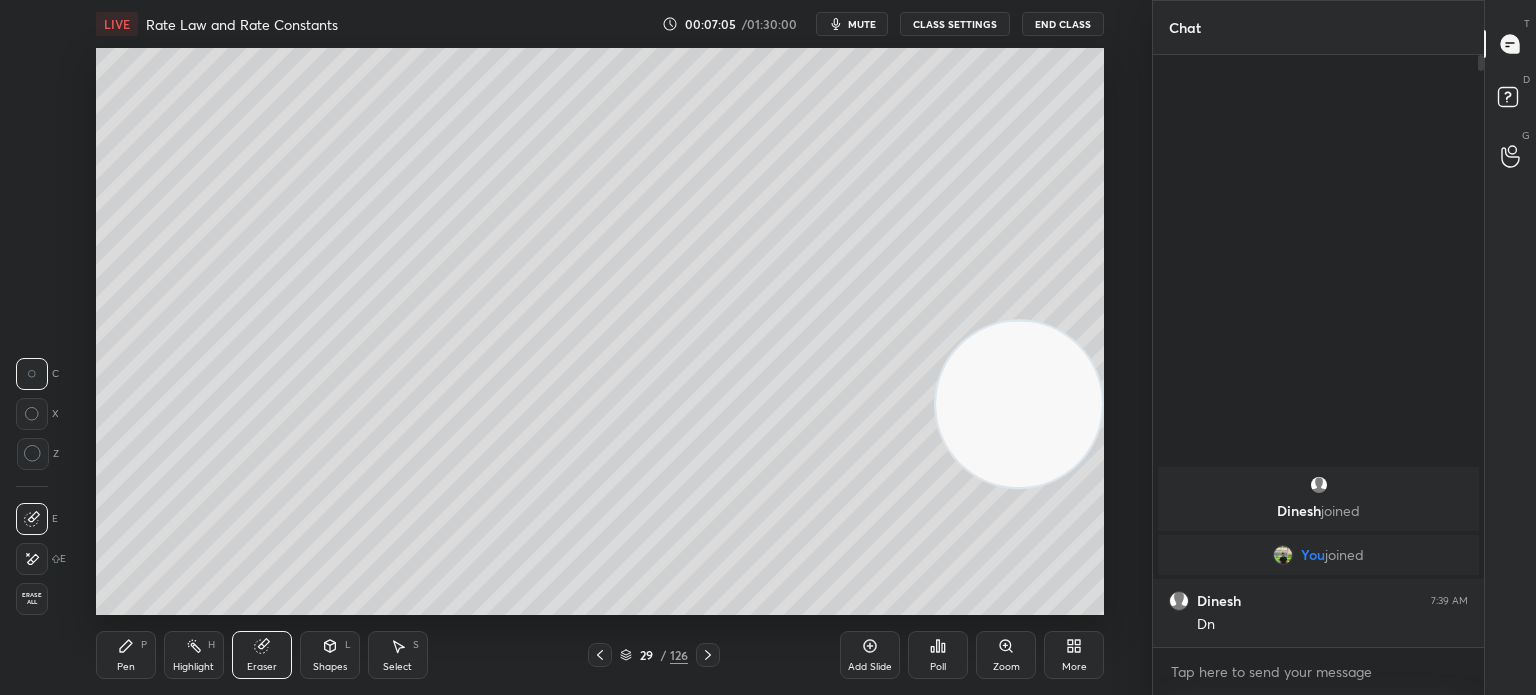 click 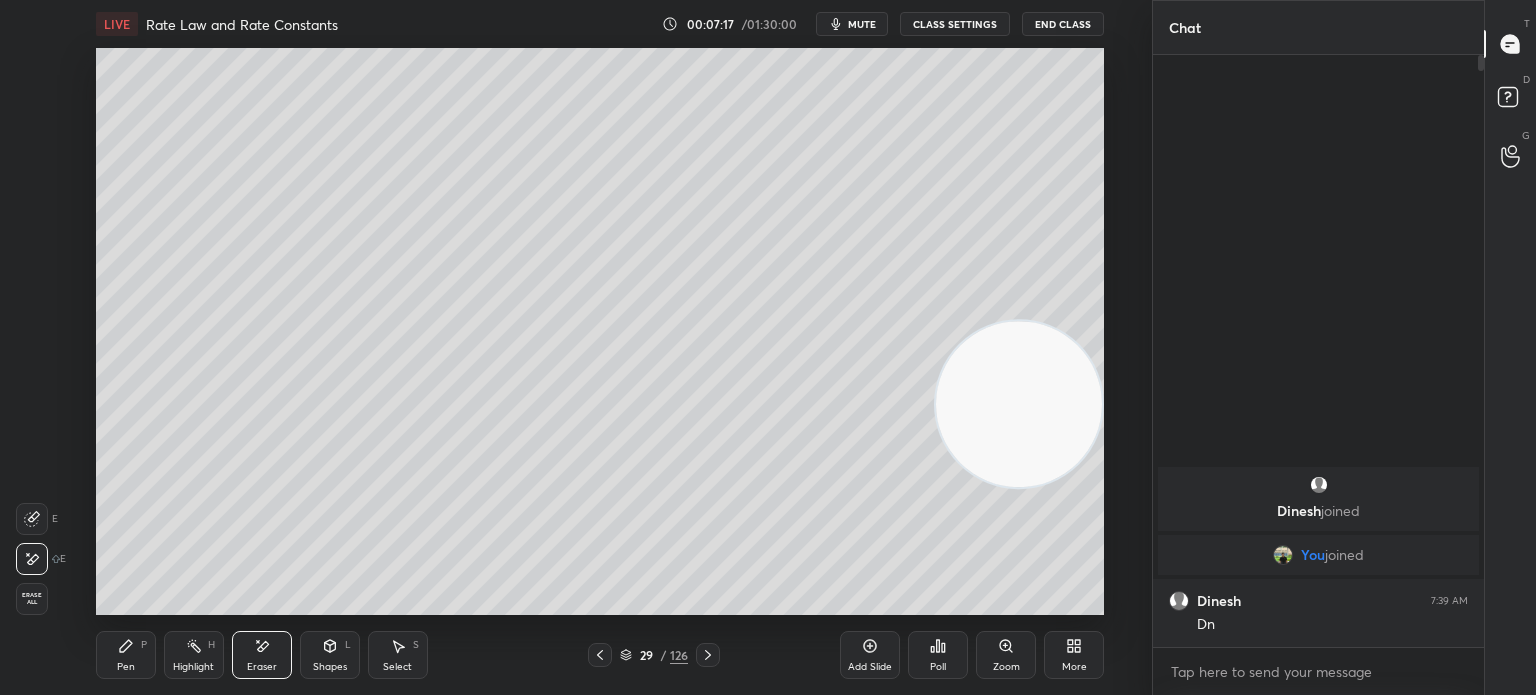 click on "Pen P" at bounding box center [126, 655] 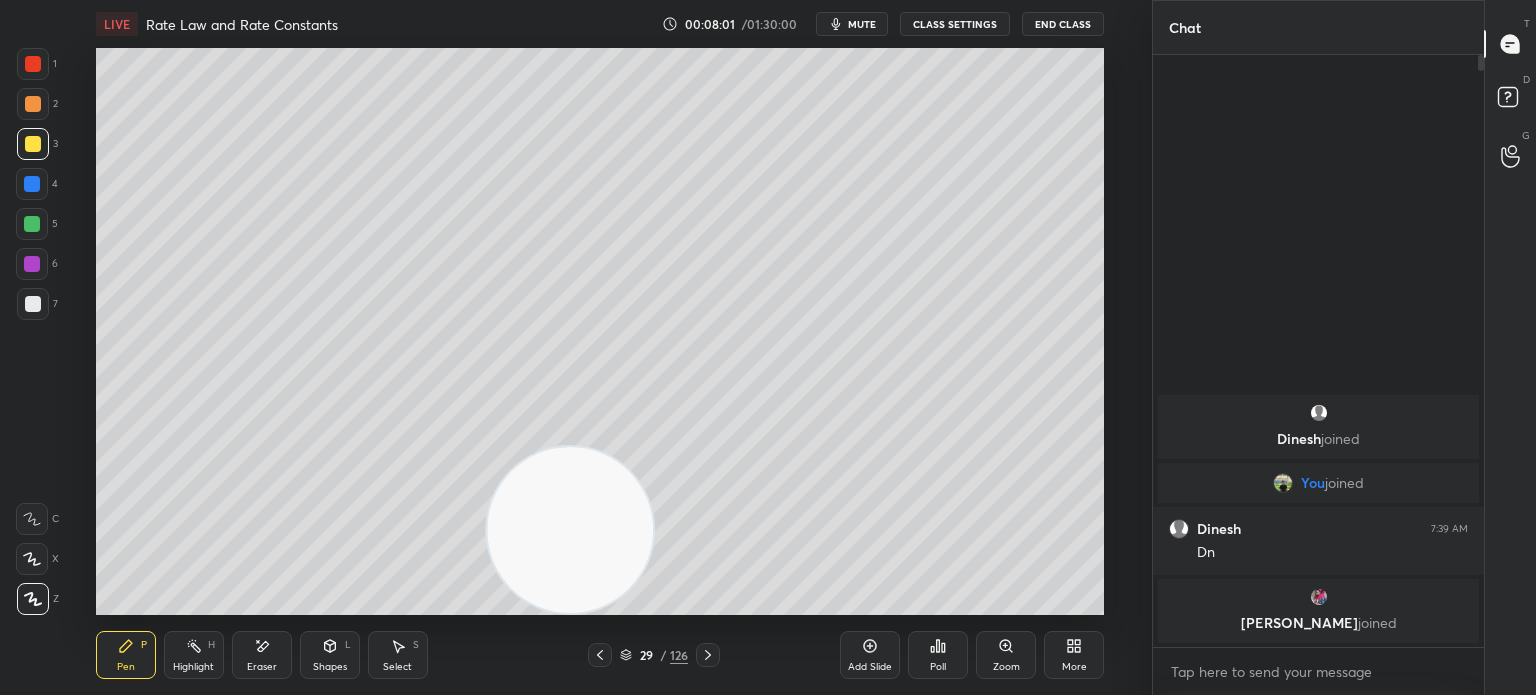 click on "[PERSON_NAME]  joined" at bounding box center (1318, 611) 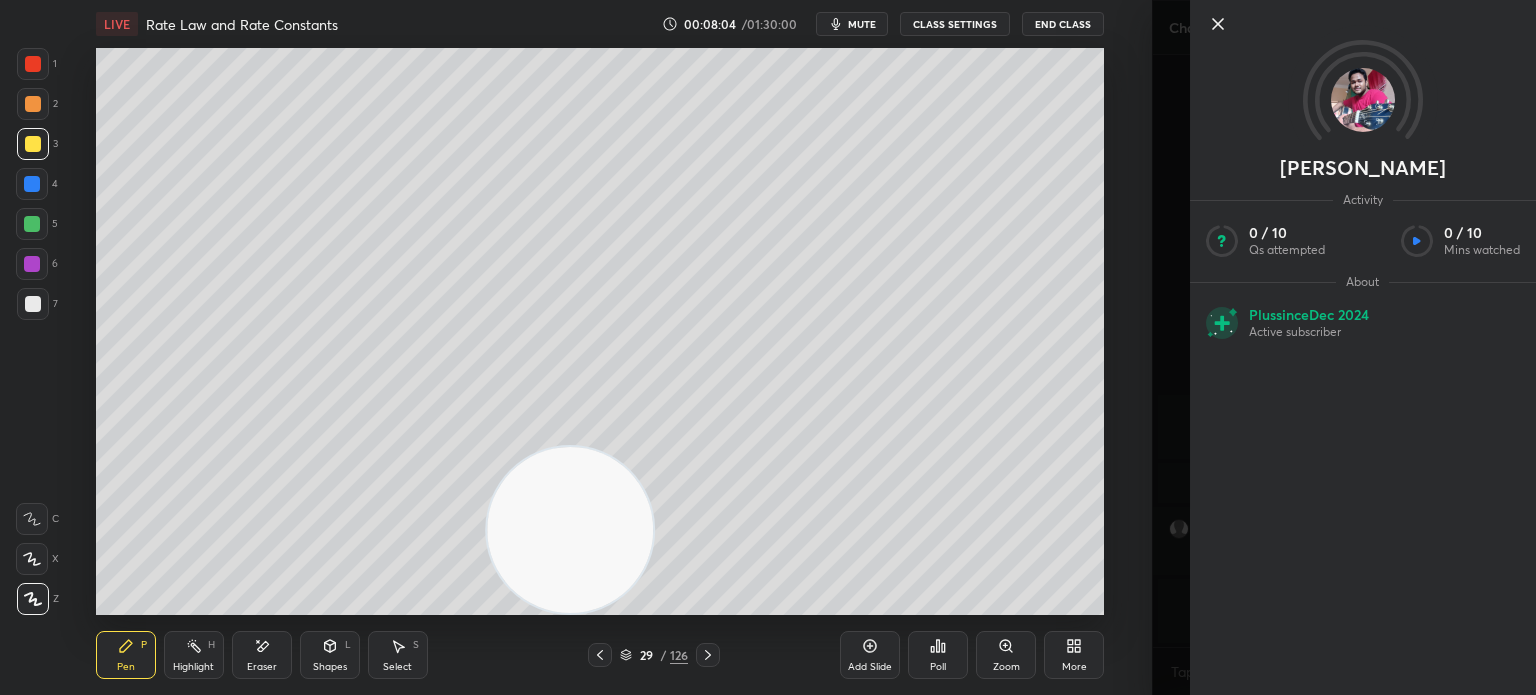 click 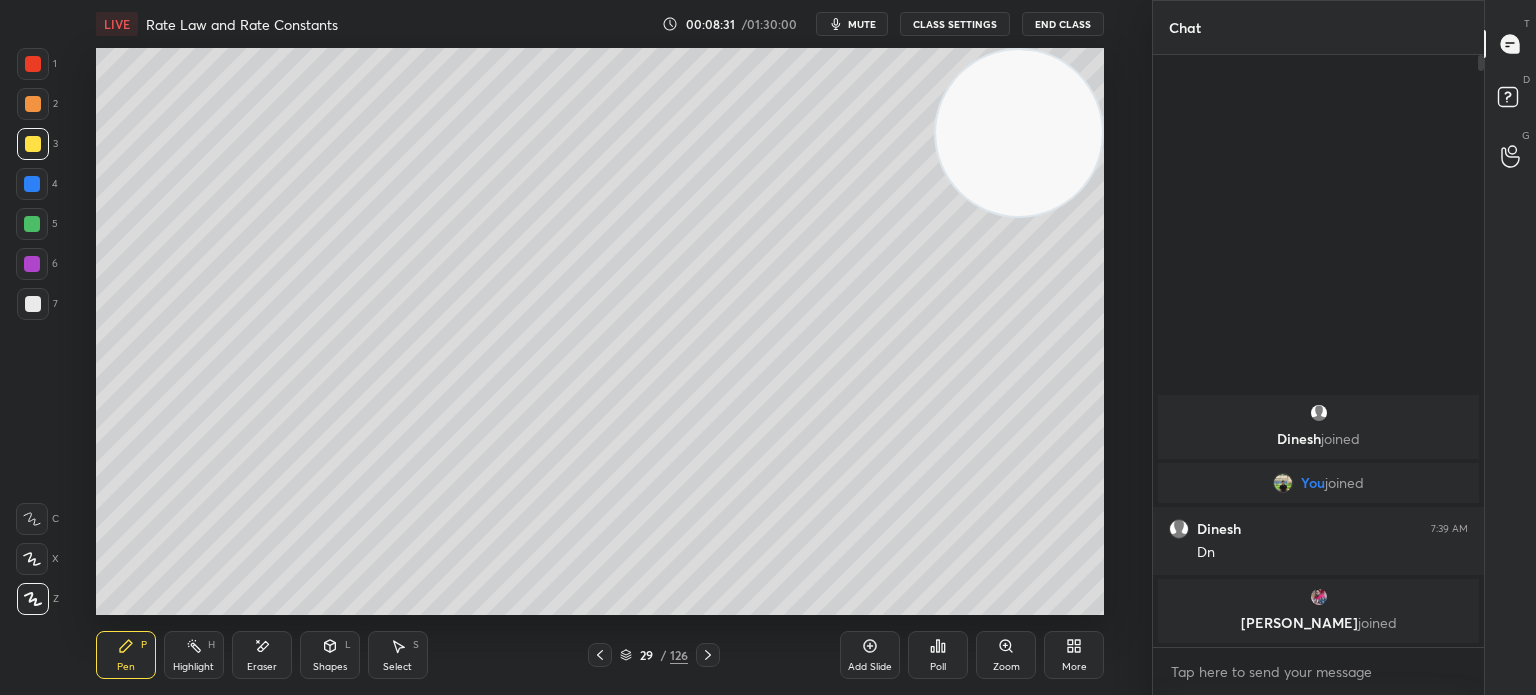 click at bounding box center (33, 304) 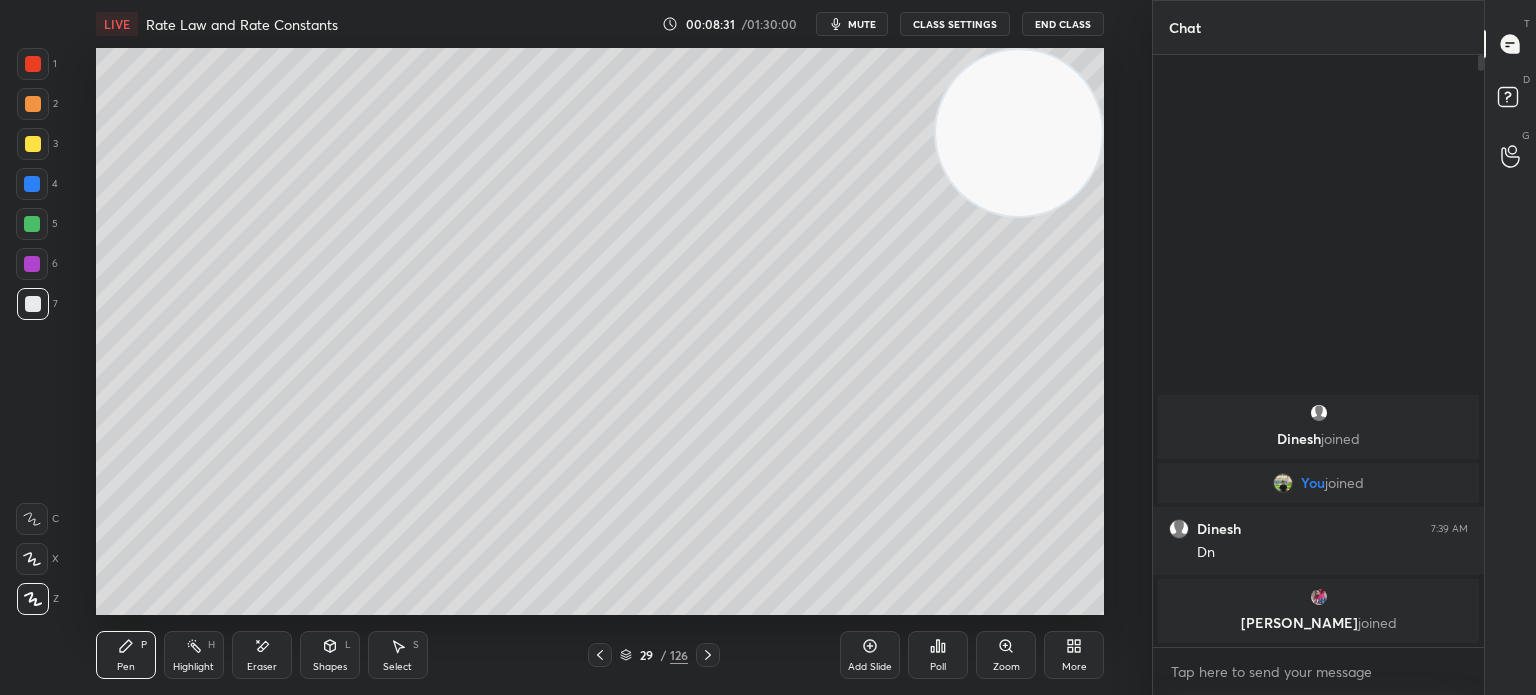 click at bounding box center [33, 304] 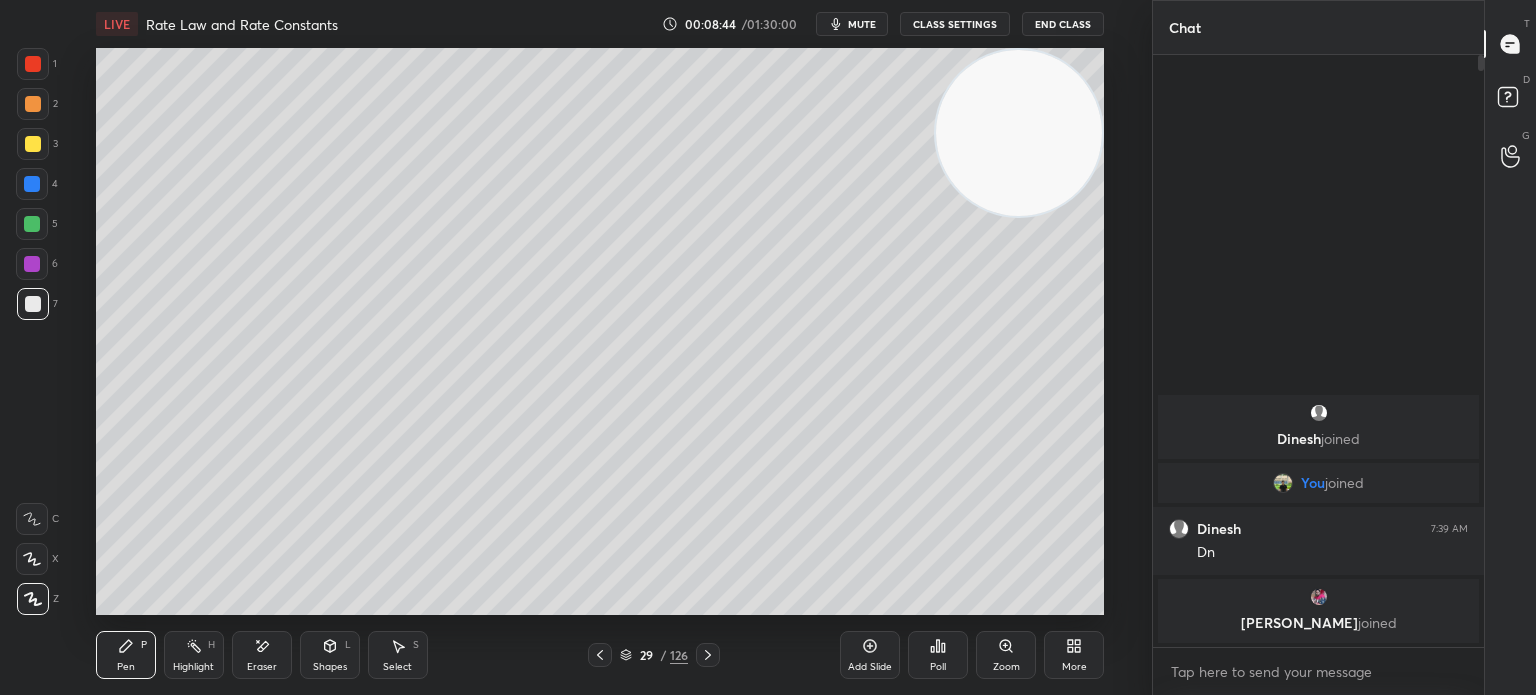click on "Eraser" at bounding box center [262, 667] 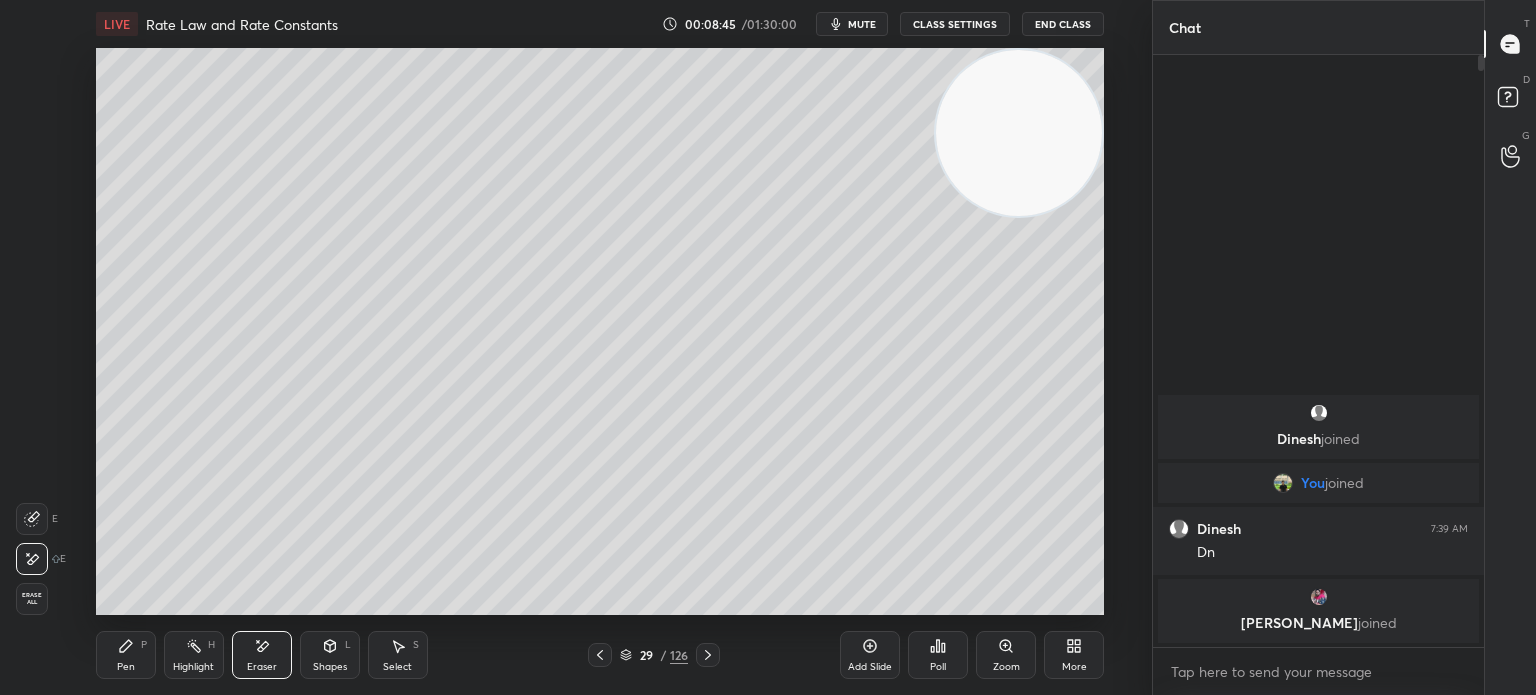 click on "Pen P Highlight H Eraser Shapes L Select S 29 / 126 Add Slide Poll Zoom More" at bounding box center [600, 655] 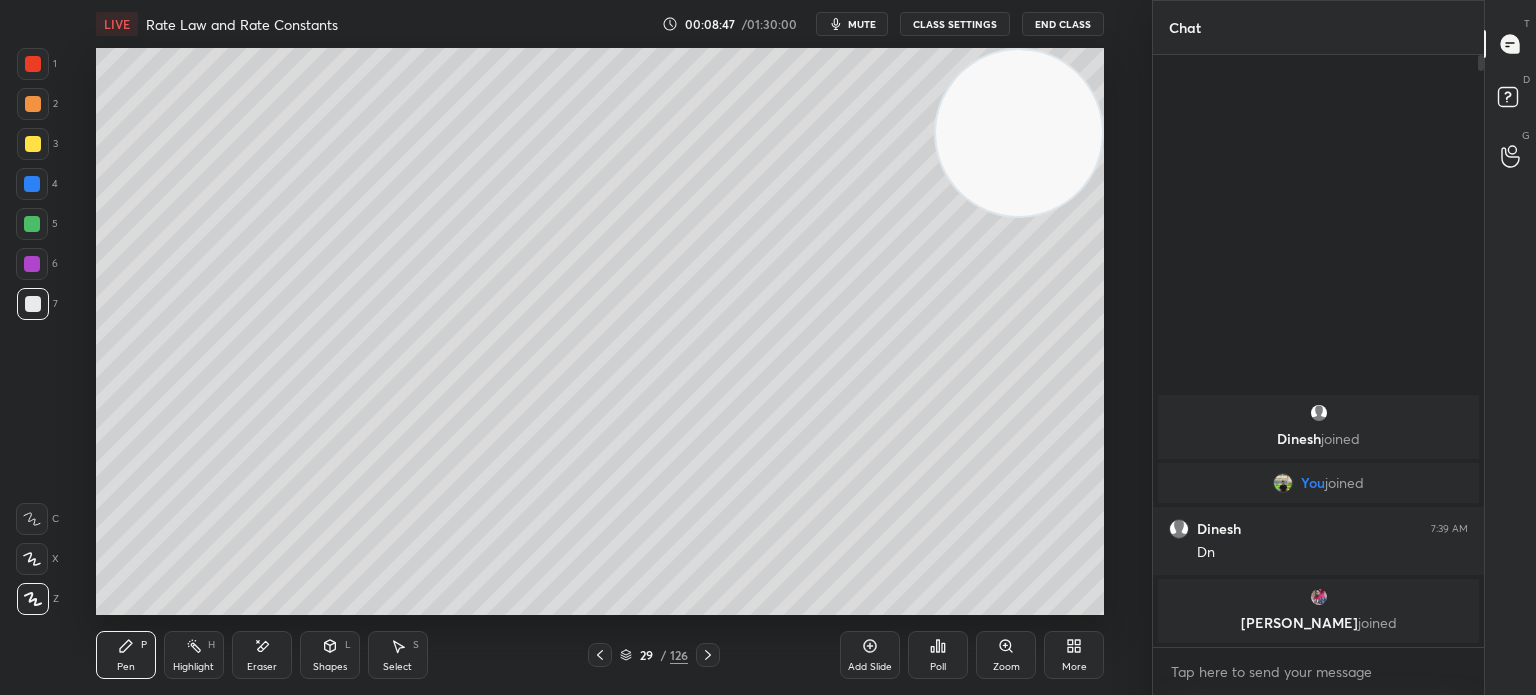 click on "Eraser" at bounding box center [262, 655] 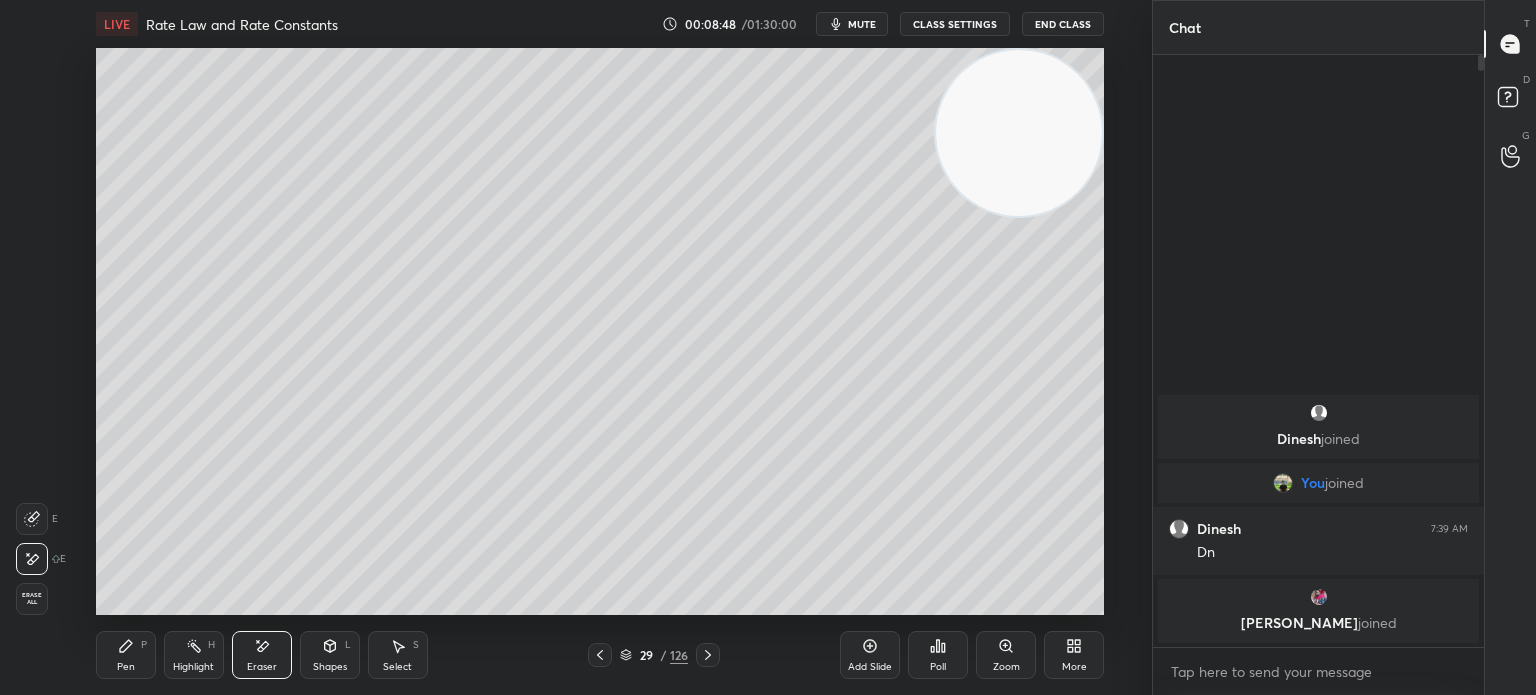 click on "Pen P" at bounding box center (126, 655) 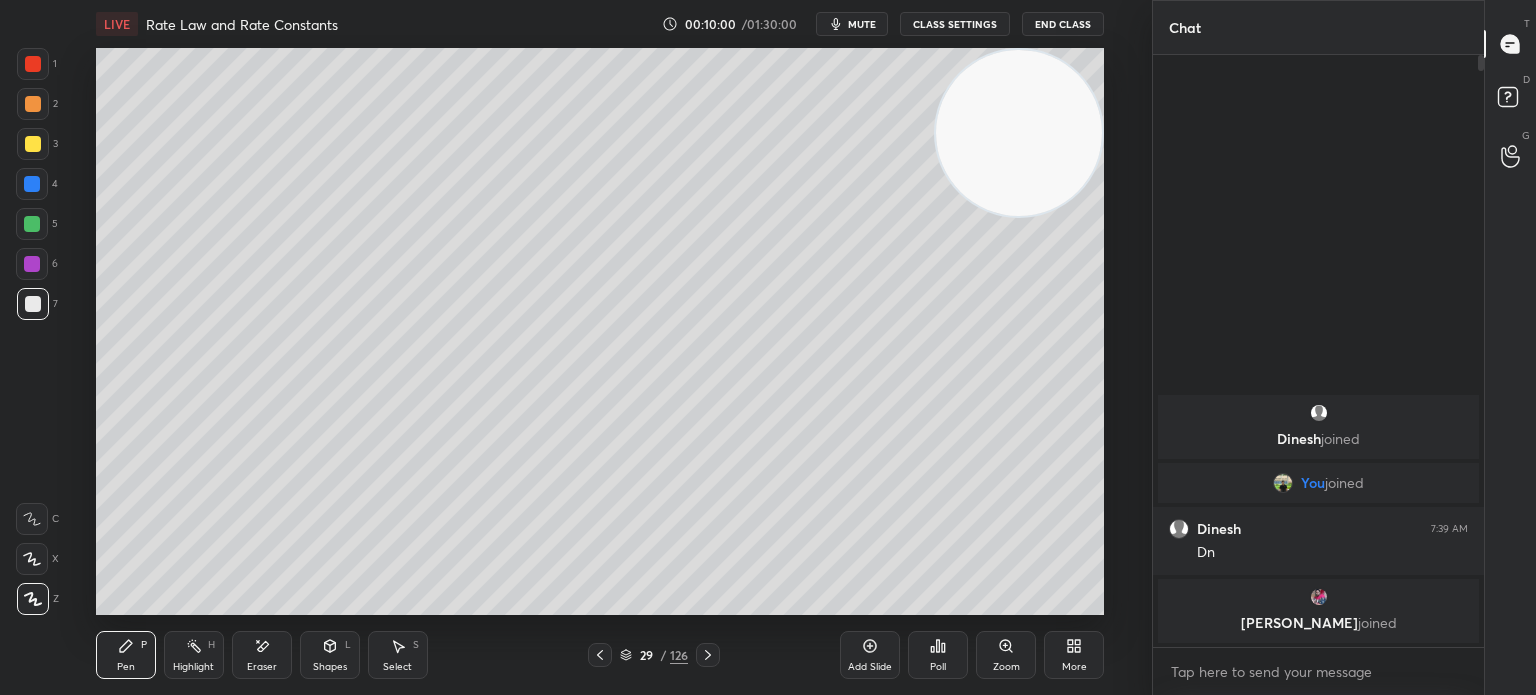 click at bounding box center (33, 144) 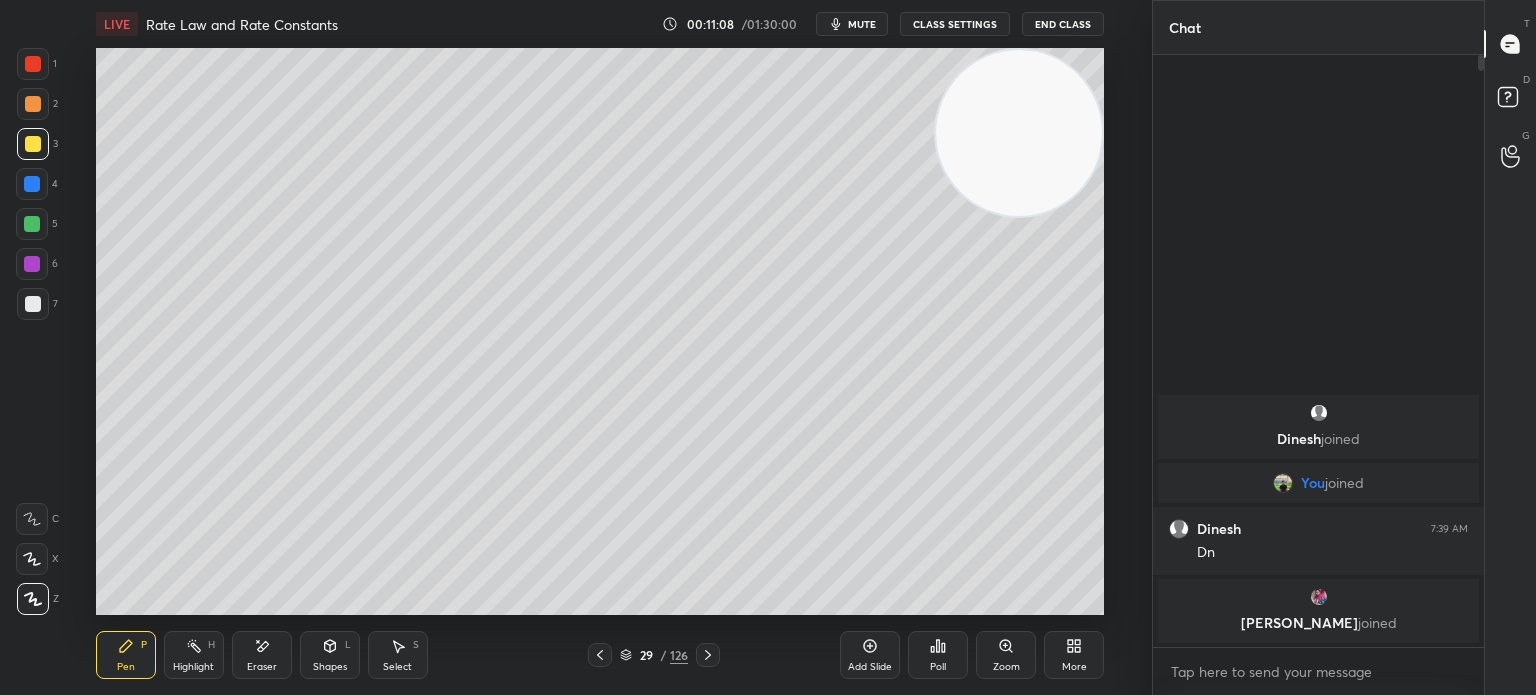 click at bounding box center [33, 304] 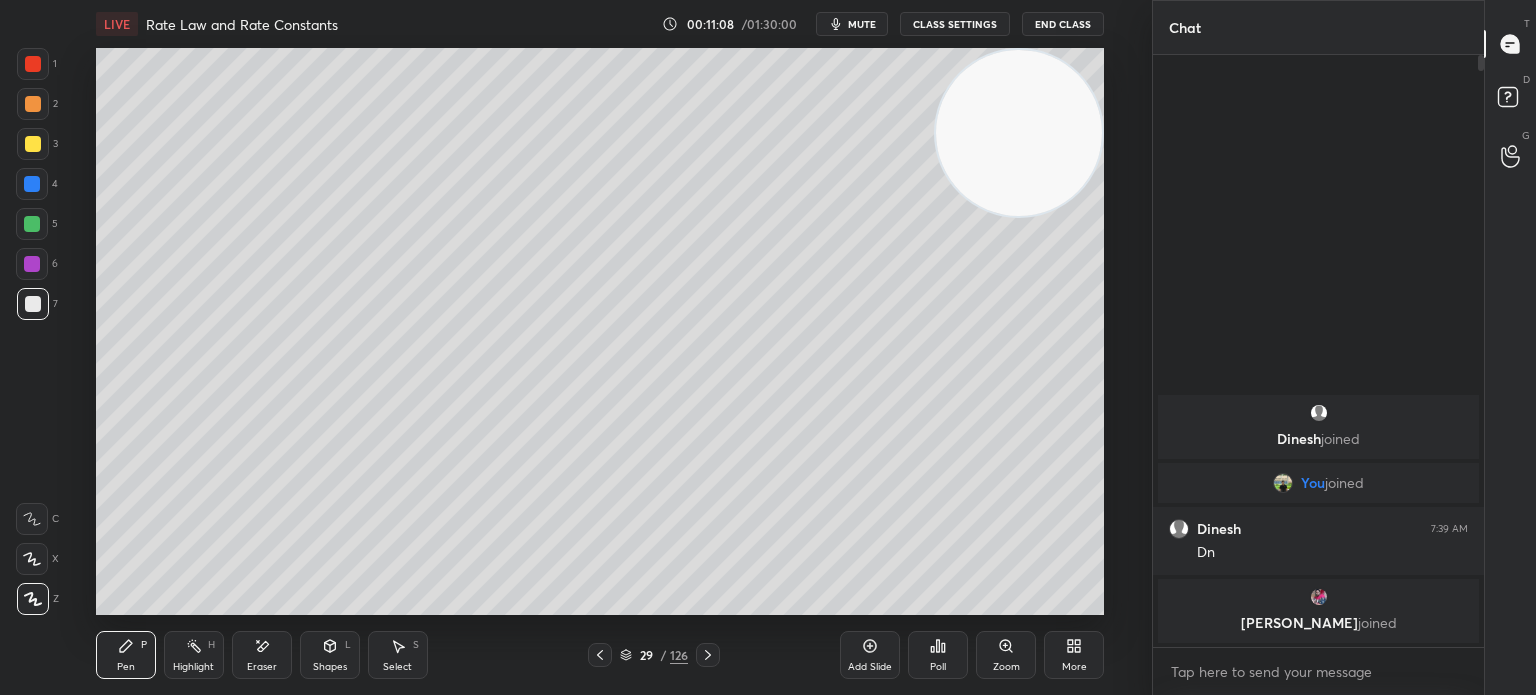 click at bounding box center [33, 304] 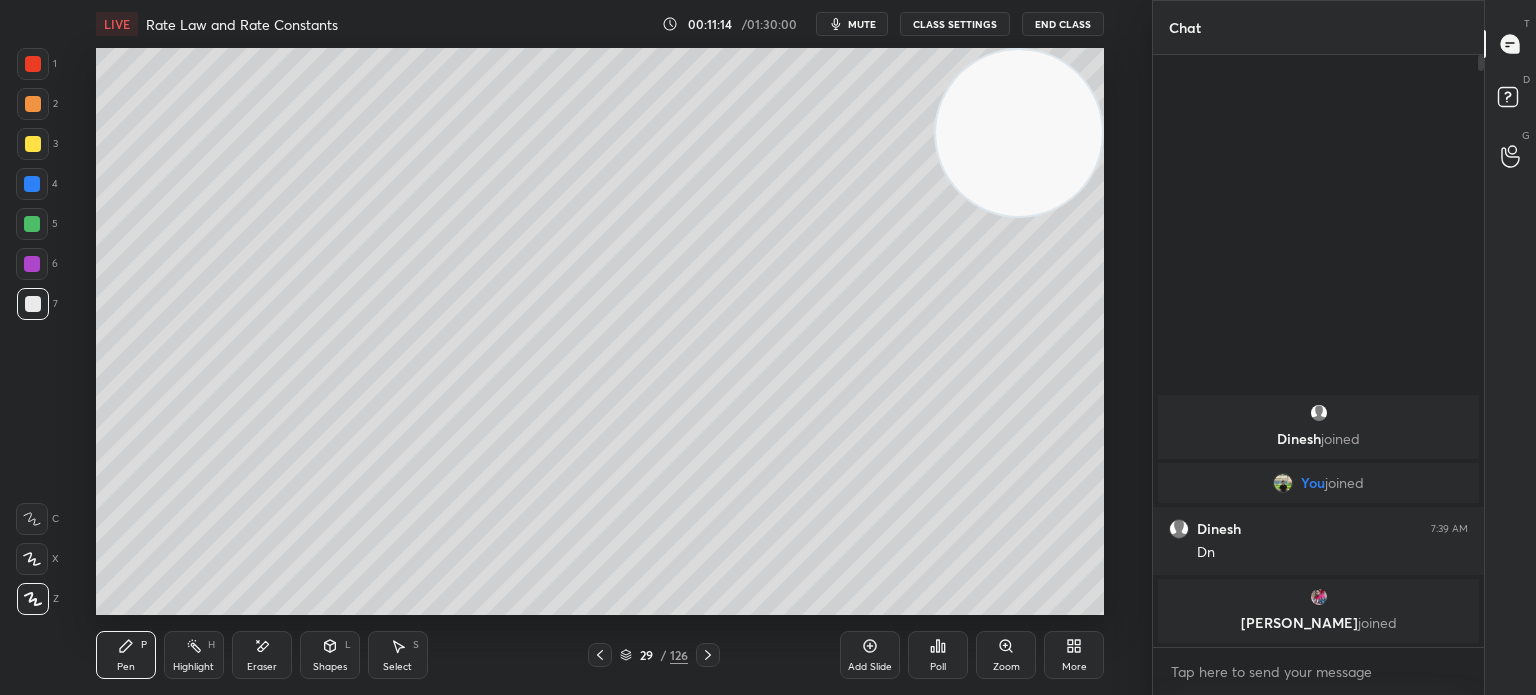 click 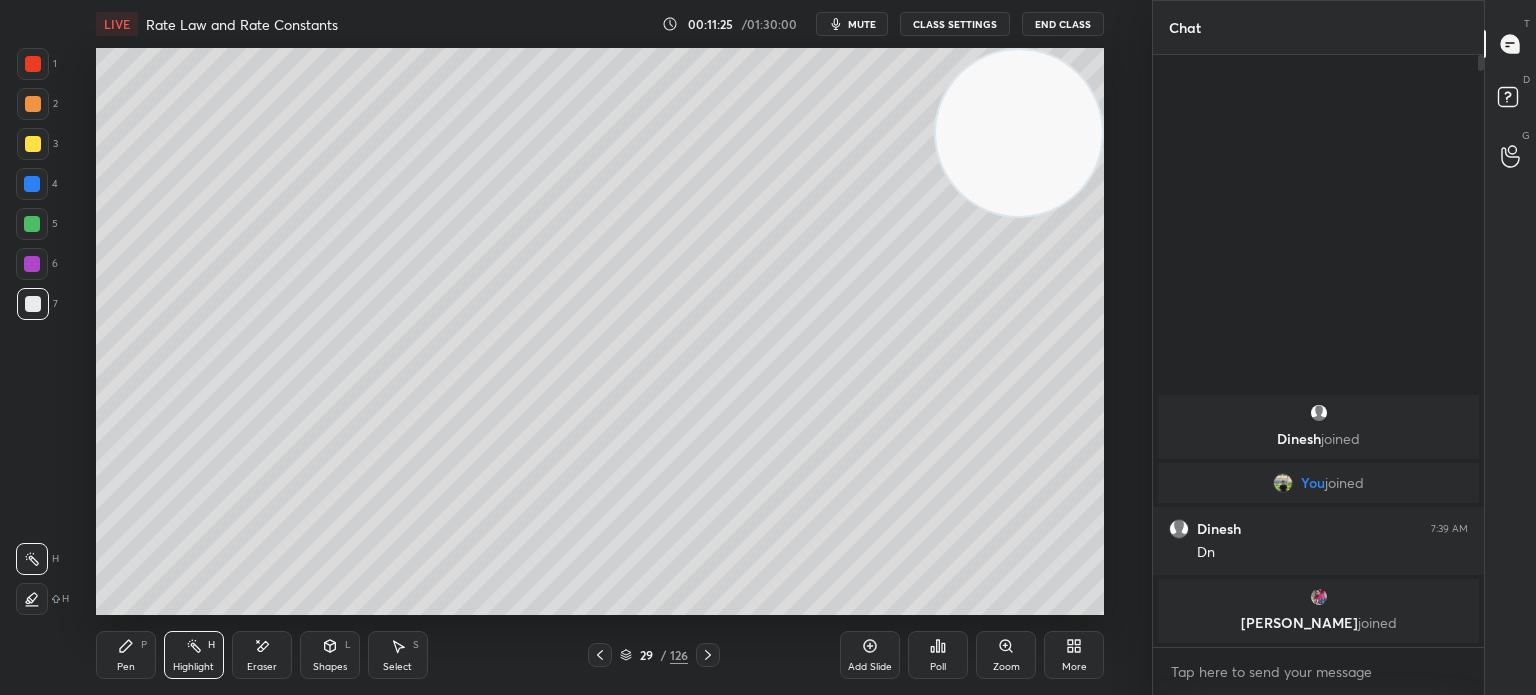 click at bounding box center (32, 224) 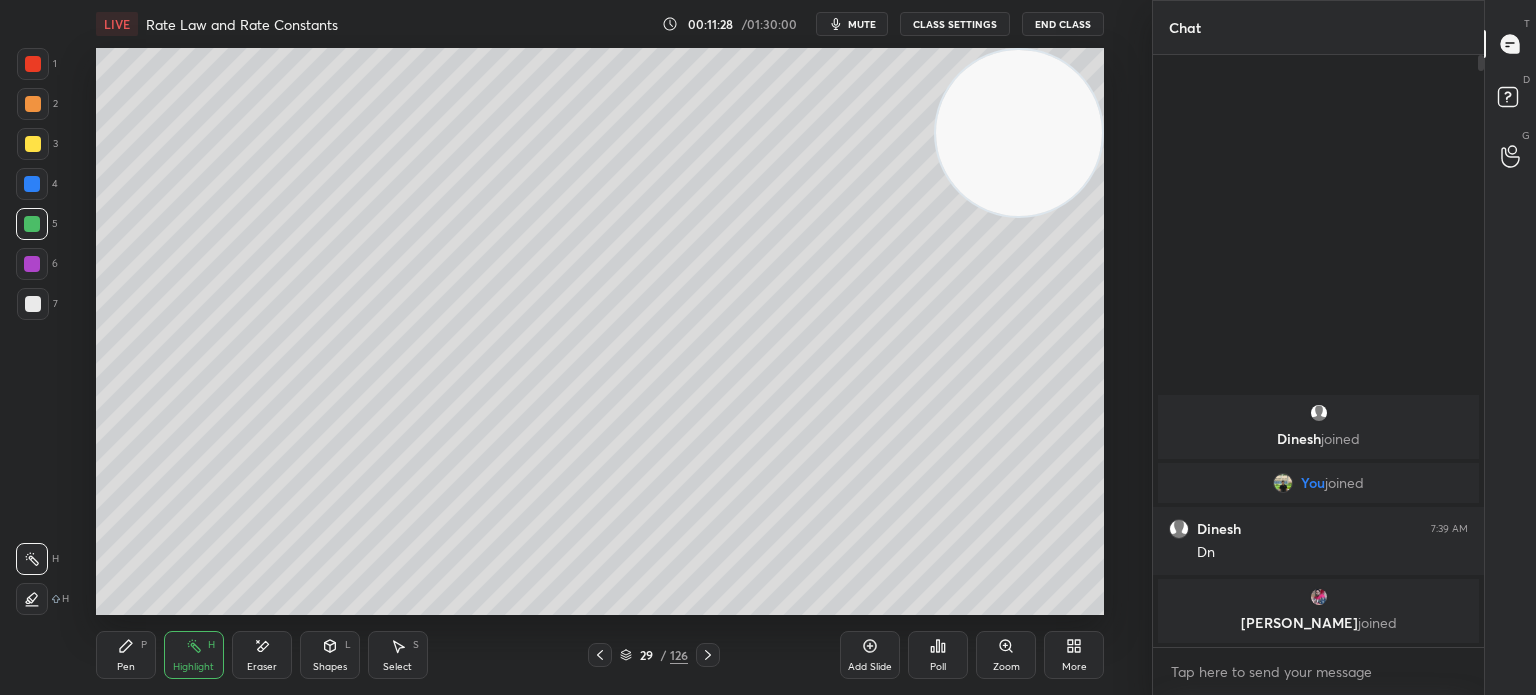 click on "Highlight H" at bounding box center (194, 655) 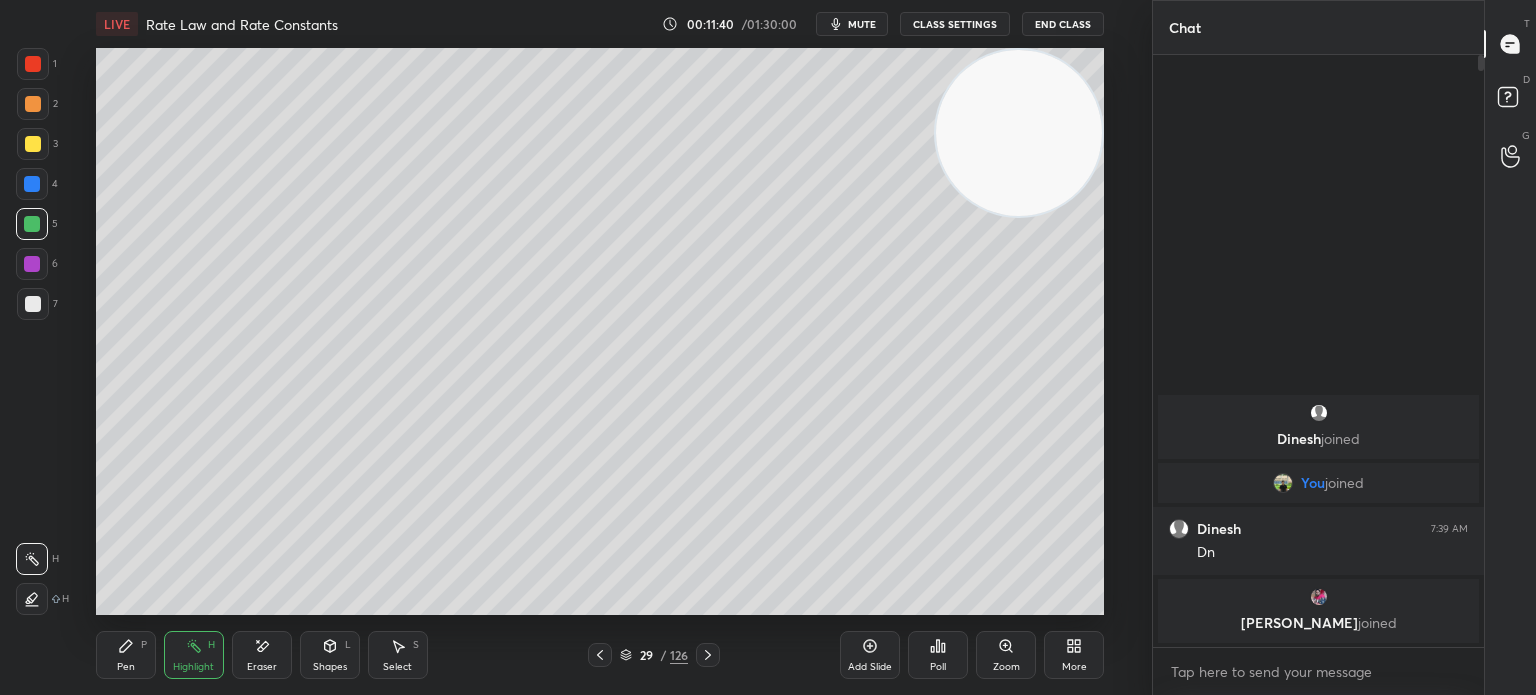 click on "Add Slide" at bounding box center (870, 655) 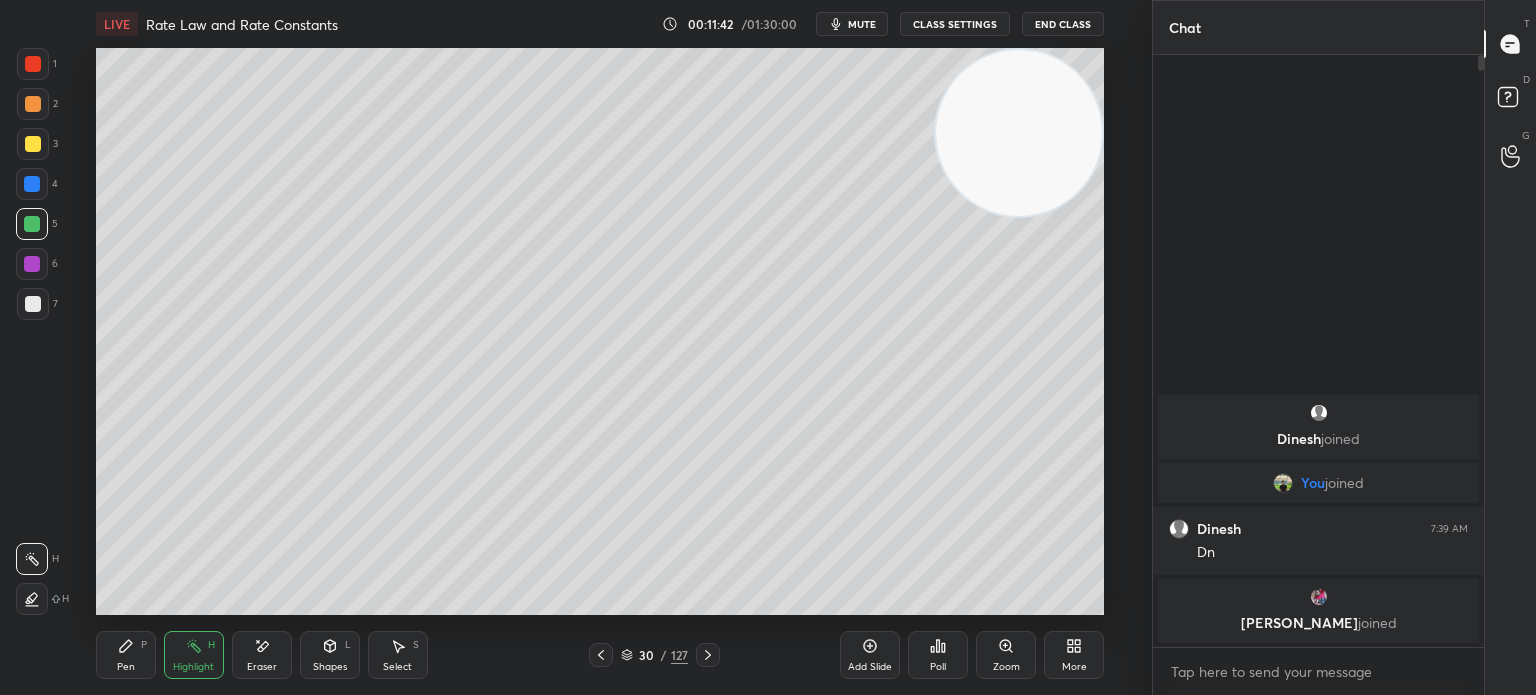 click on "LIVE Rate Law and Rate Constants 00:11:42 /  01:30:00 mute CLASS SETTINGS End Class Setting up your live class Poll for   secs No correct answer Start poll Back Rate Law and Rate Constants • L3 of Detailed Course on Complete Chemical Kinetics for IIT JAM & CUET PG 2026 Anup Parali Pen P Highlight H Eraser Shapes L Select S 30 / 127 Add Slide Poll Zoom More" at bounding box center (600, 347) 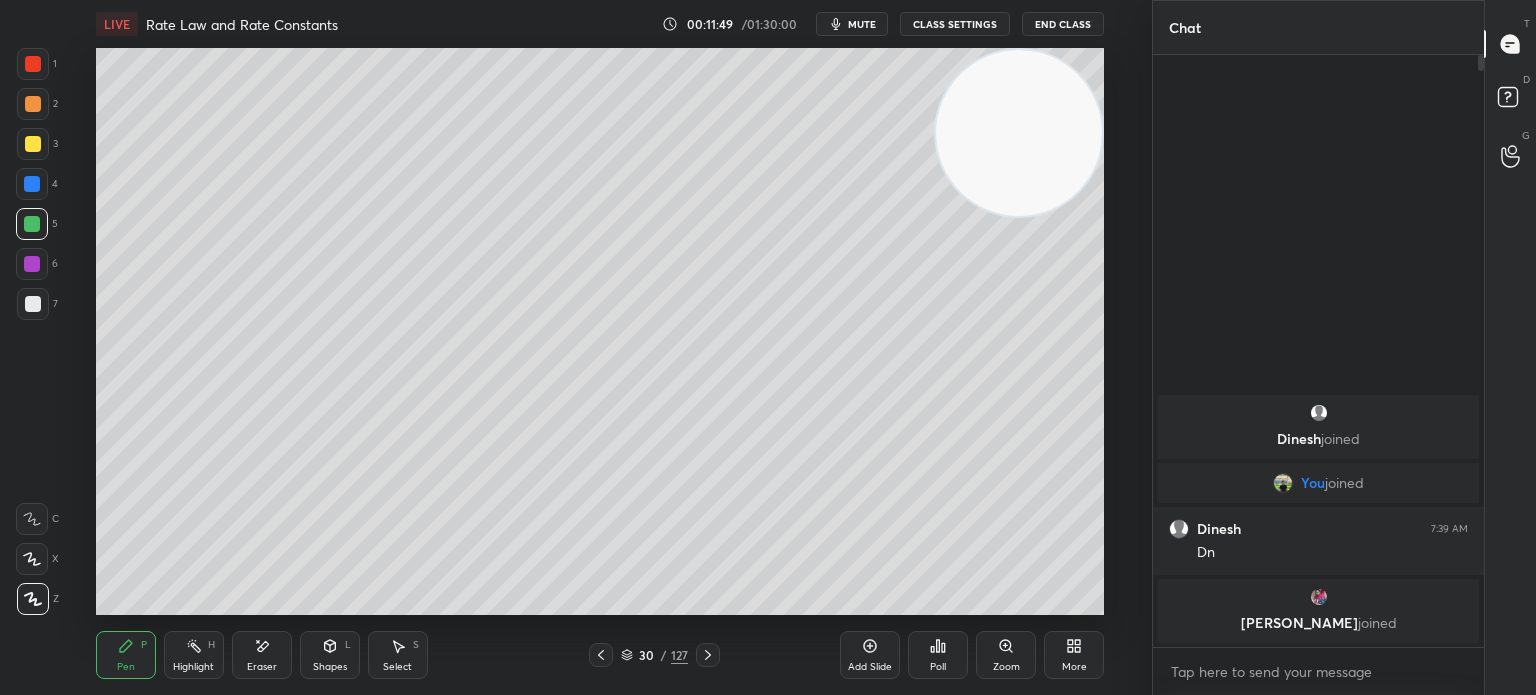 click at bounding box center [601, 655] 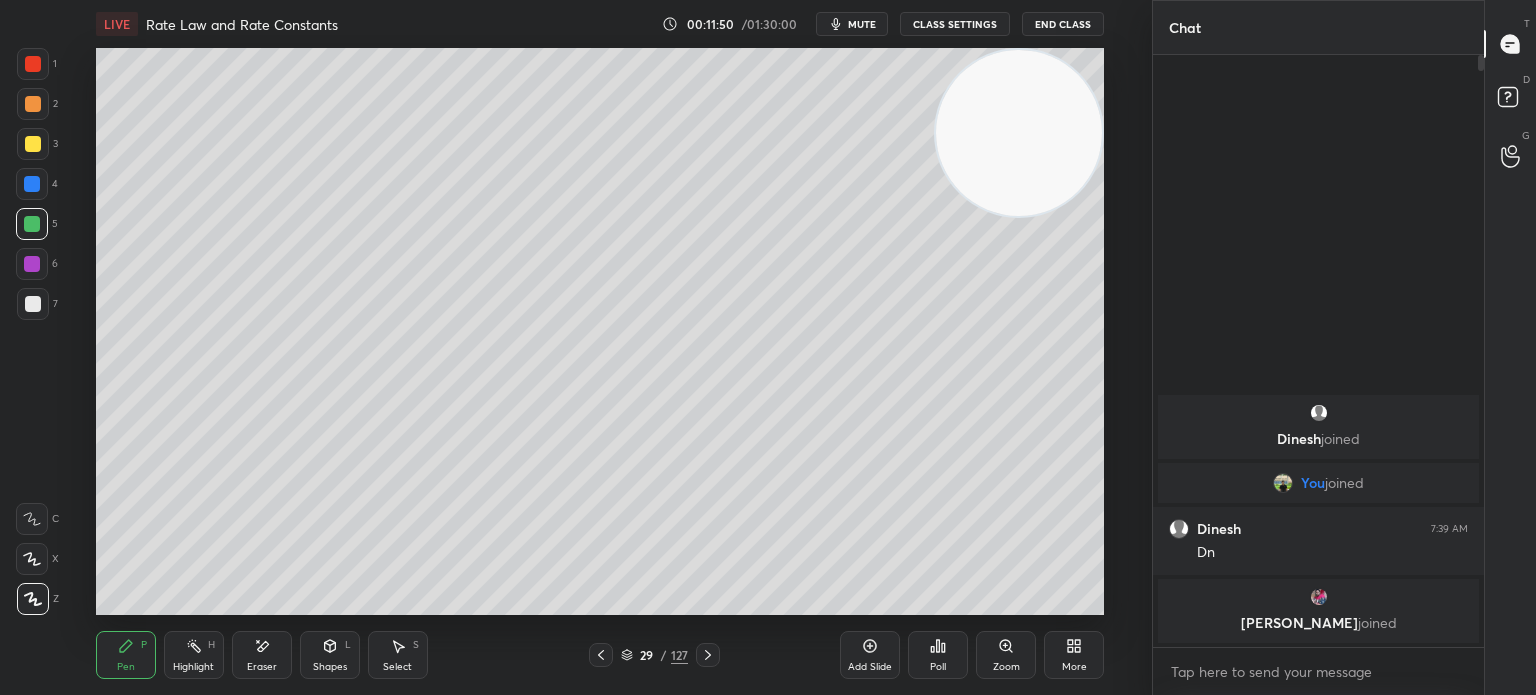 click 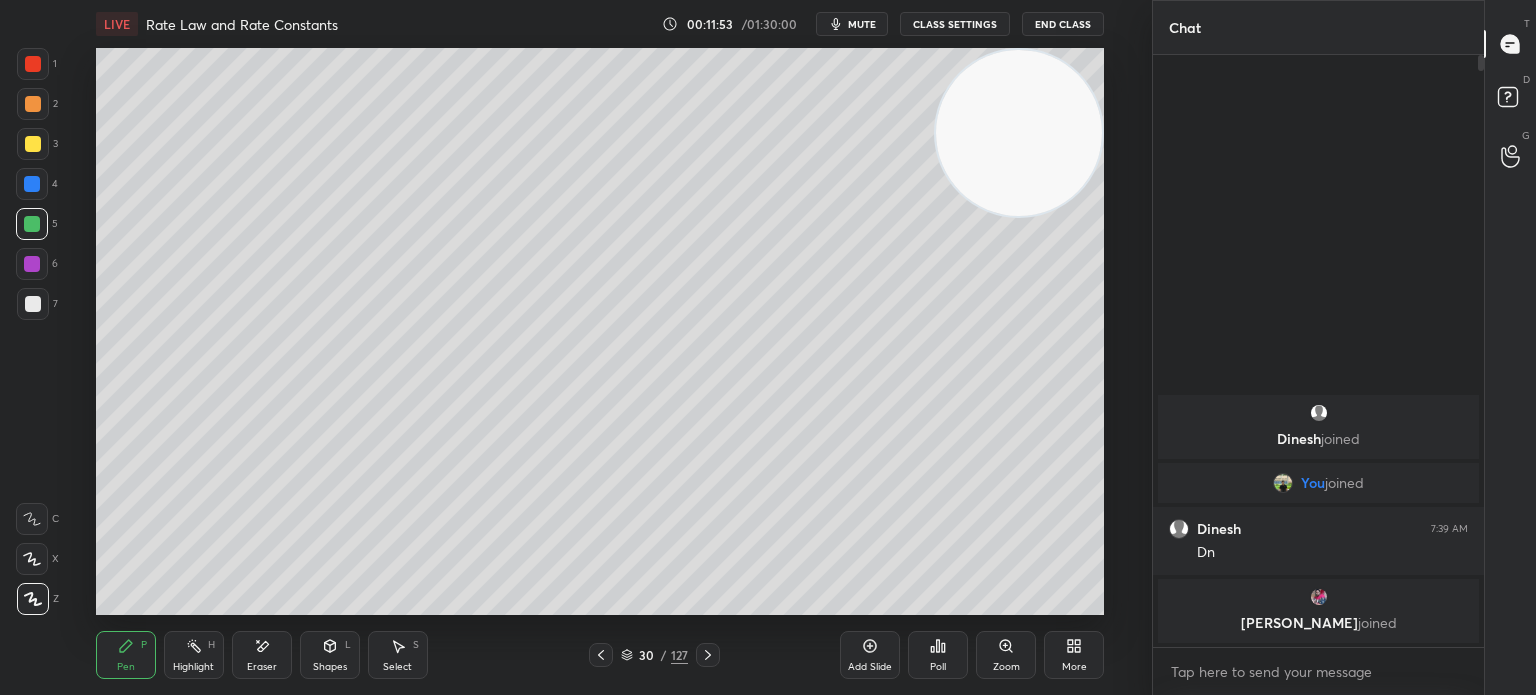 click 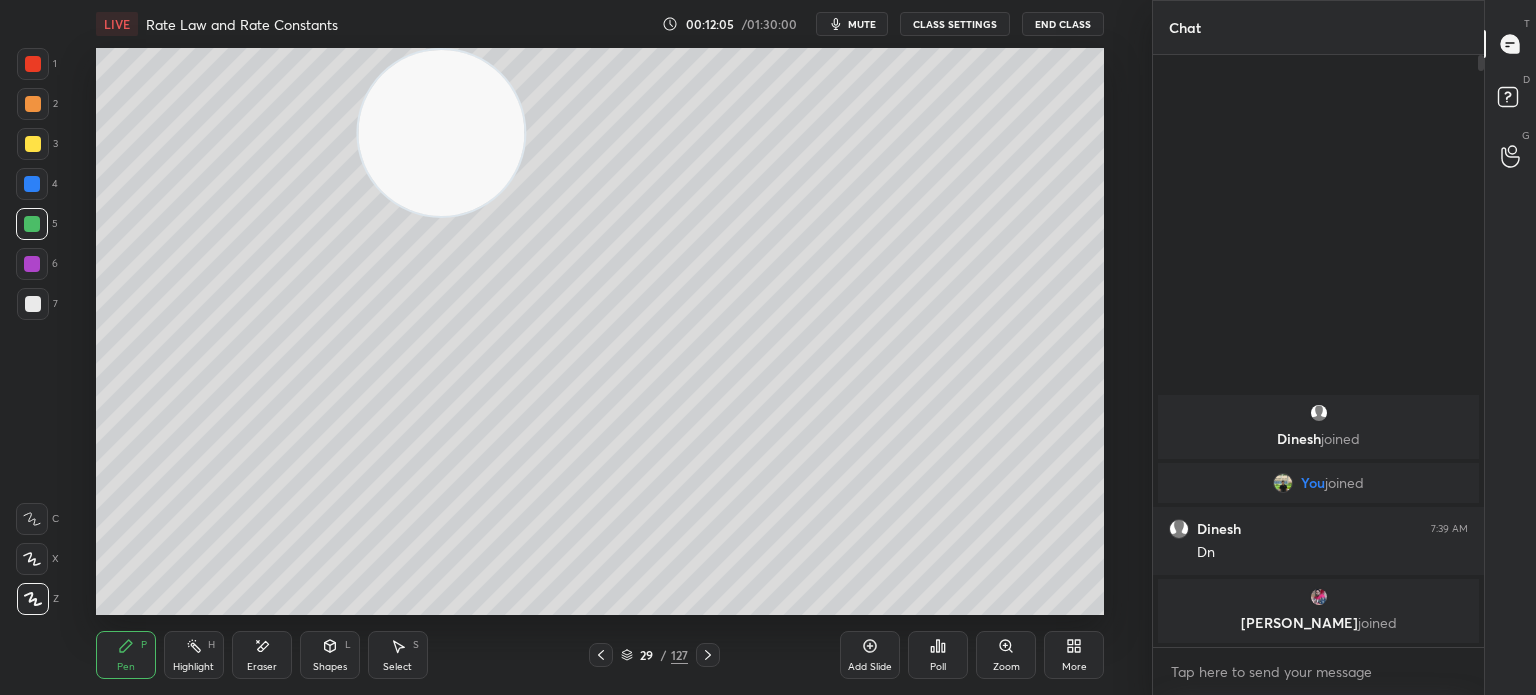 click 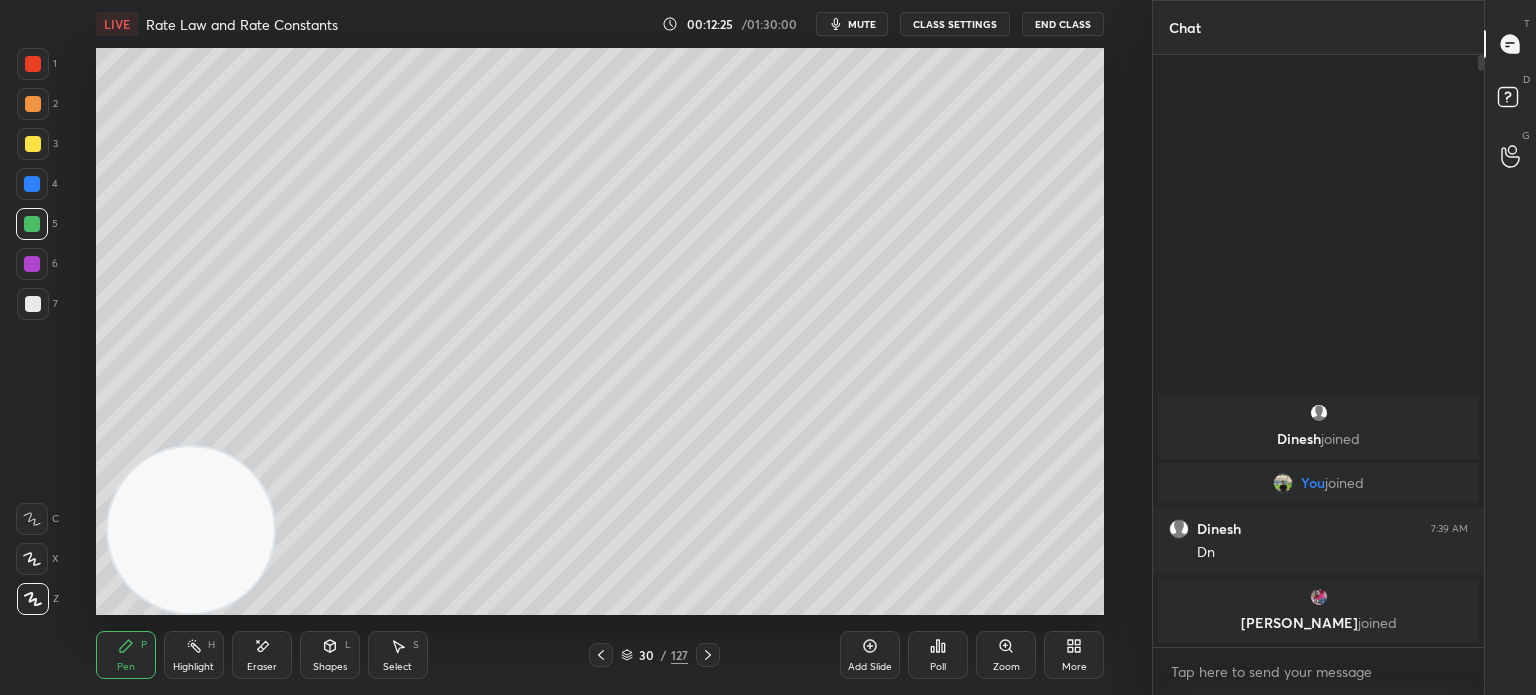 click 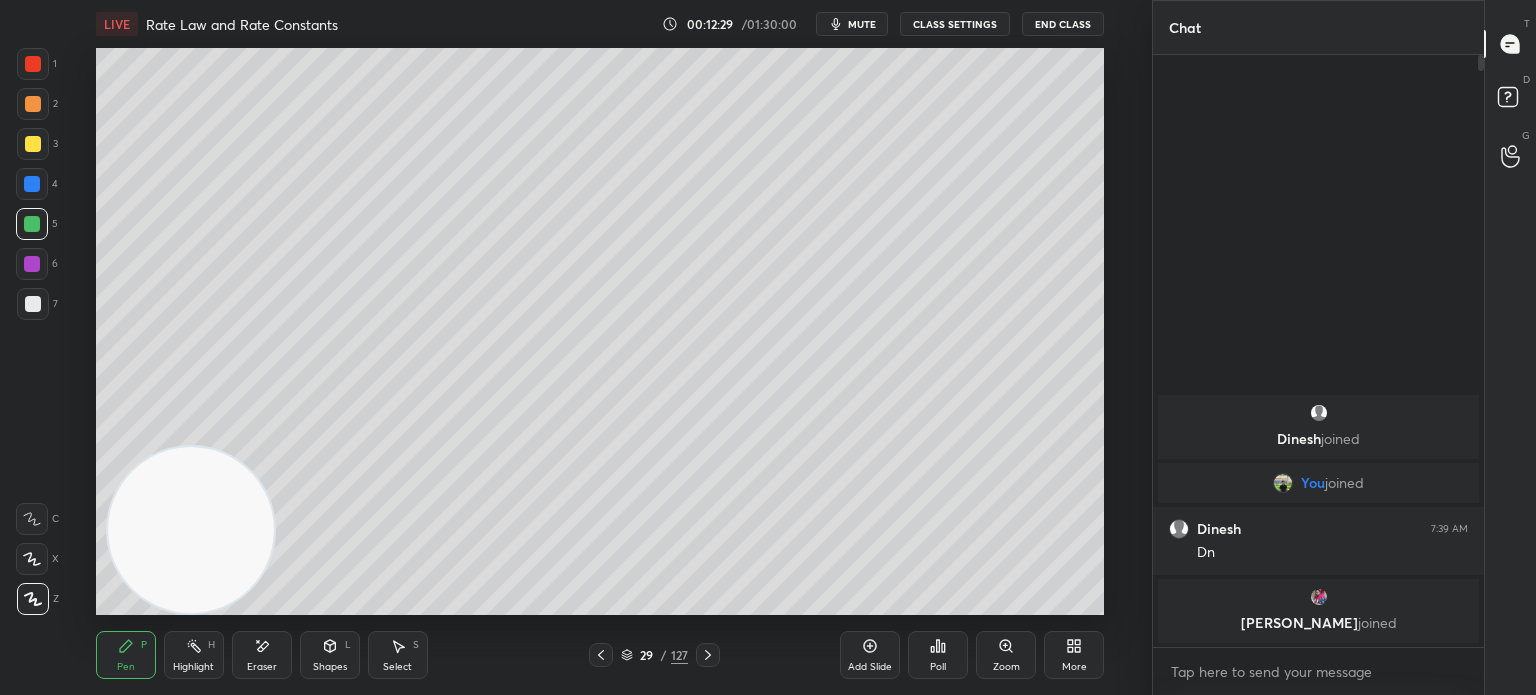 click 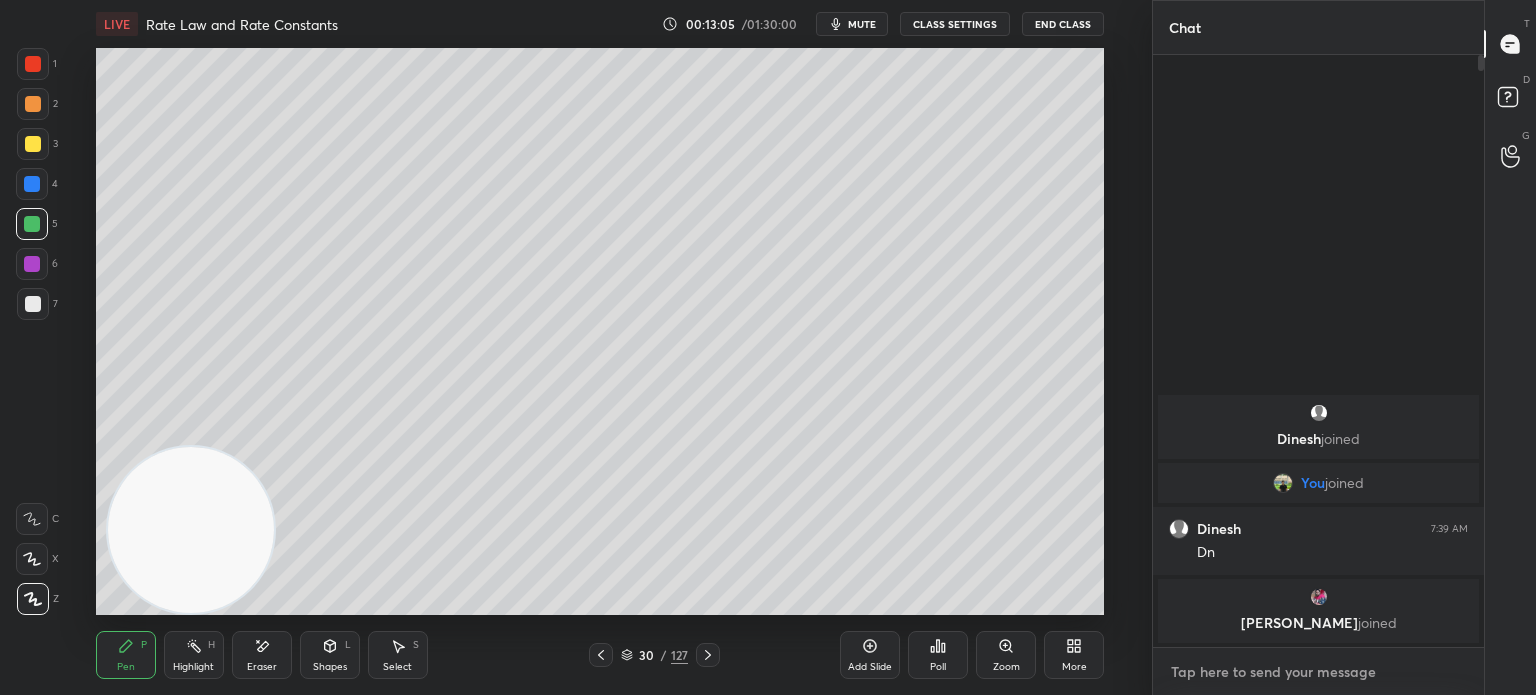 click at bounding box center (1318, 672) 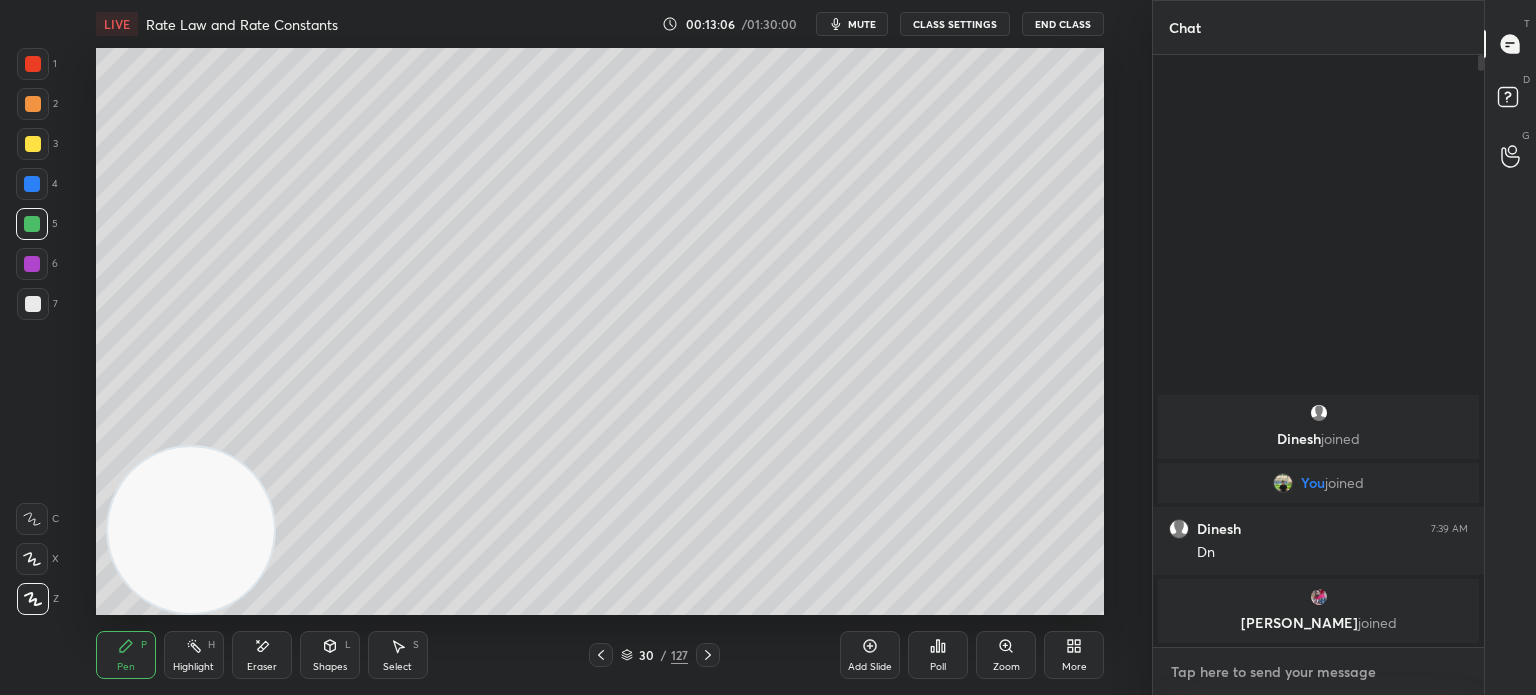 paste on ". A first-order reaction has initial concentration 0.5 M. After 40 seconds, the concentration drops to 0.1 M. Find
[PERSON_NAME]" 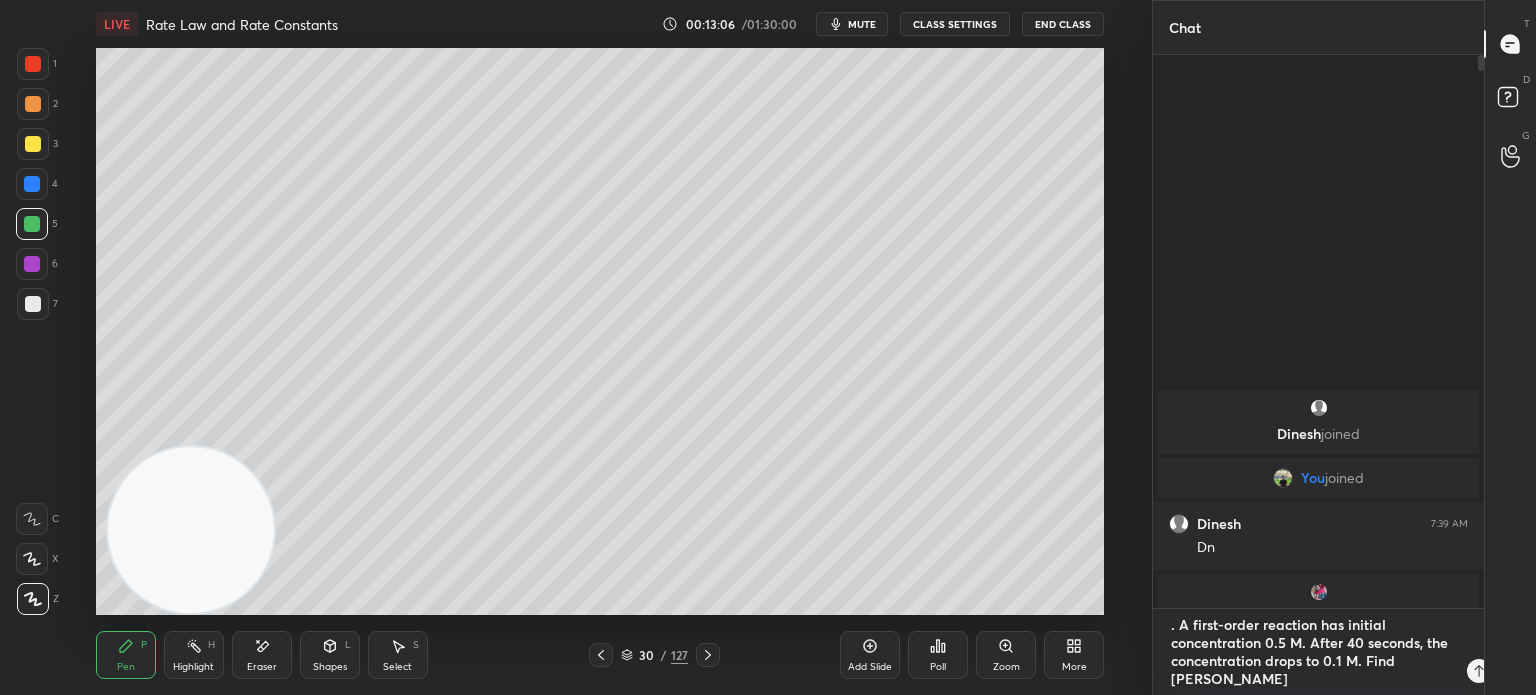 scroll, scrollTop: 22, scrollLeft: 0, axis: vertical 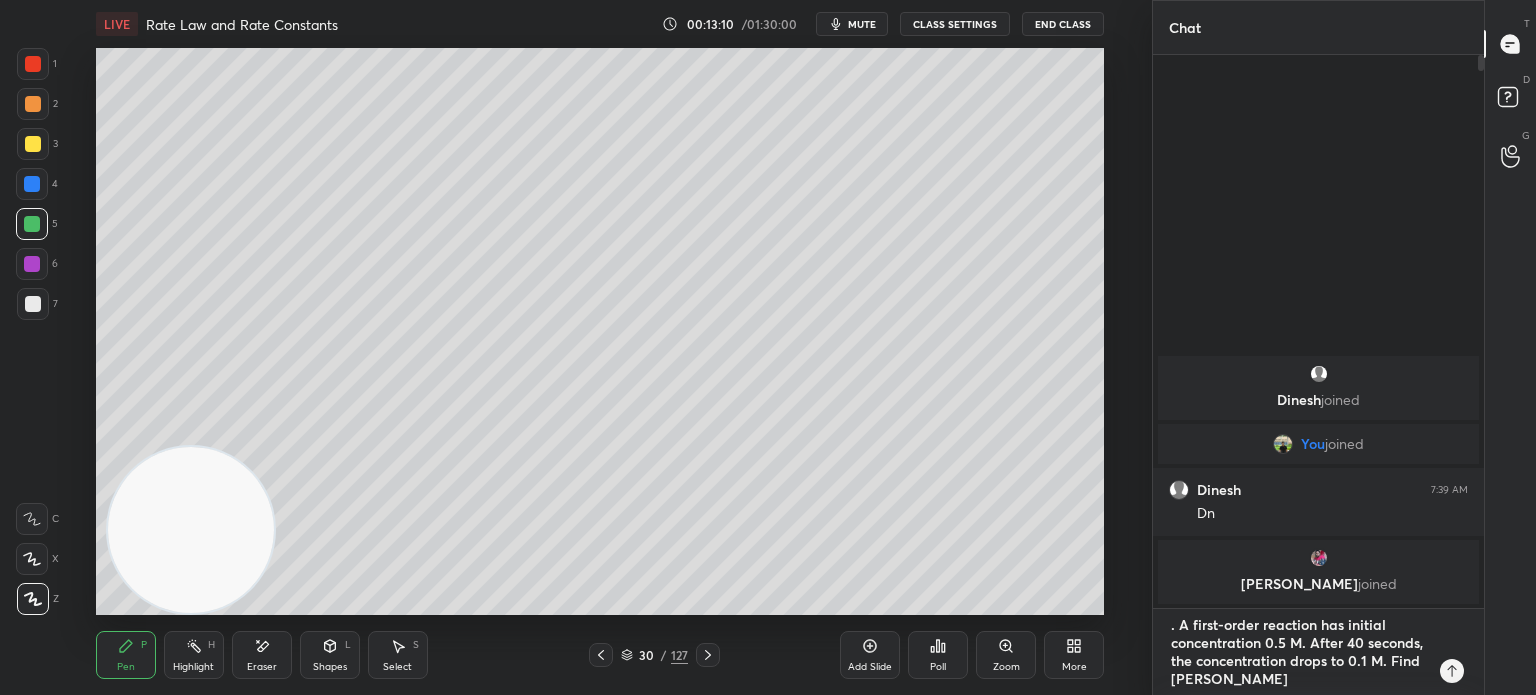 type on ". A first-order reaction has initial concentration 0.5 M. After 40 seconds, the concentration drops to 0.1 M. Find
[PERSON_NAME]" 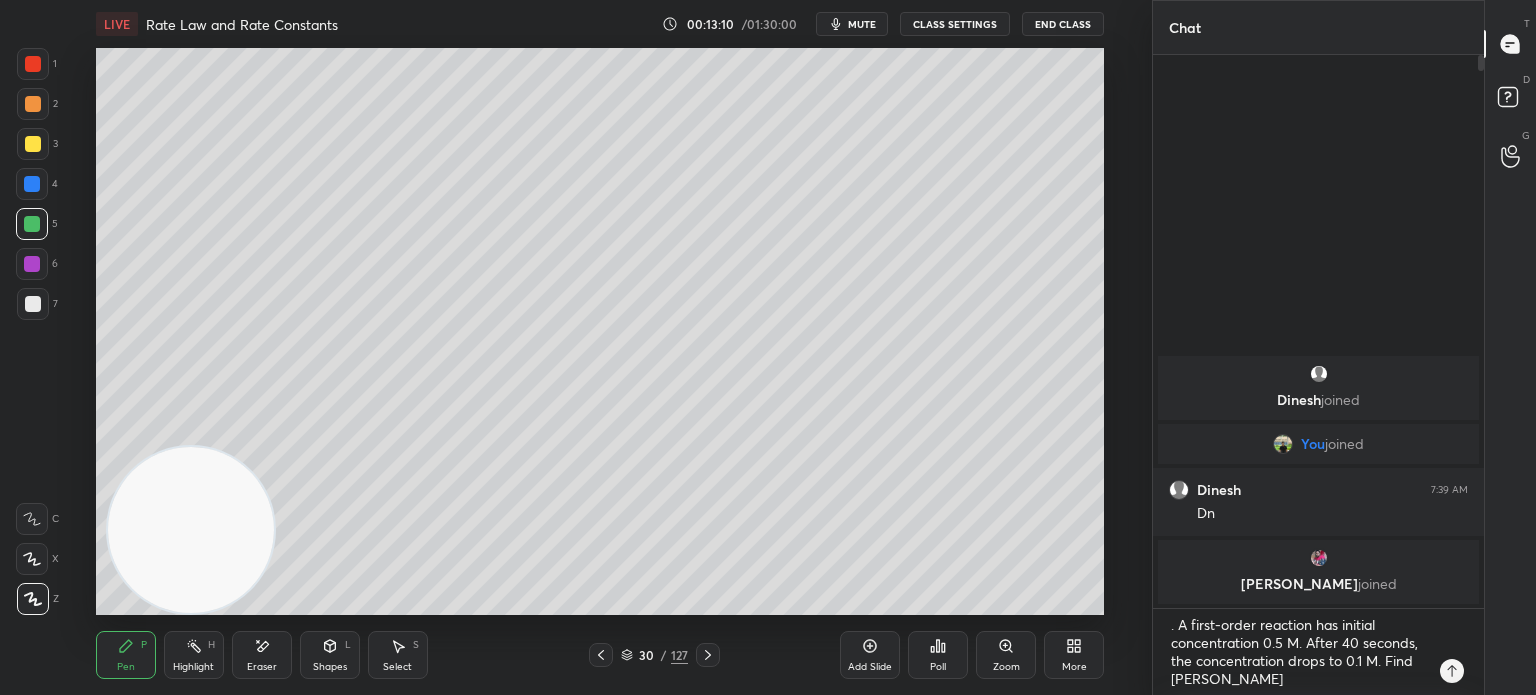 click 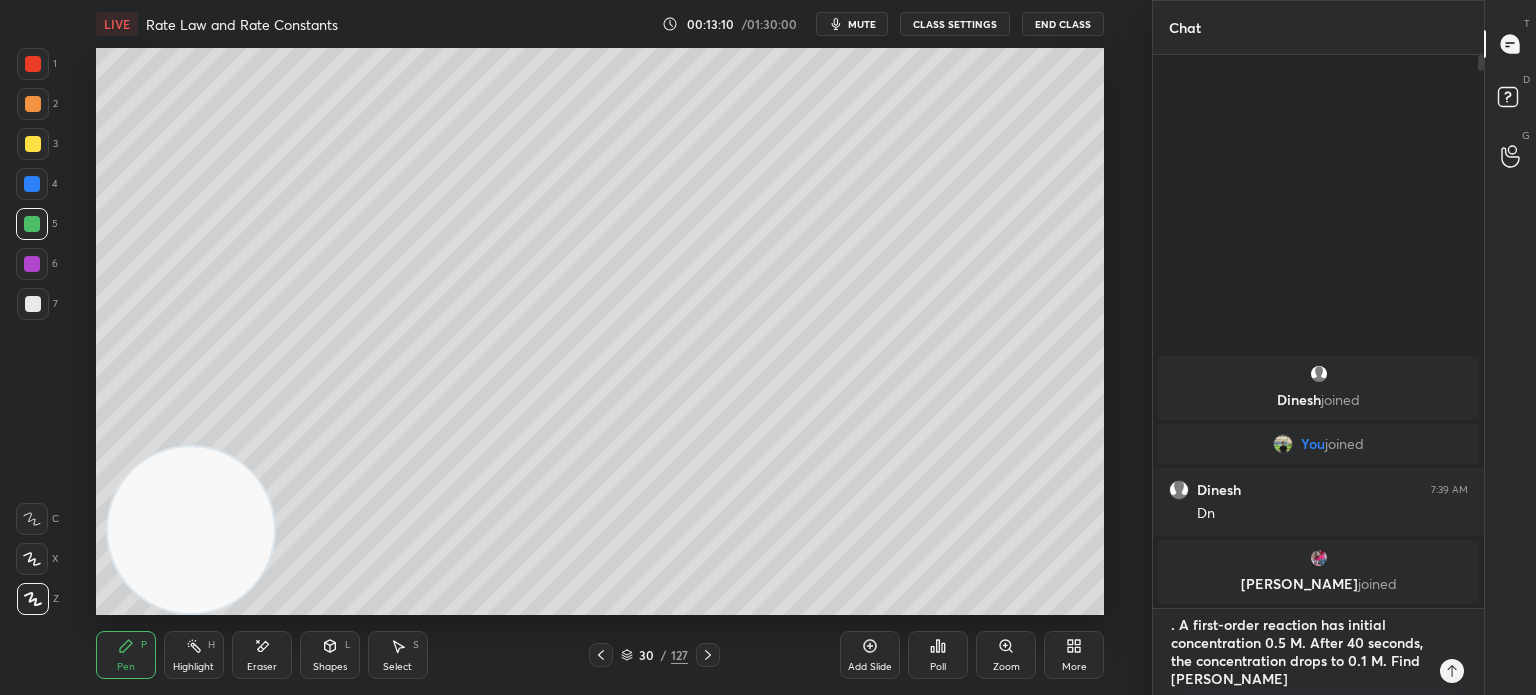 type 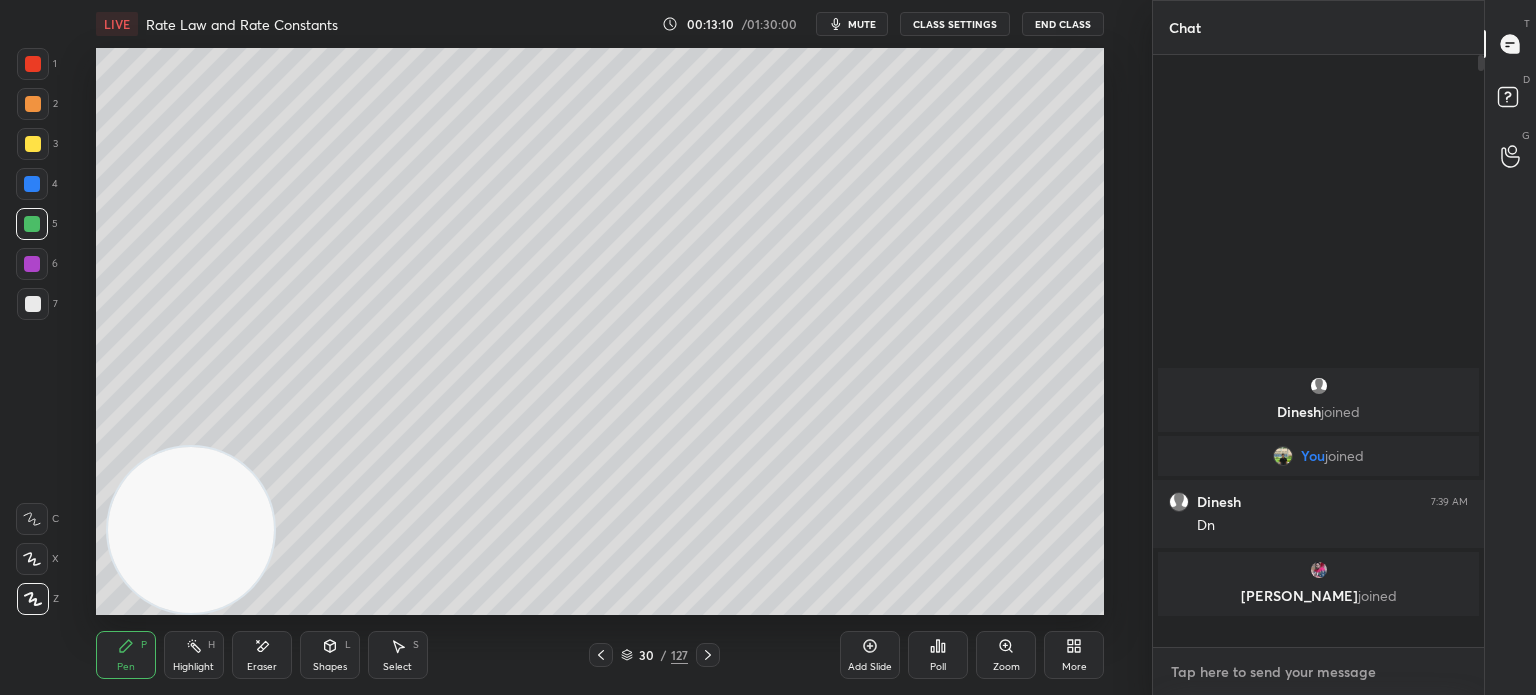 scroll, scrollTop: 0, scrollLeft: 0, axis: both 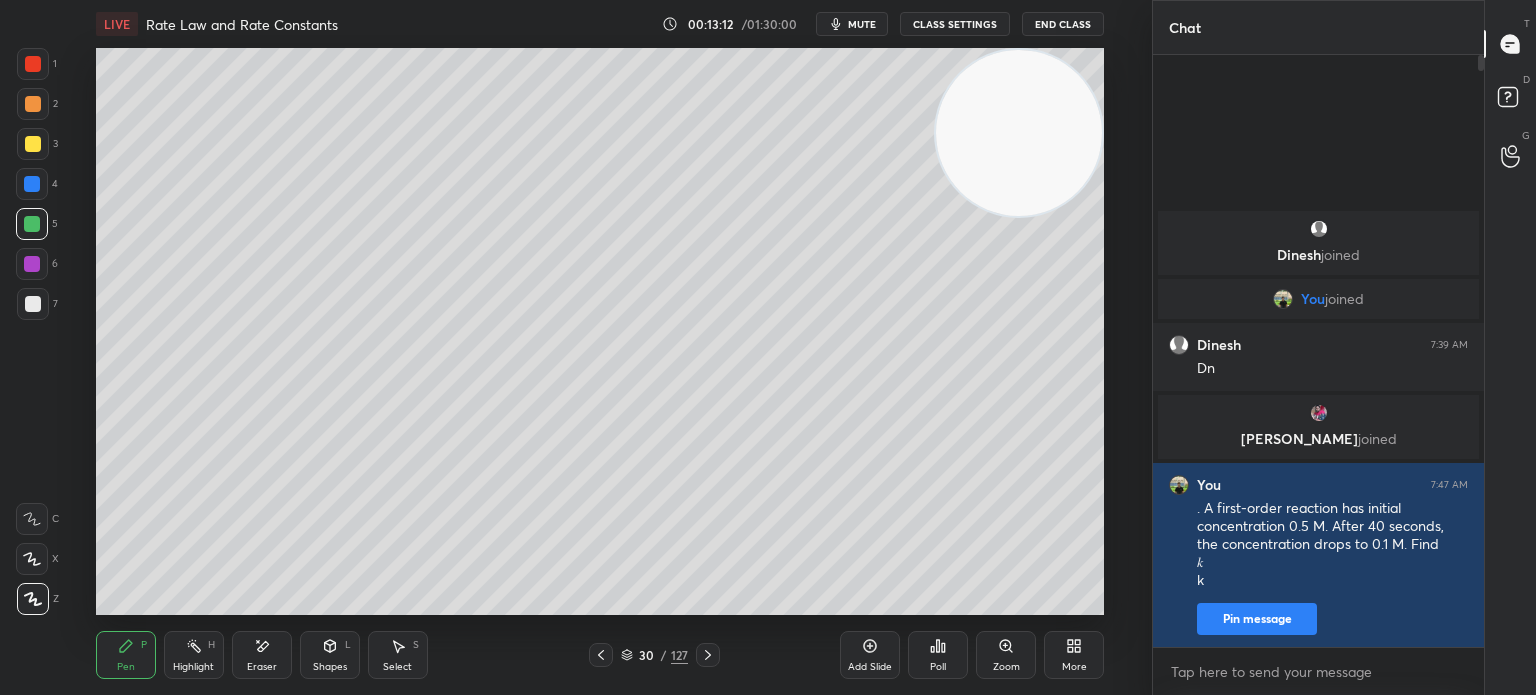 click 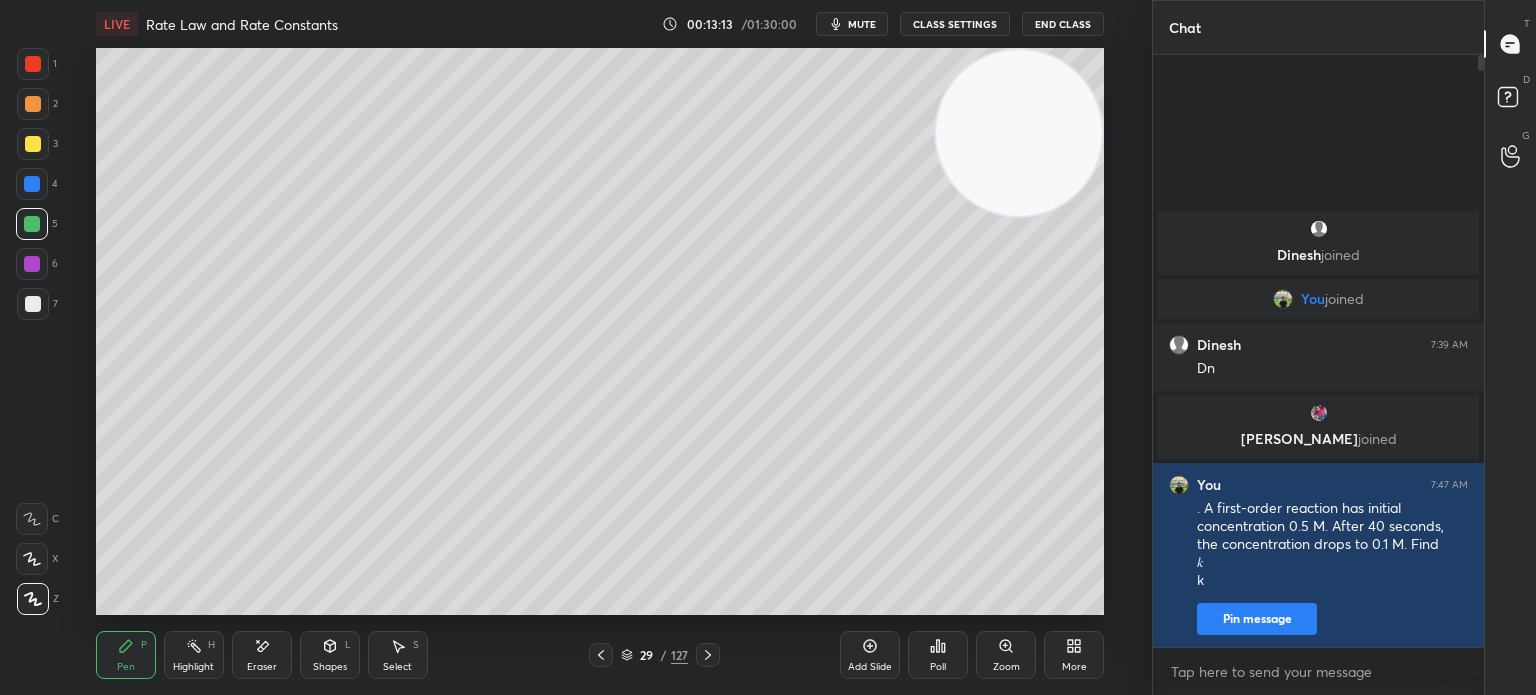 click 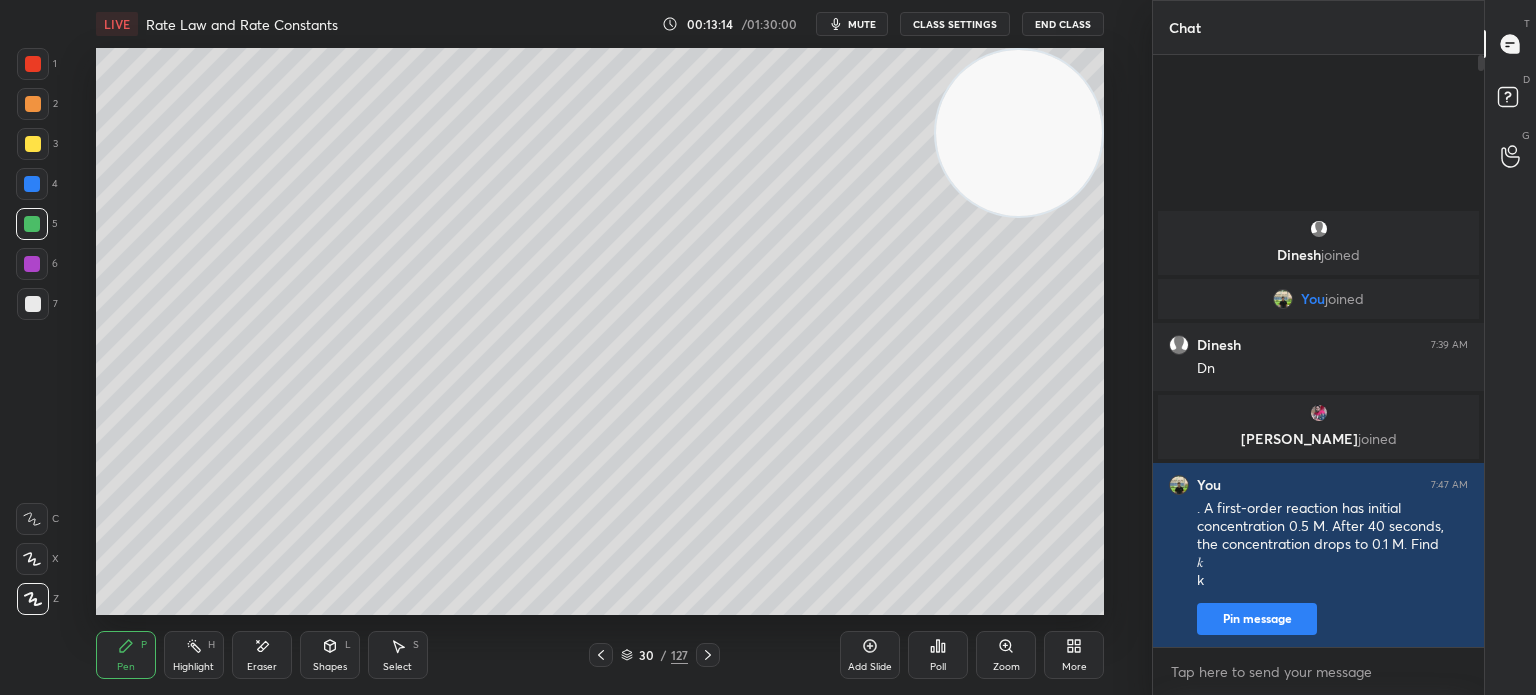 click at bounding box center (33, 144) 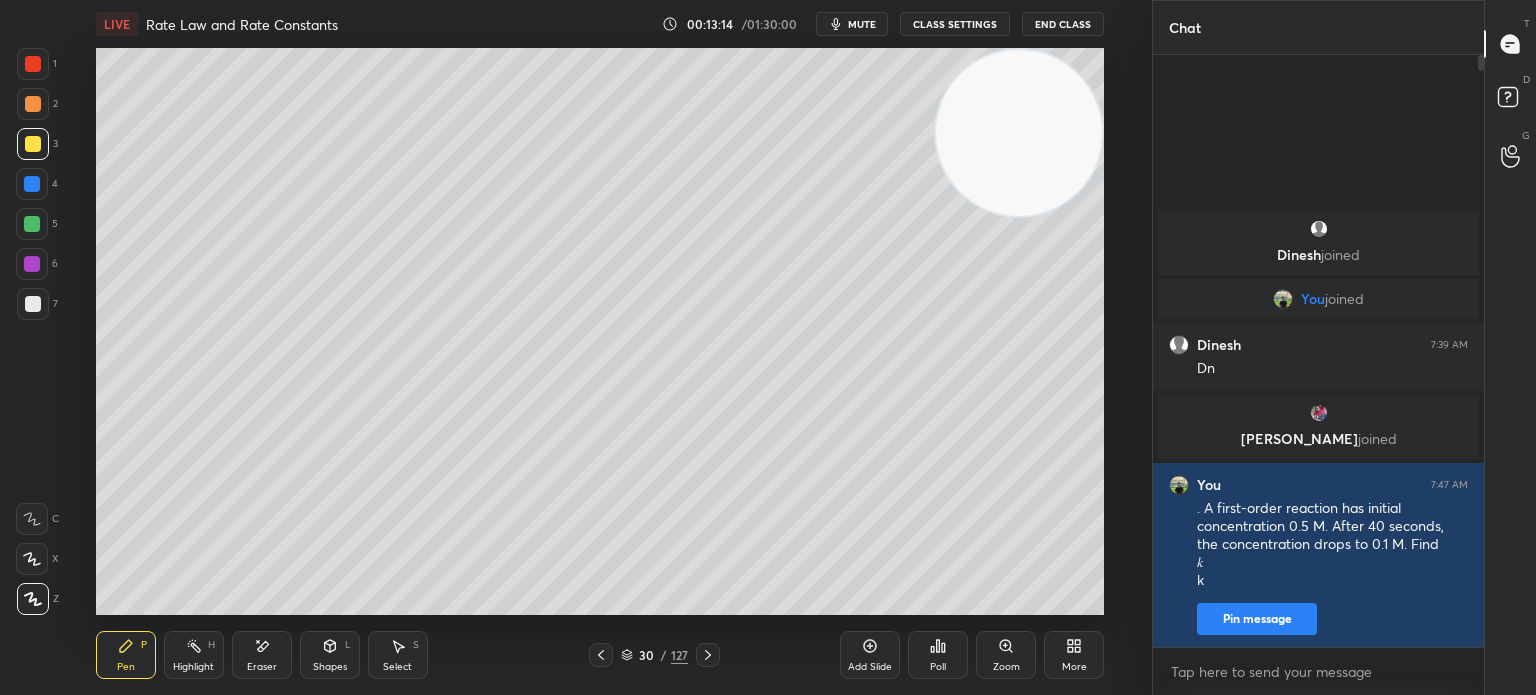 click at bounding box center [33, 144] 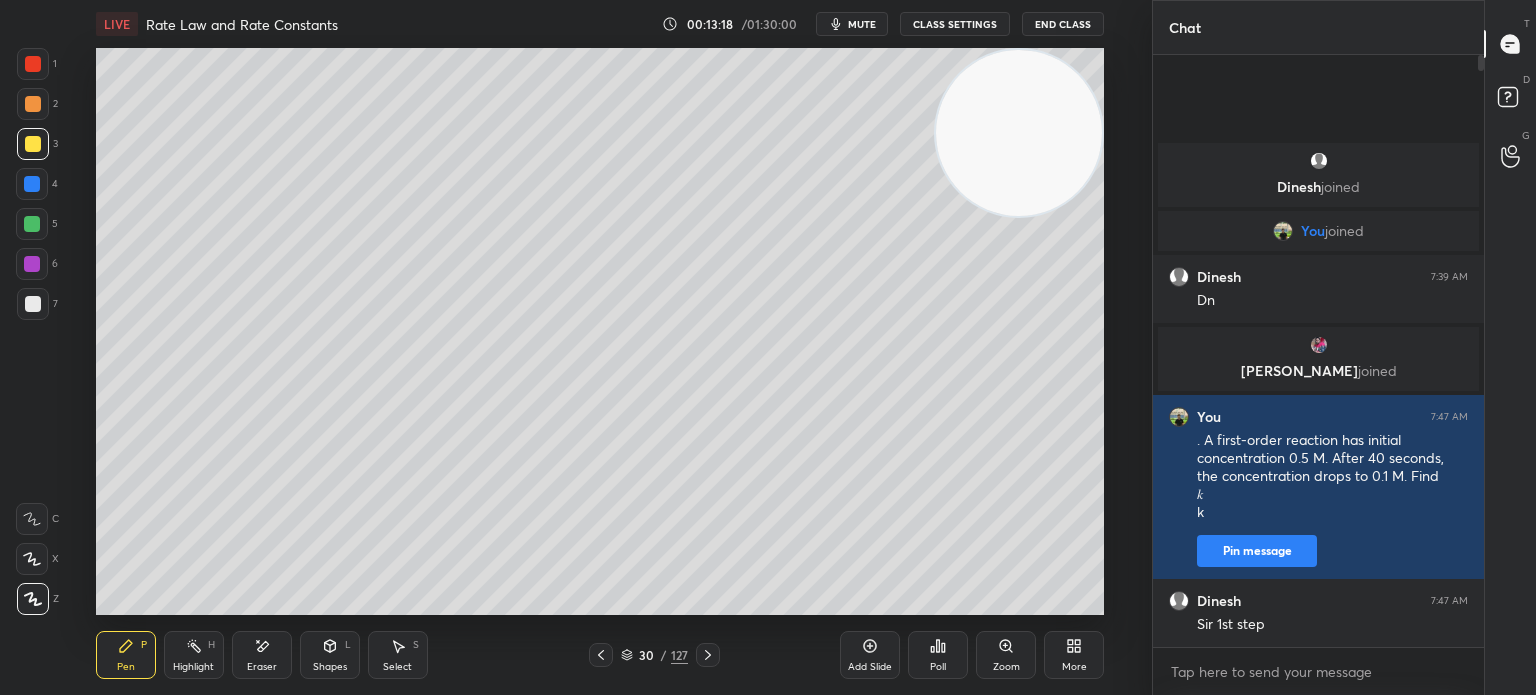 click 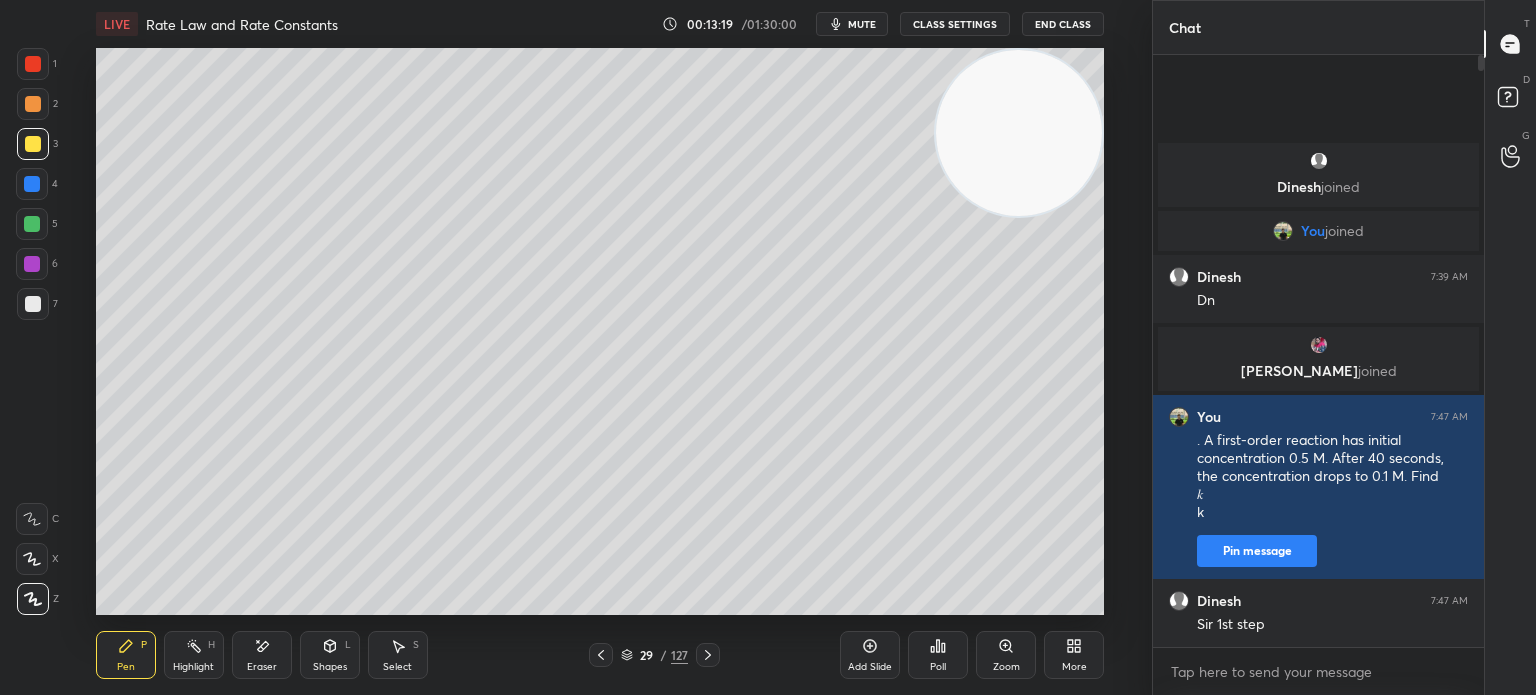 click on "Highlight" at bounding box center [193, 667] 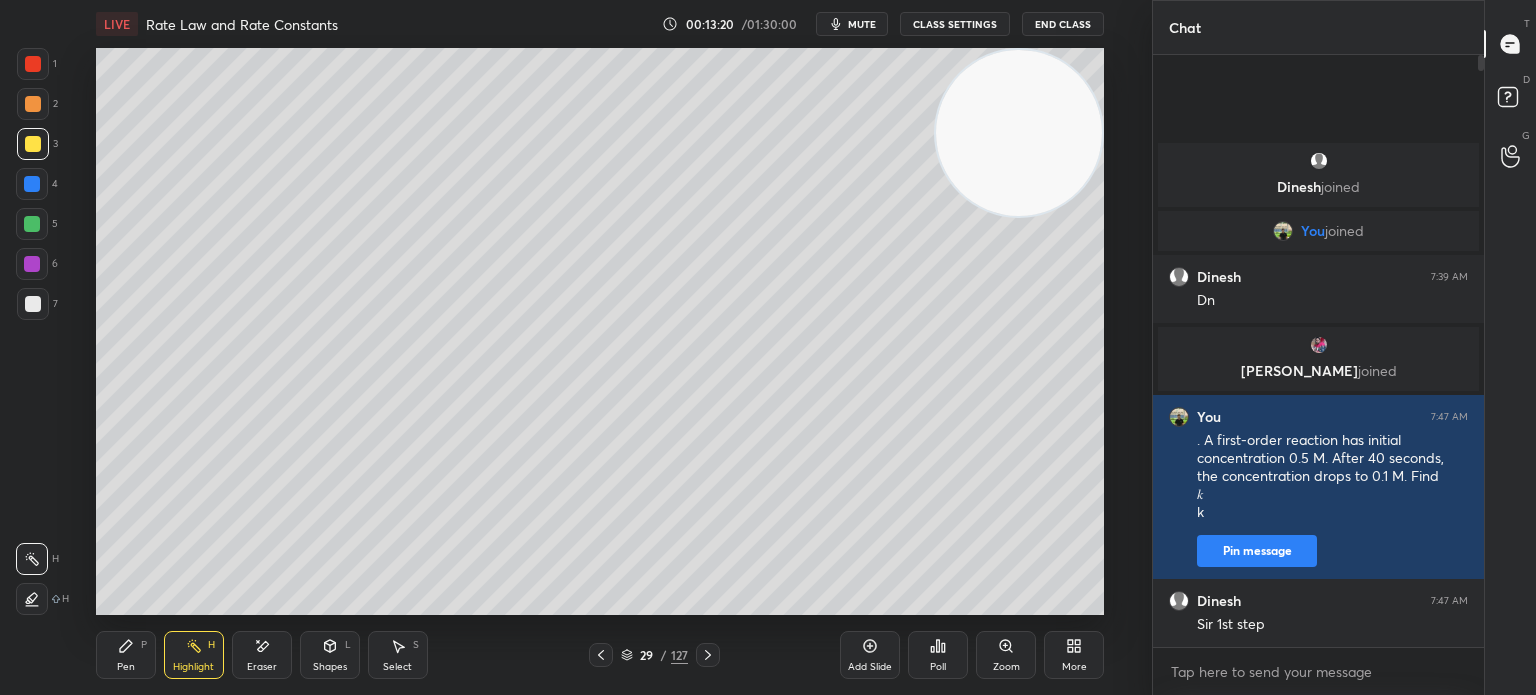 click on "Highlight H" at bounding box center [194, 655] 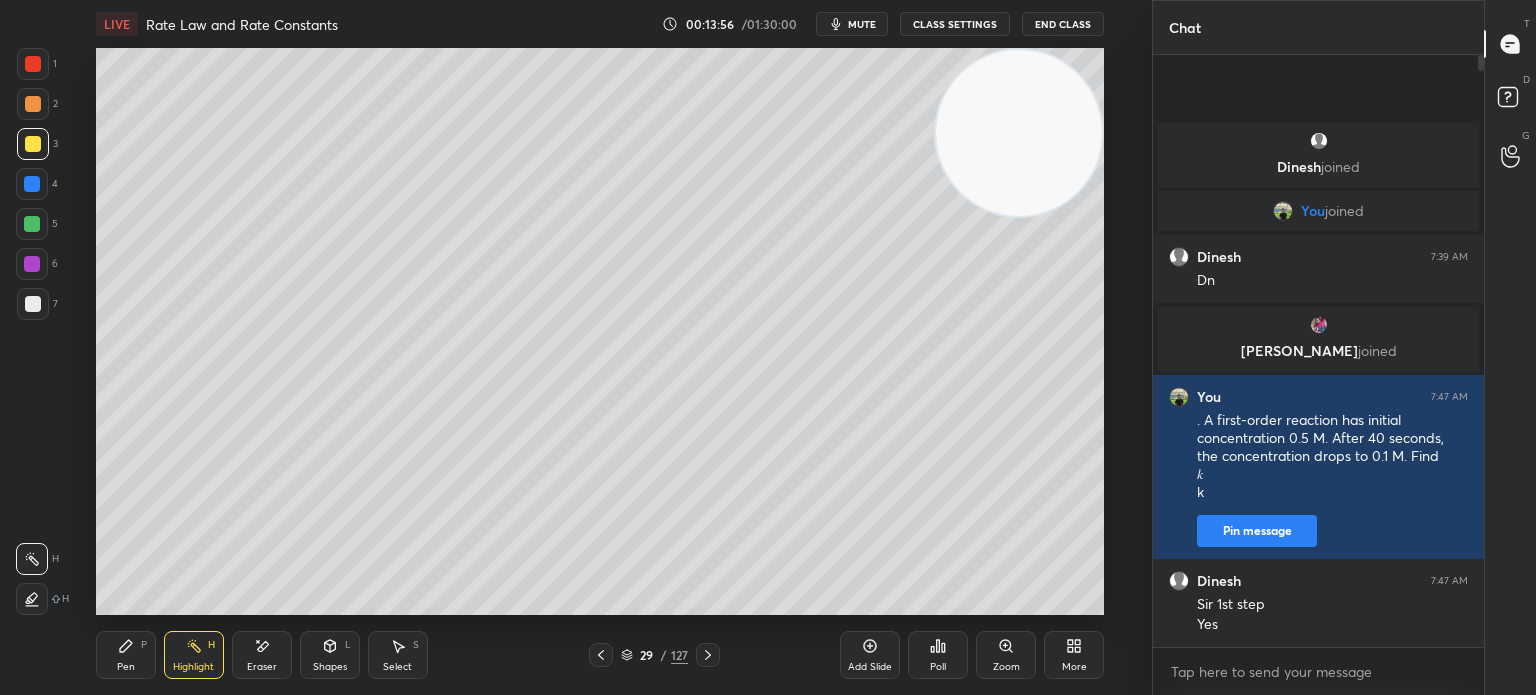 click on "Pen P" at bounding box center [126, 655] 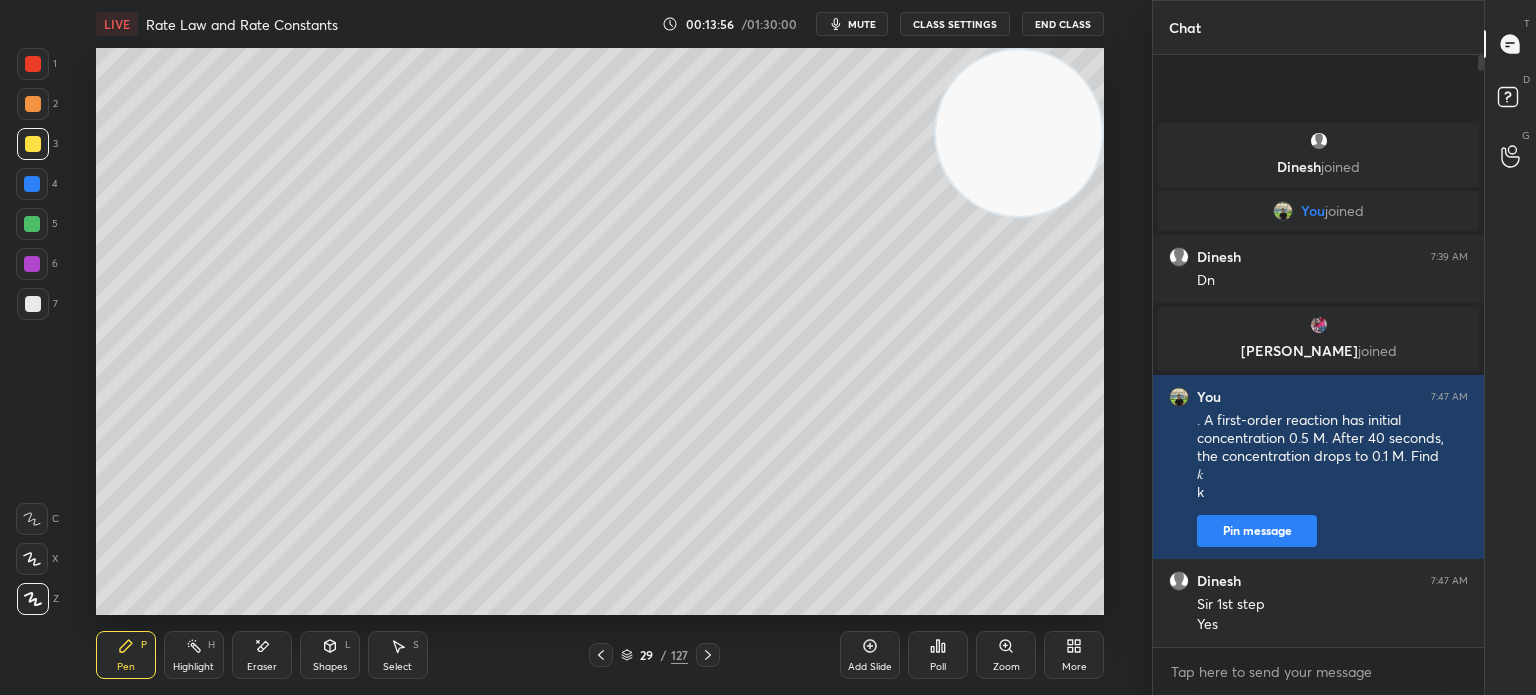 click on "Pen P" at bounding box center [126, 655] 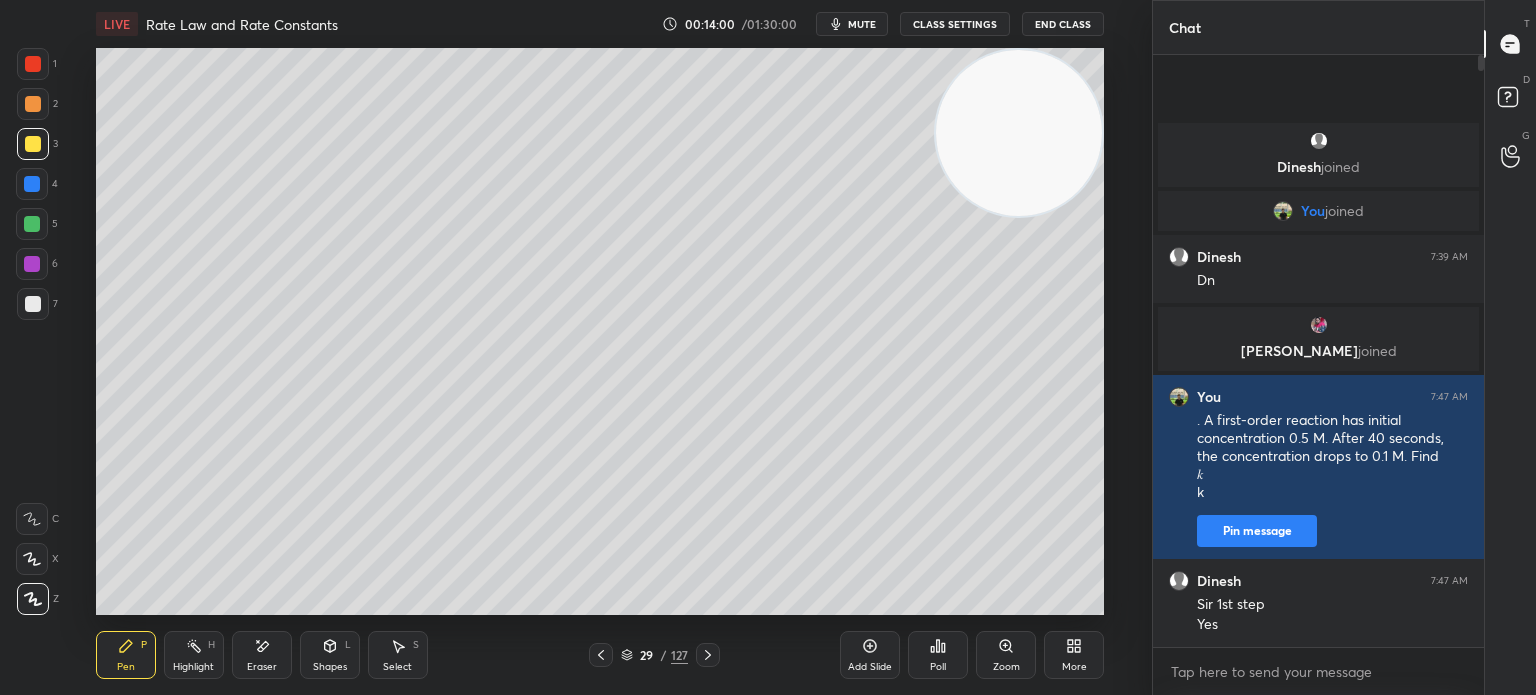 click on "Highlight H" at bounding box center (194, 655) 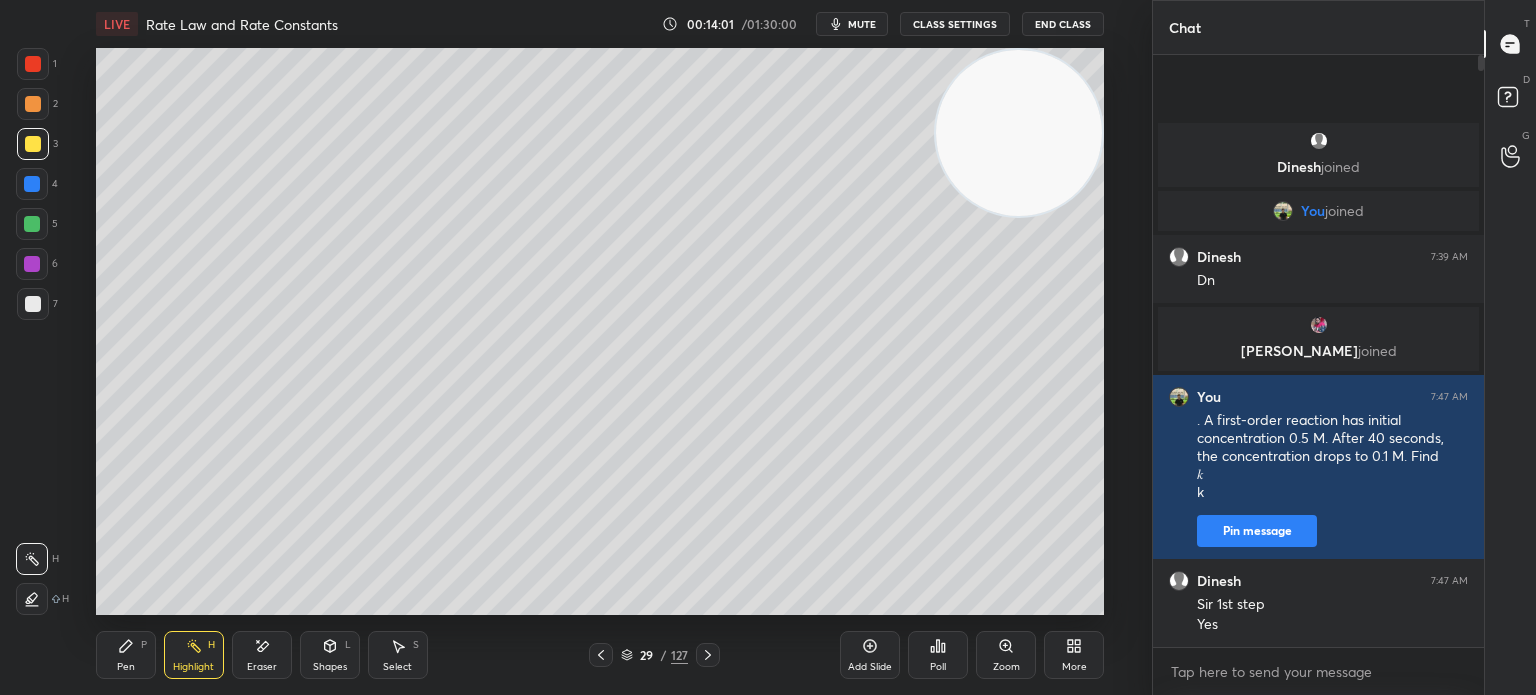 click on "Pen P Highlight H Eraser Shapes L Select S" at bounding box center [282, 655] 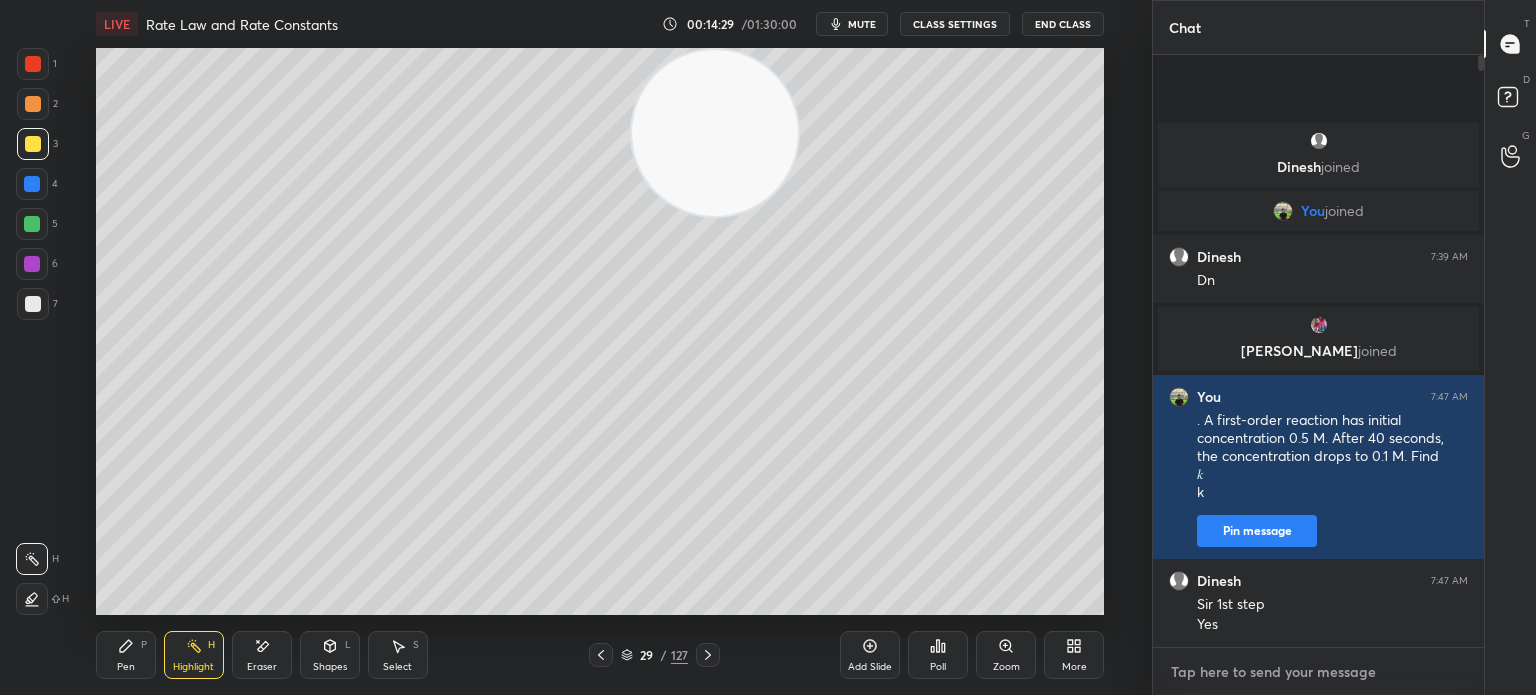 click at bounding box center (1318, 672) 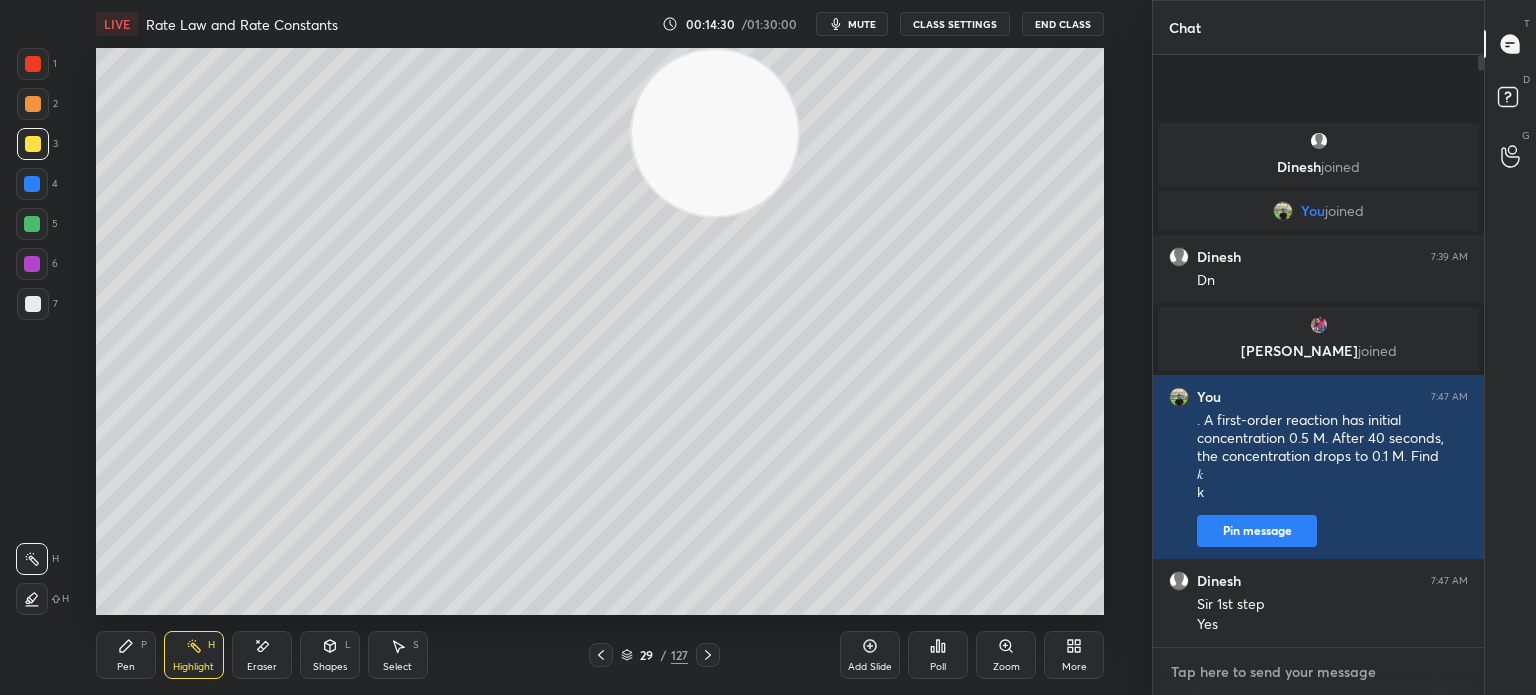 paste on ". A first-order reaction has initial concentration 0.5 M. After 40 seconds, the concentration drops to 0.1 M. Find
[PERSON_NAME]" 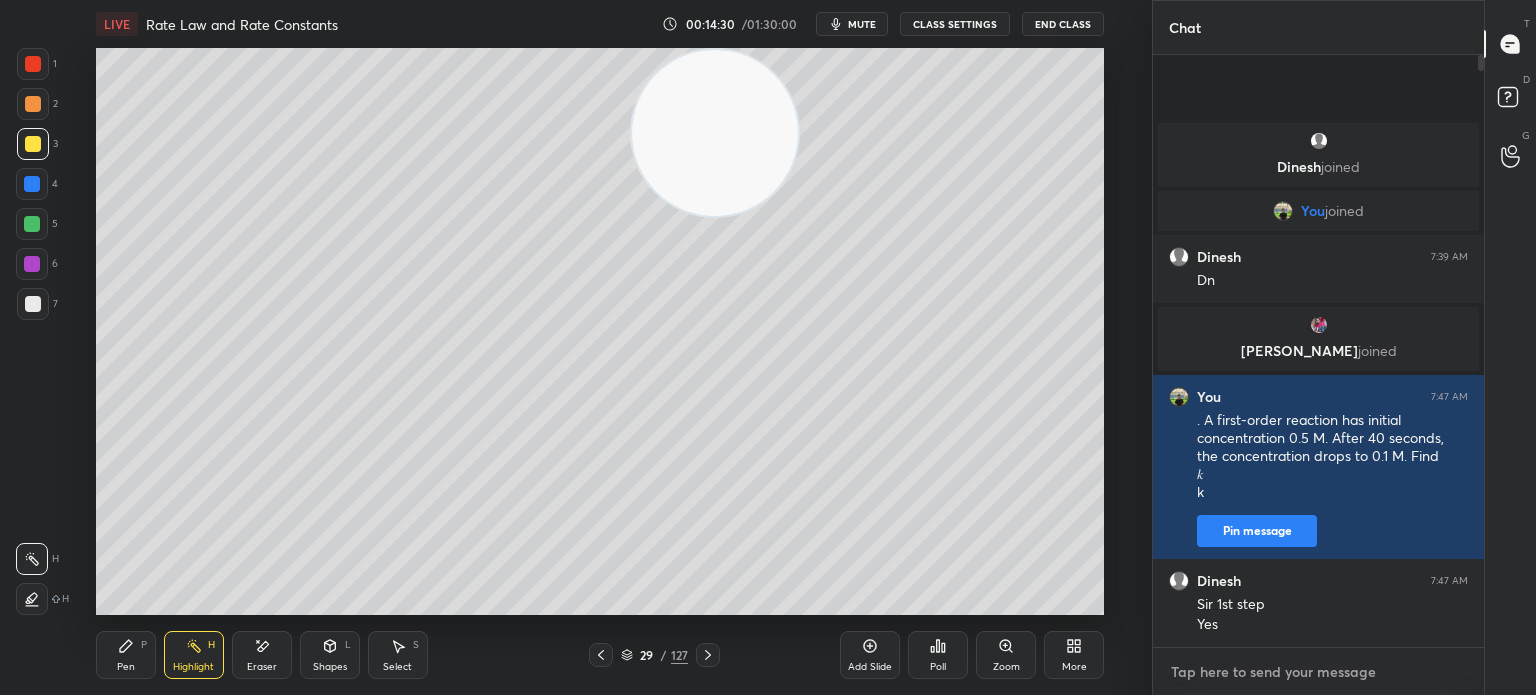 type on ". A first-order reaction has initial concentration 0.5 M. After 40 seconds, the concentration drops to 0.1 M. Find
[PERSON_NAME]" 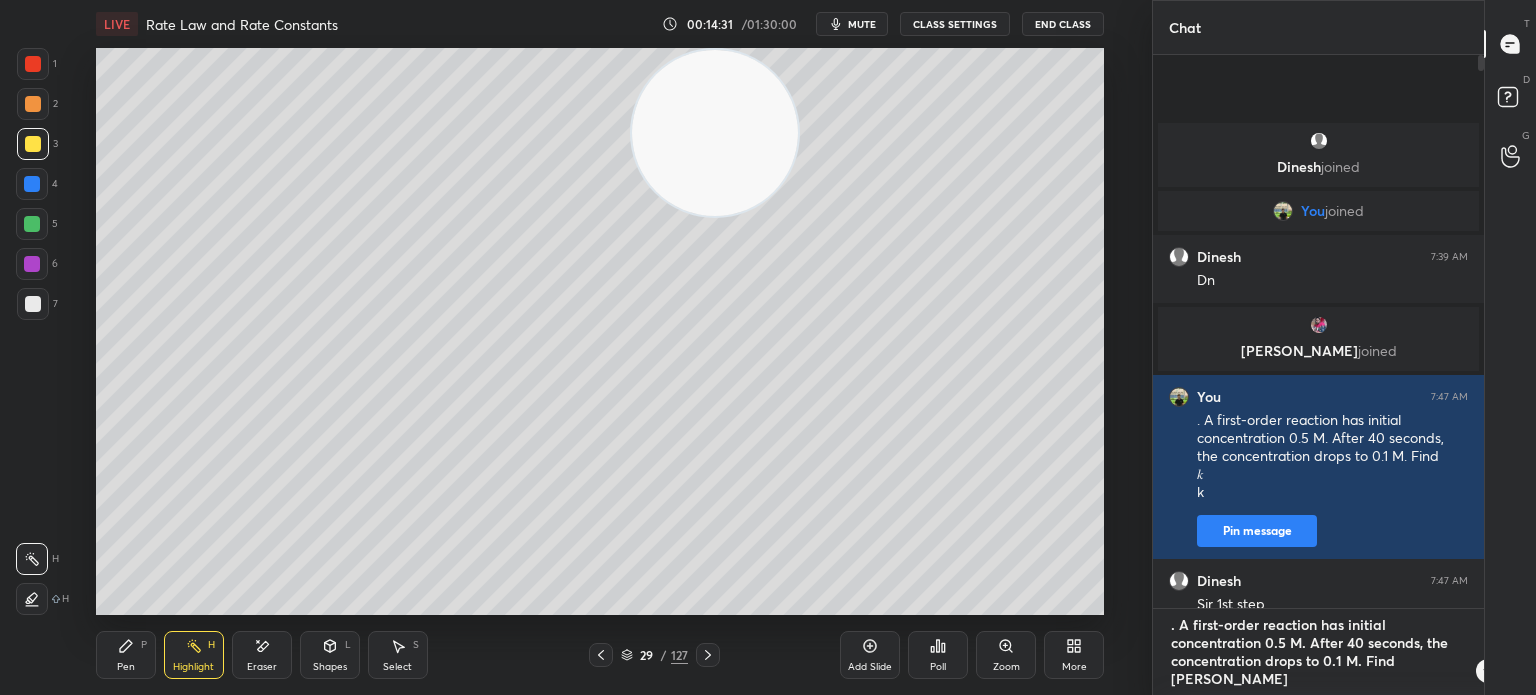 scroll, scrollTop: 22, scrollLeft: 0, axis: vertical 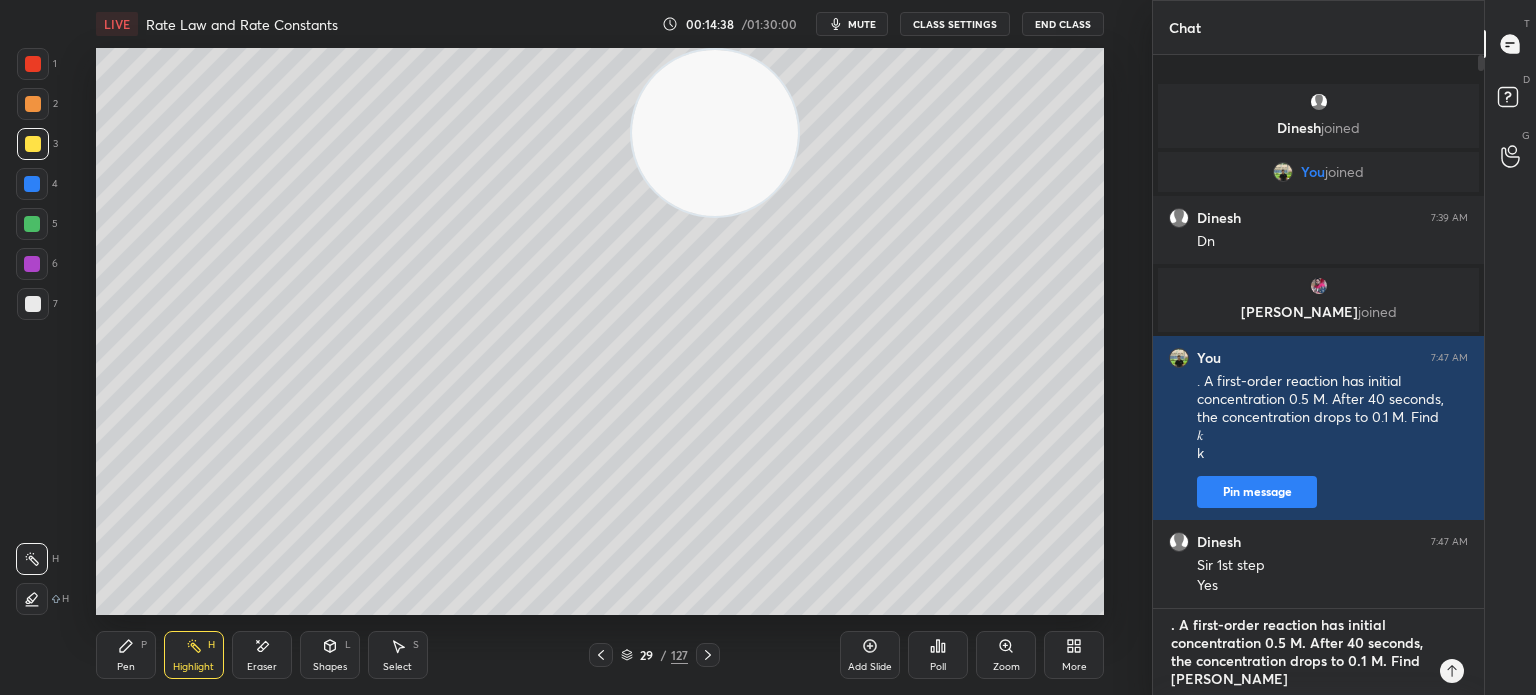 type on ". A first-order reaction has initial concentration 0.5 M. After 40 seconds, the concentration drops to 0.1 M. Find
[PERSON_NAME]" 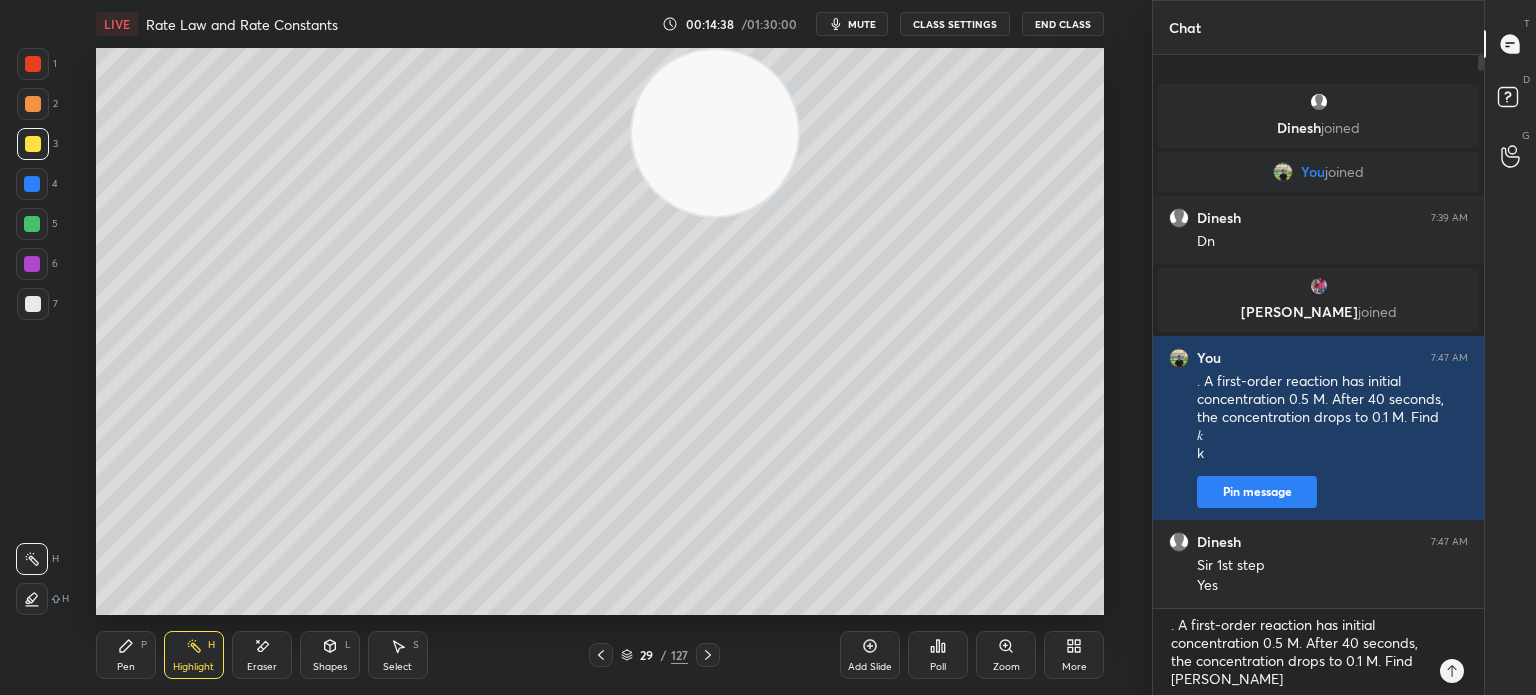 click 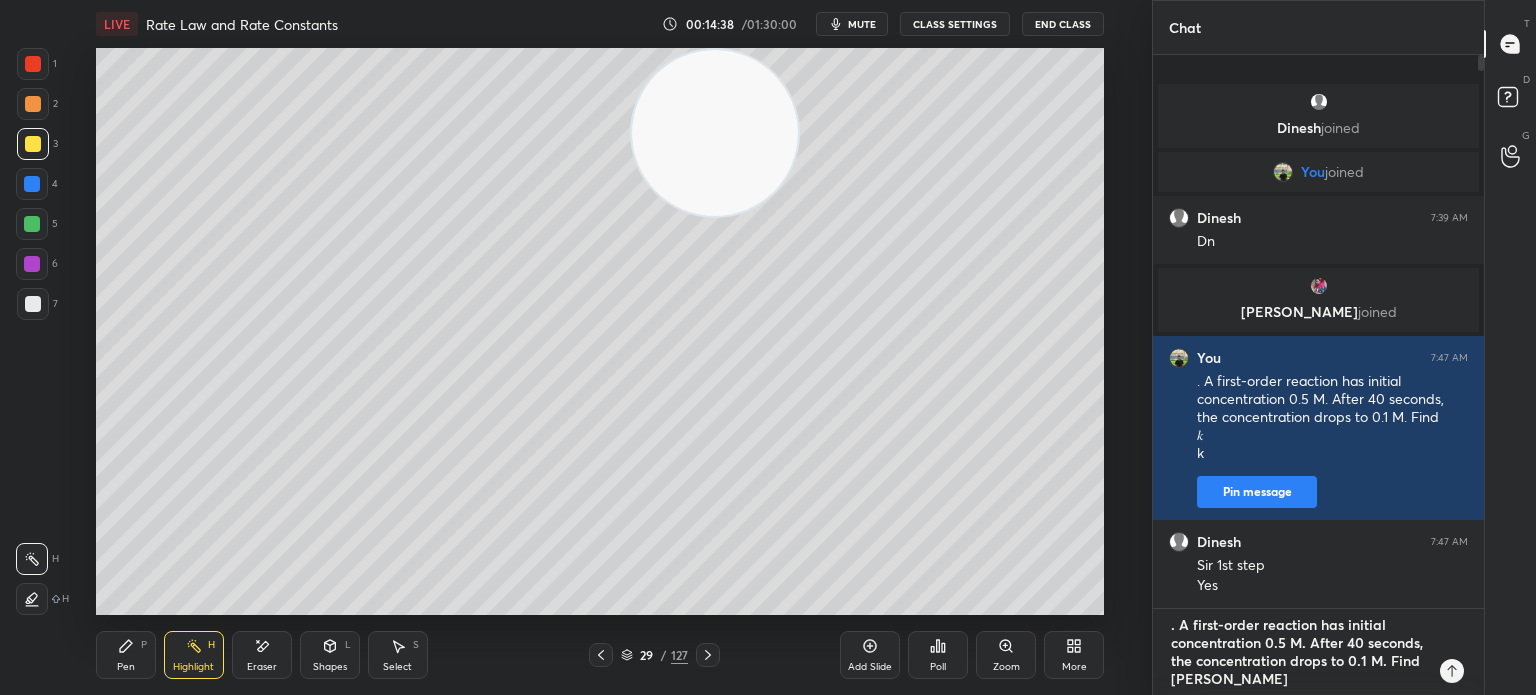 type 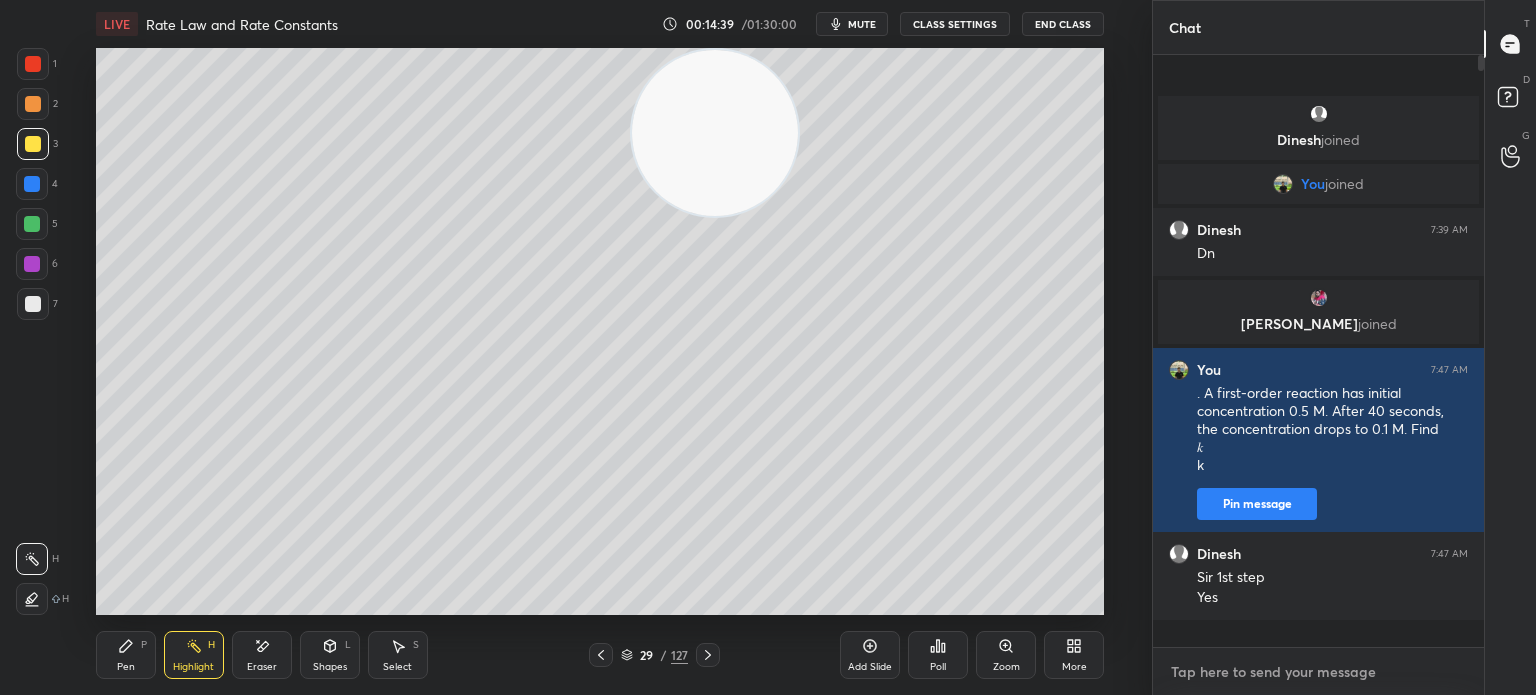 scroll, scrollTop: 0, scrollLeft: 0, axis: both 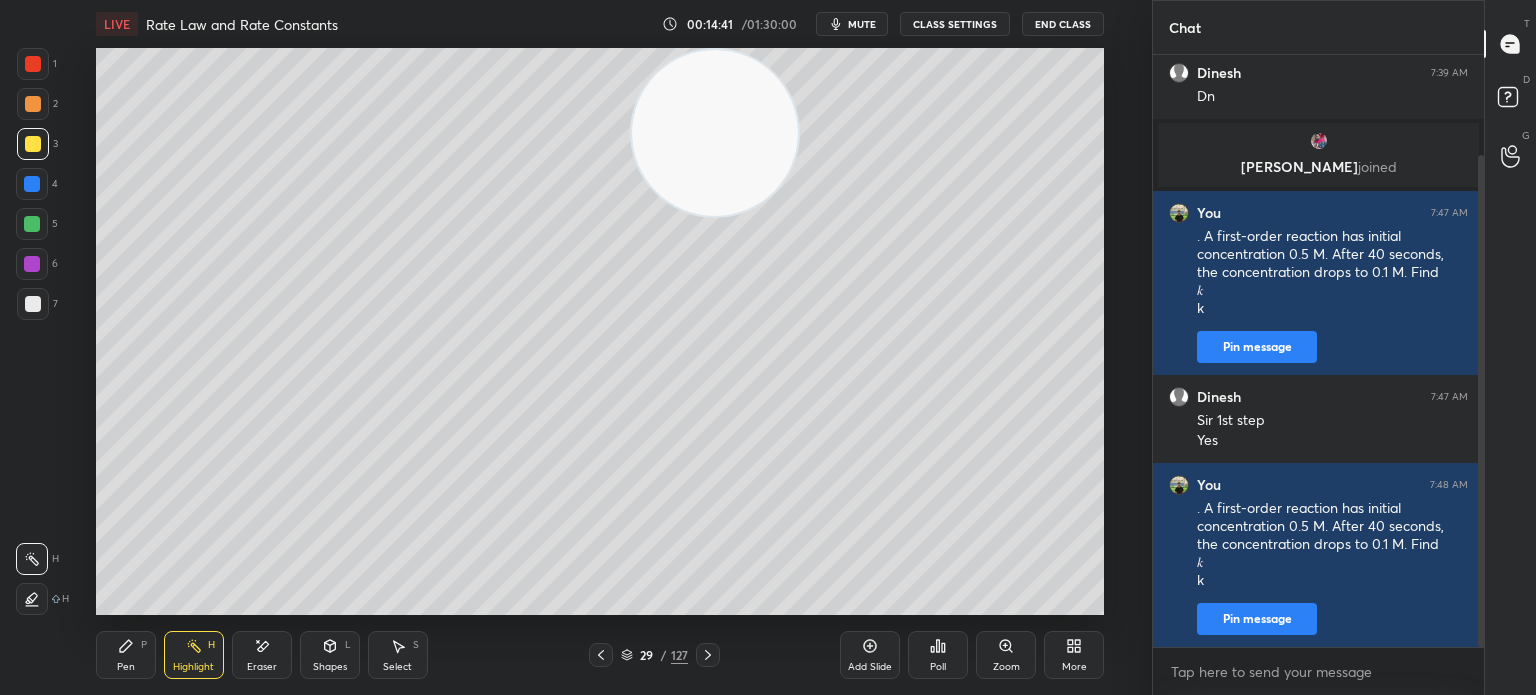click at bounding box center [708, 655] 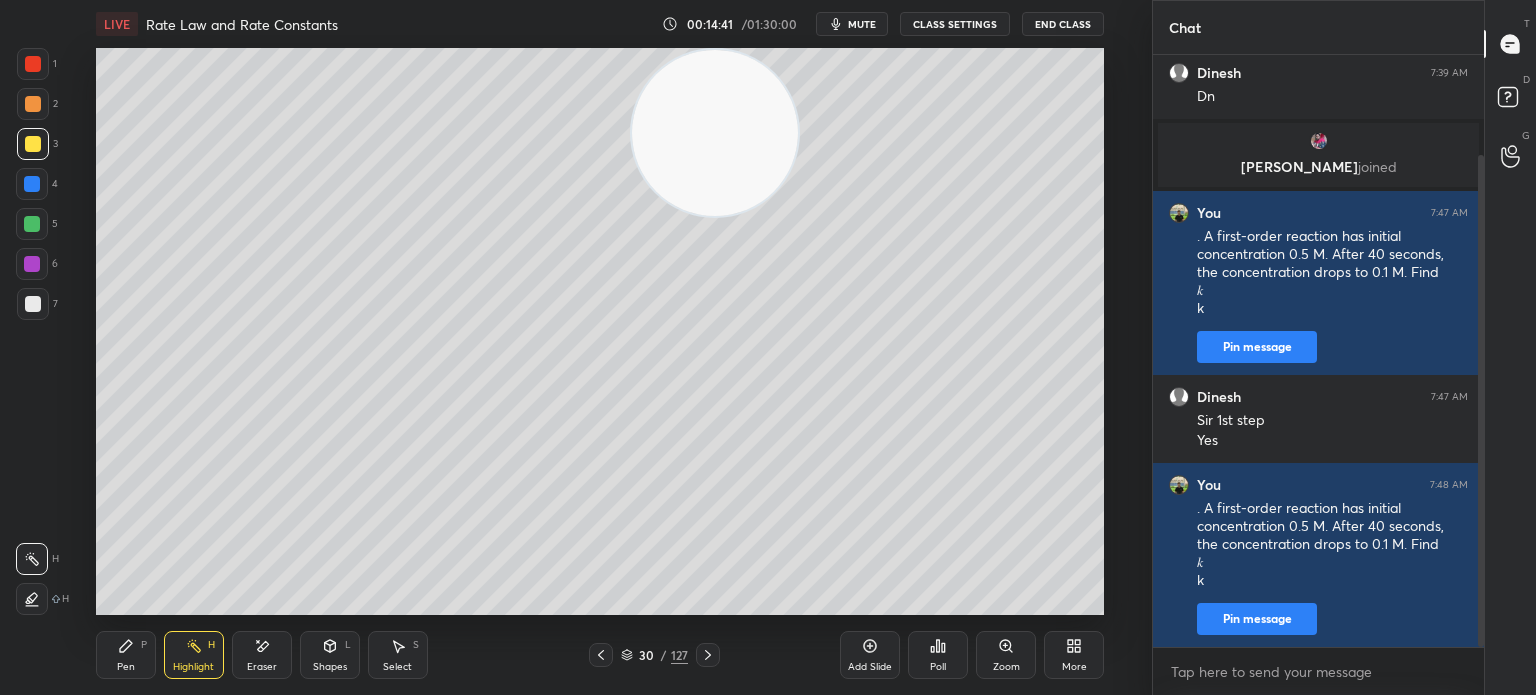 click 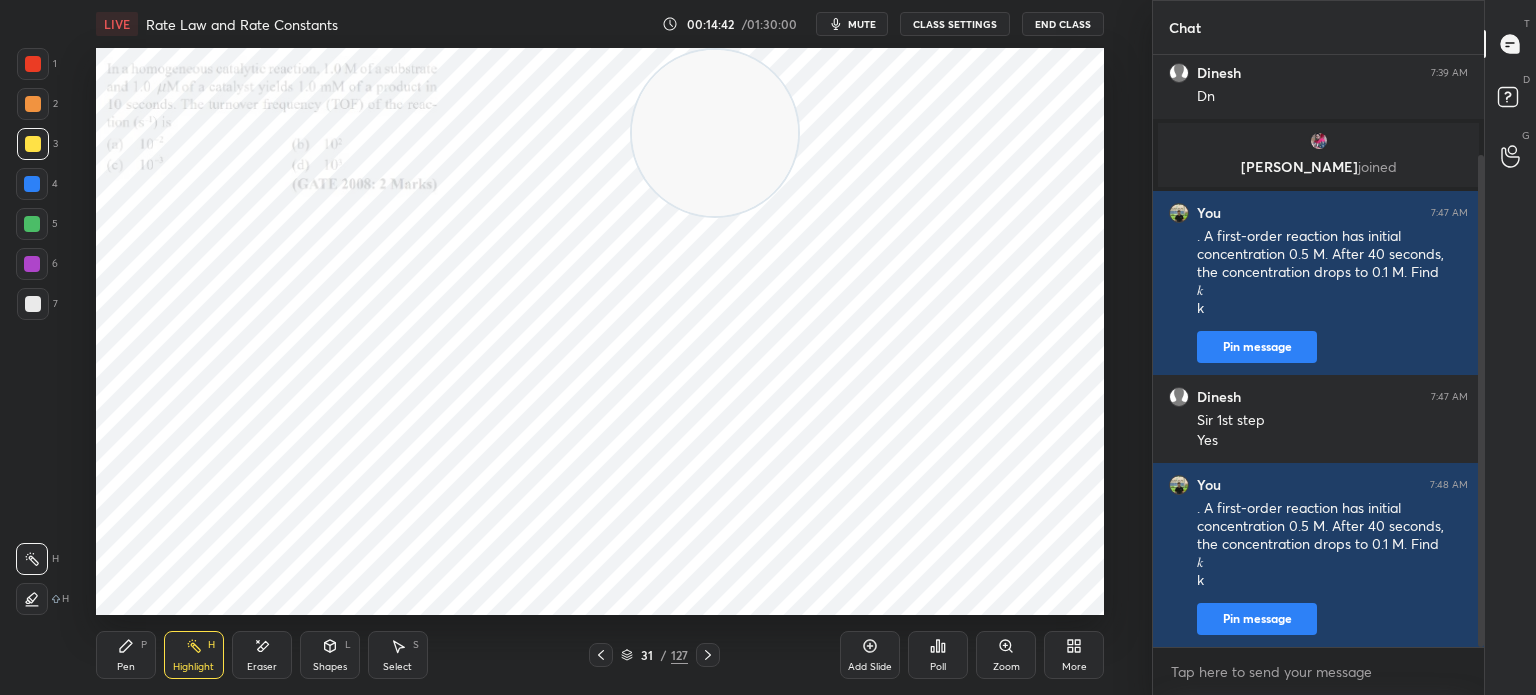 click at bounding box center [601, 655] 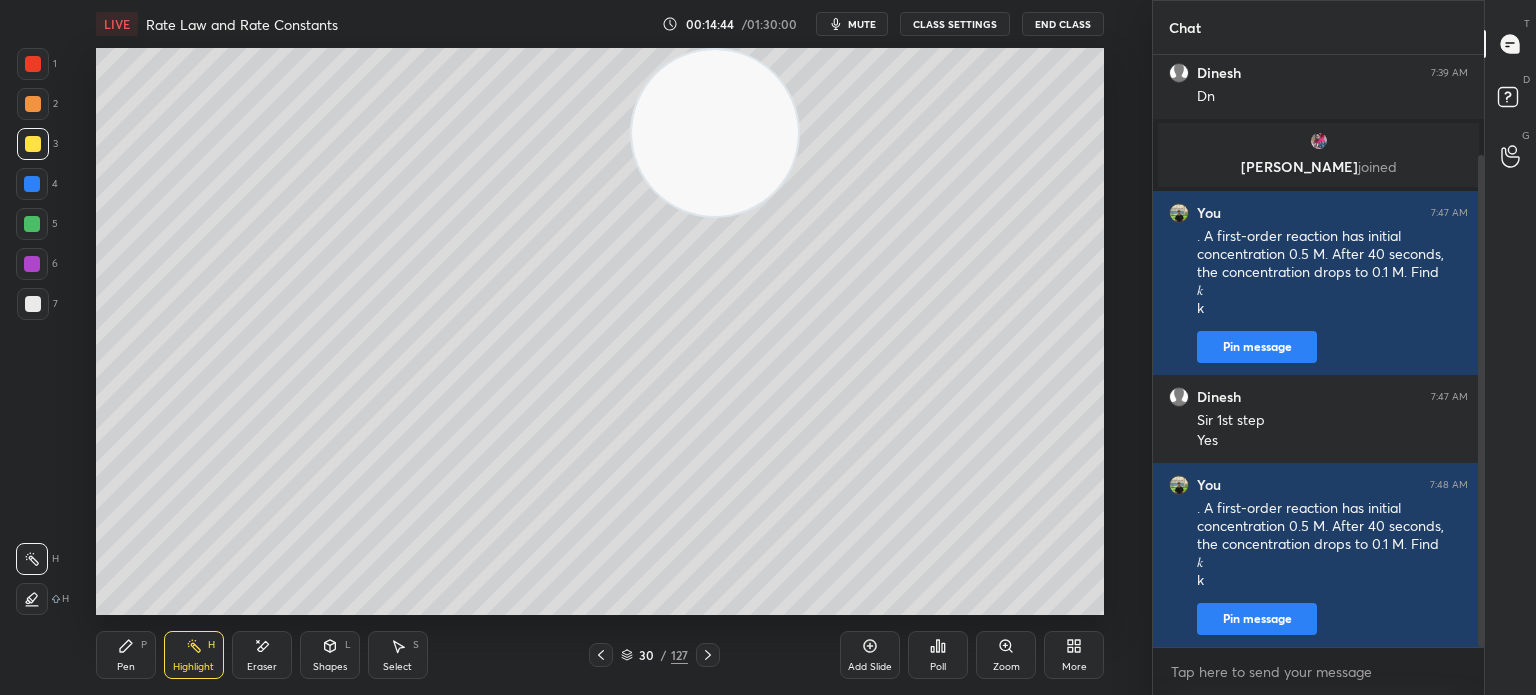 click at bounding box center [33, 144] 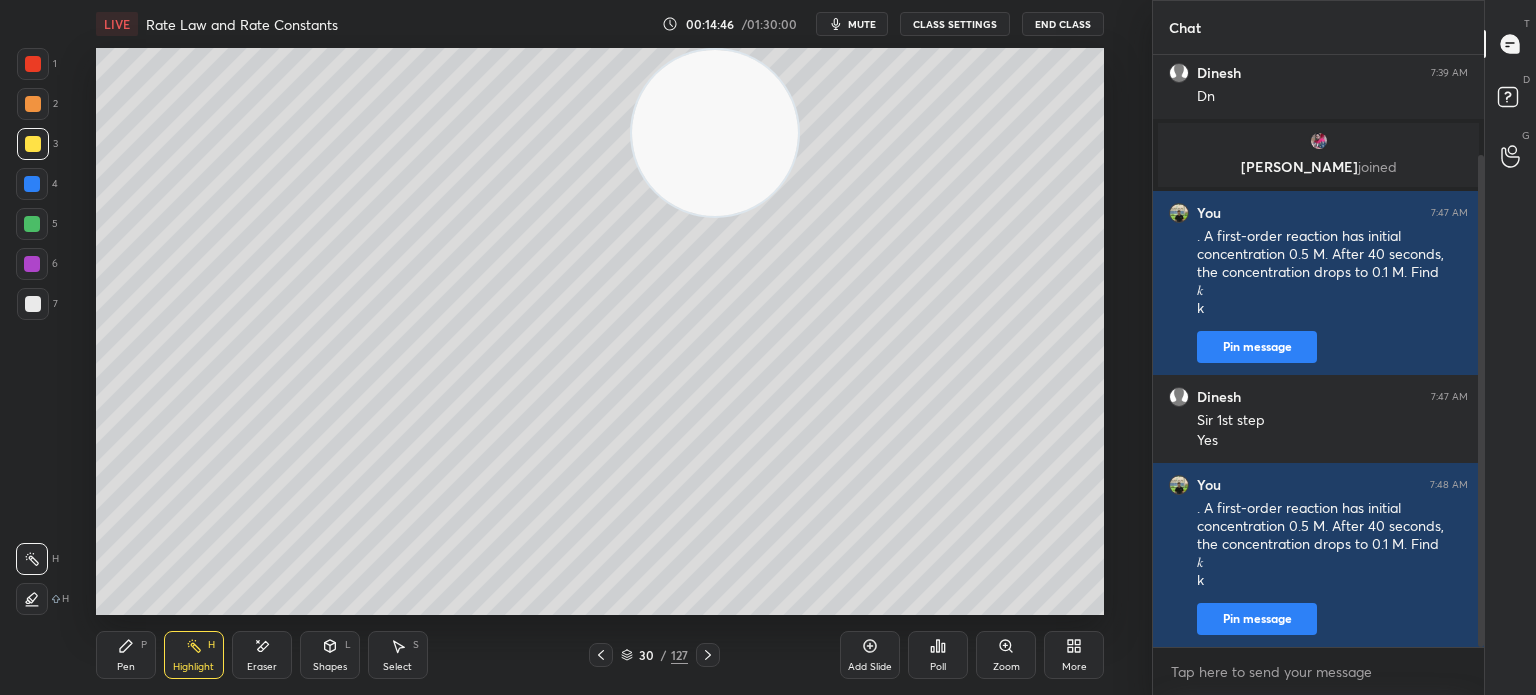 click 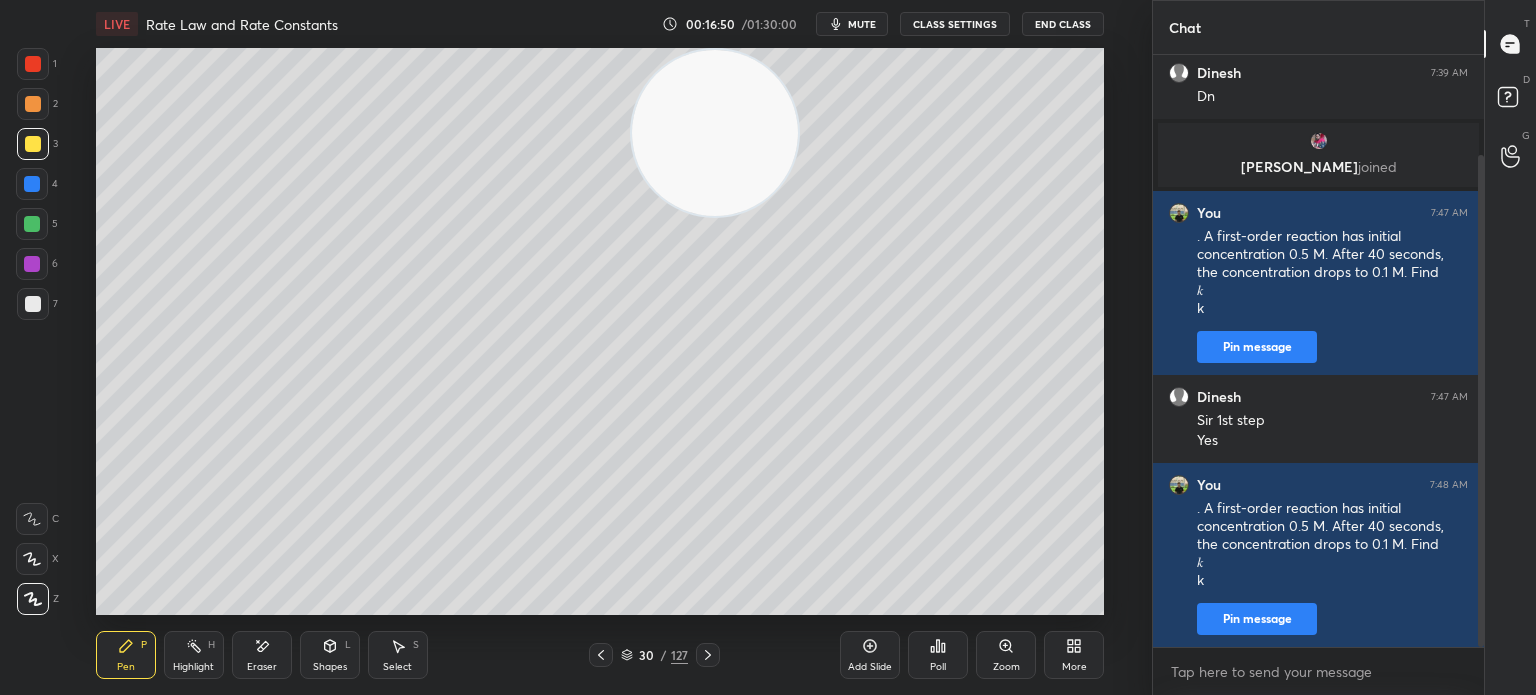 click at bounding box center [33, 304] 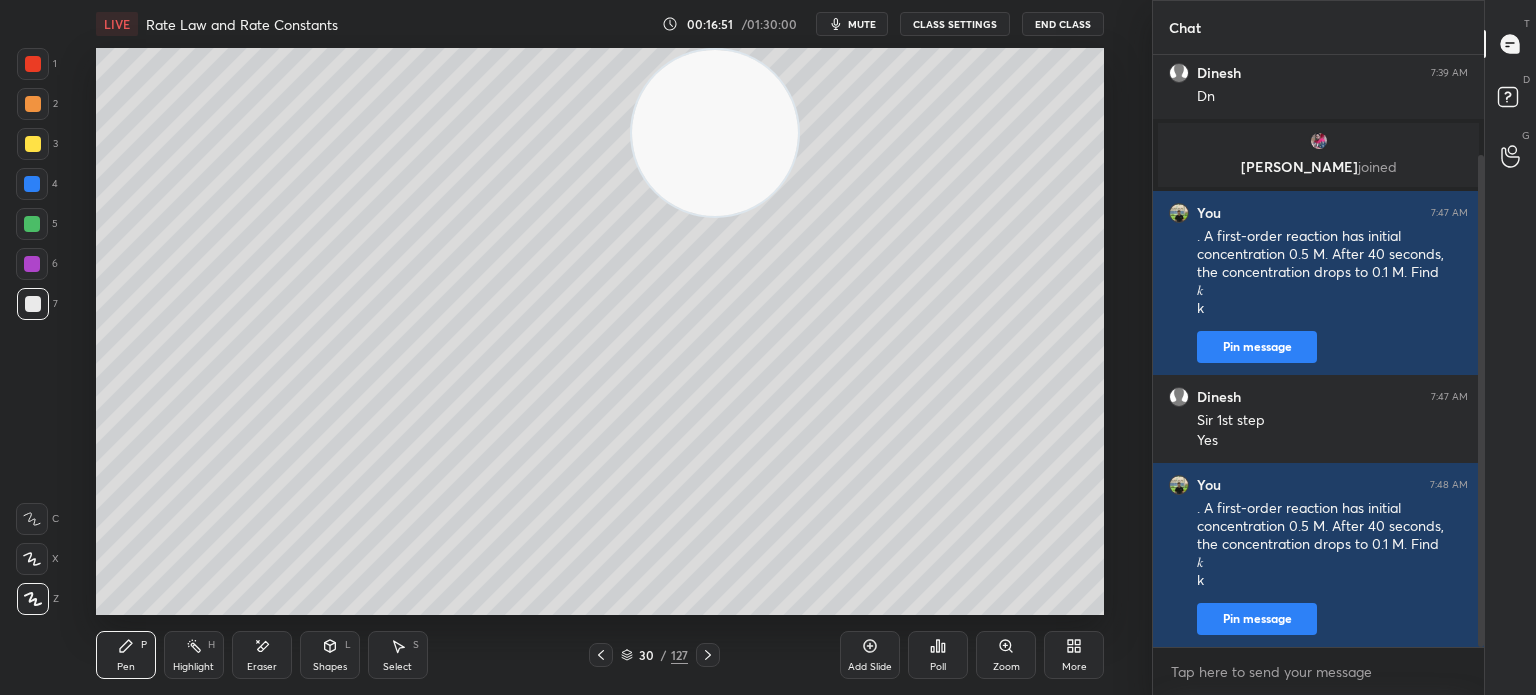 click at bounding box center [33, 304] 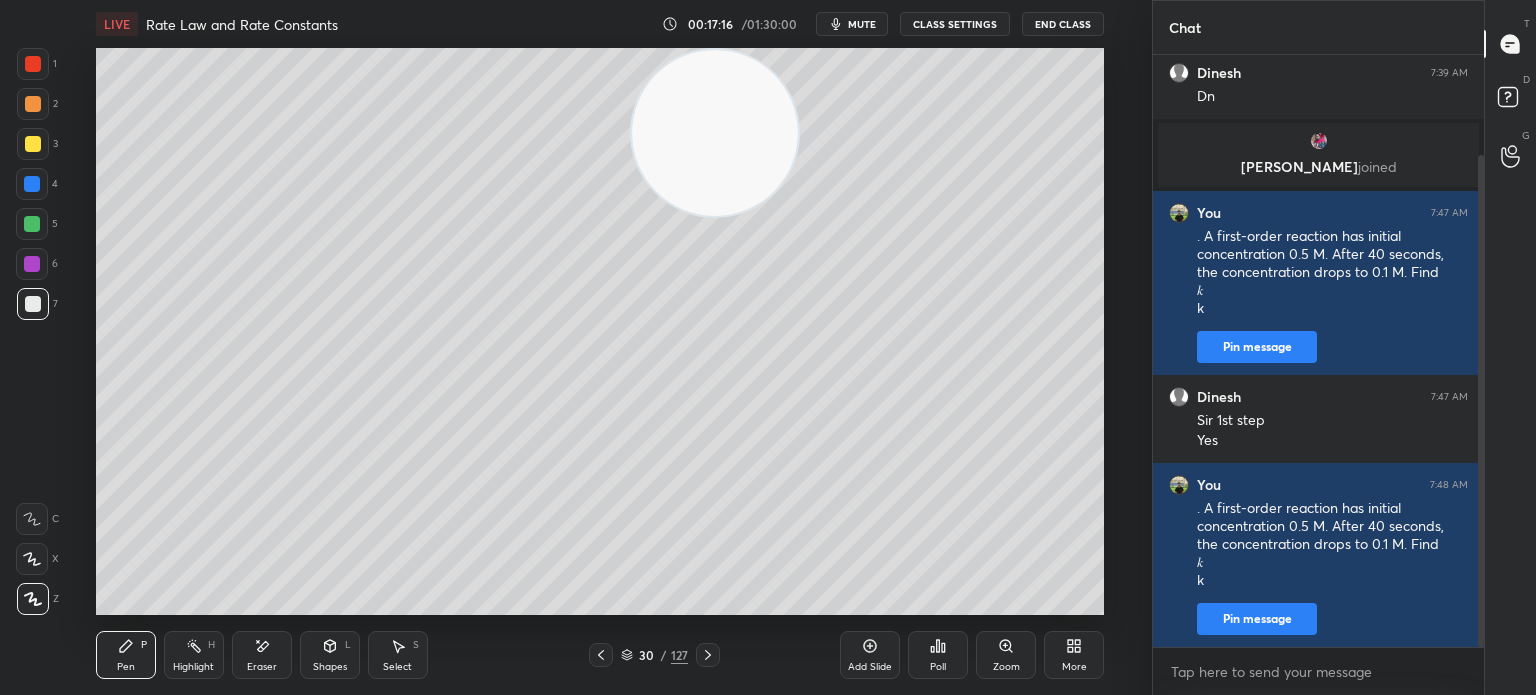 click on "Eraser" at bounding box center [262, 667] 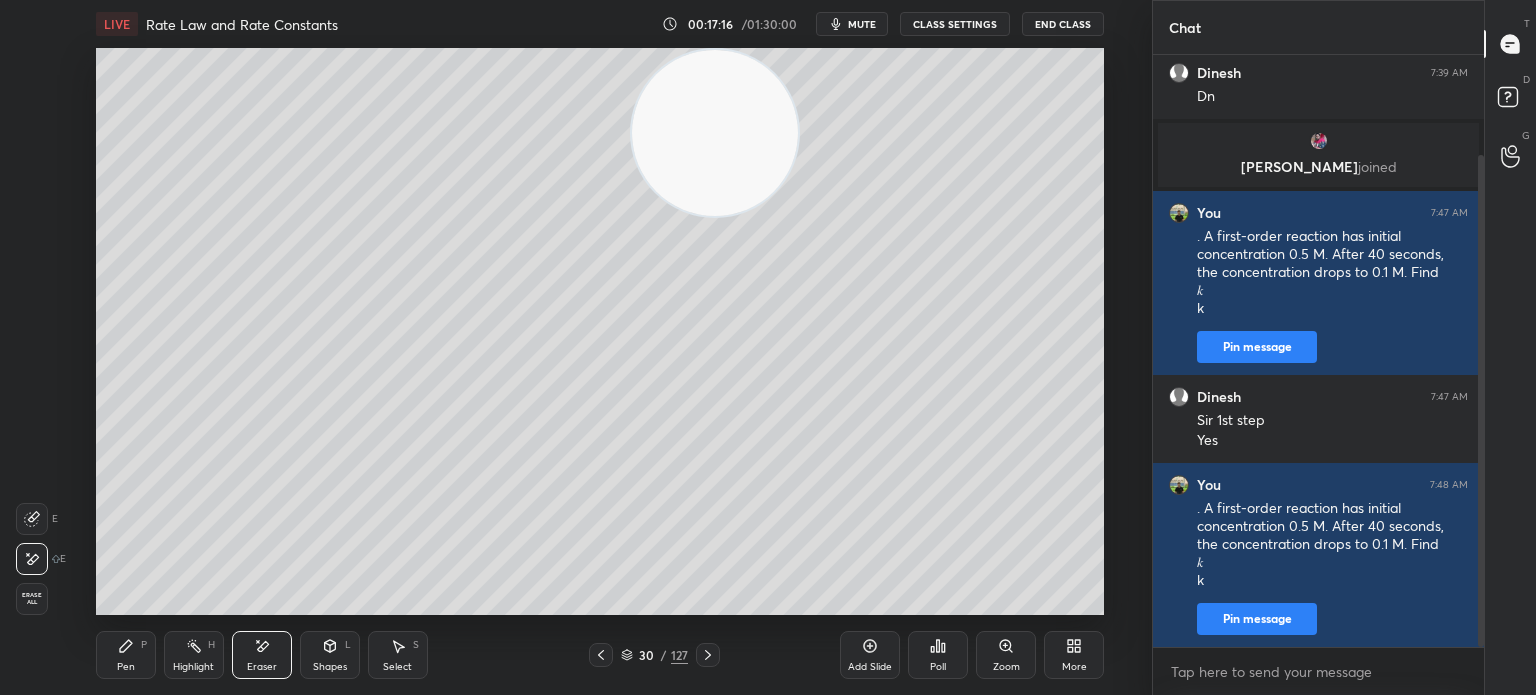 click at bounding box center (32, 559) 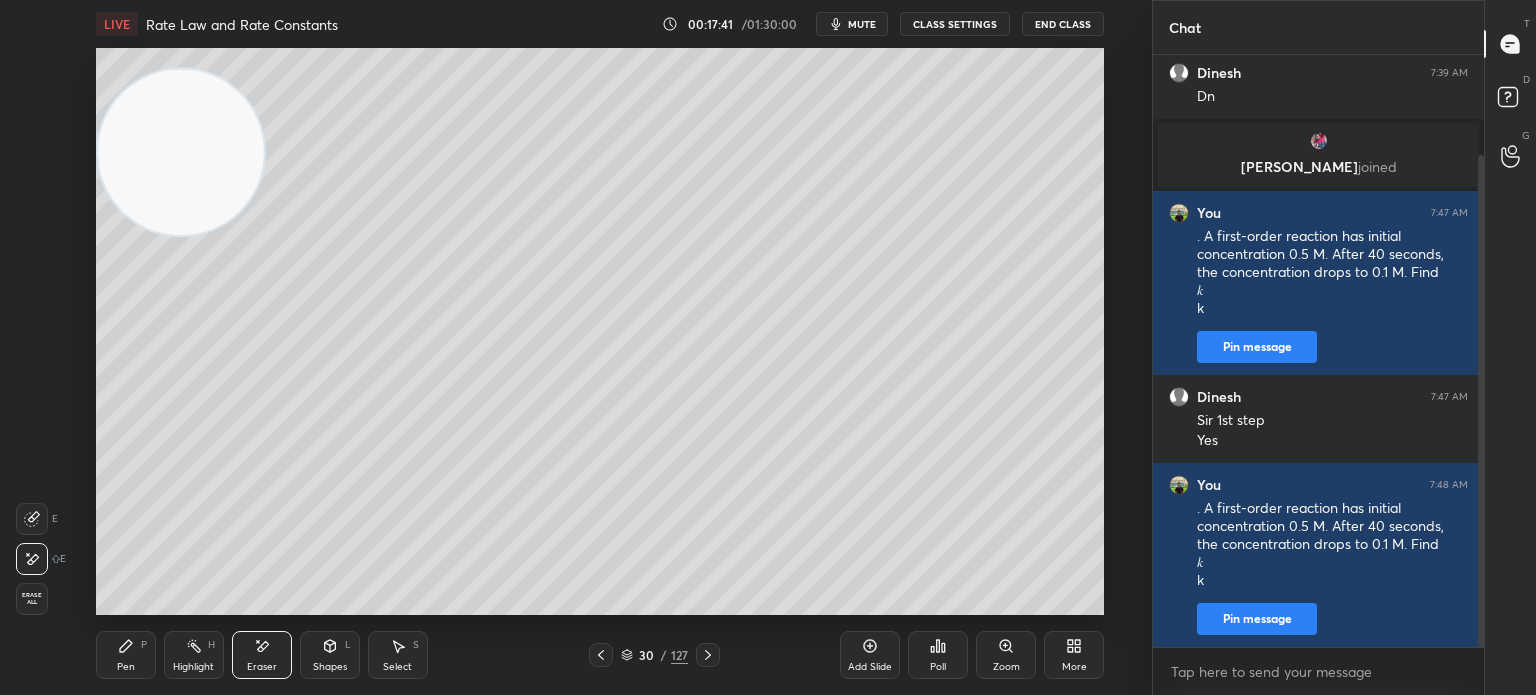click on "Pen P" at bounding box center [126, 655] 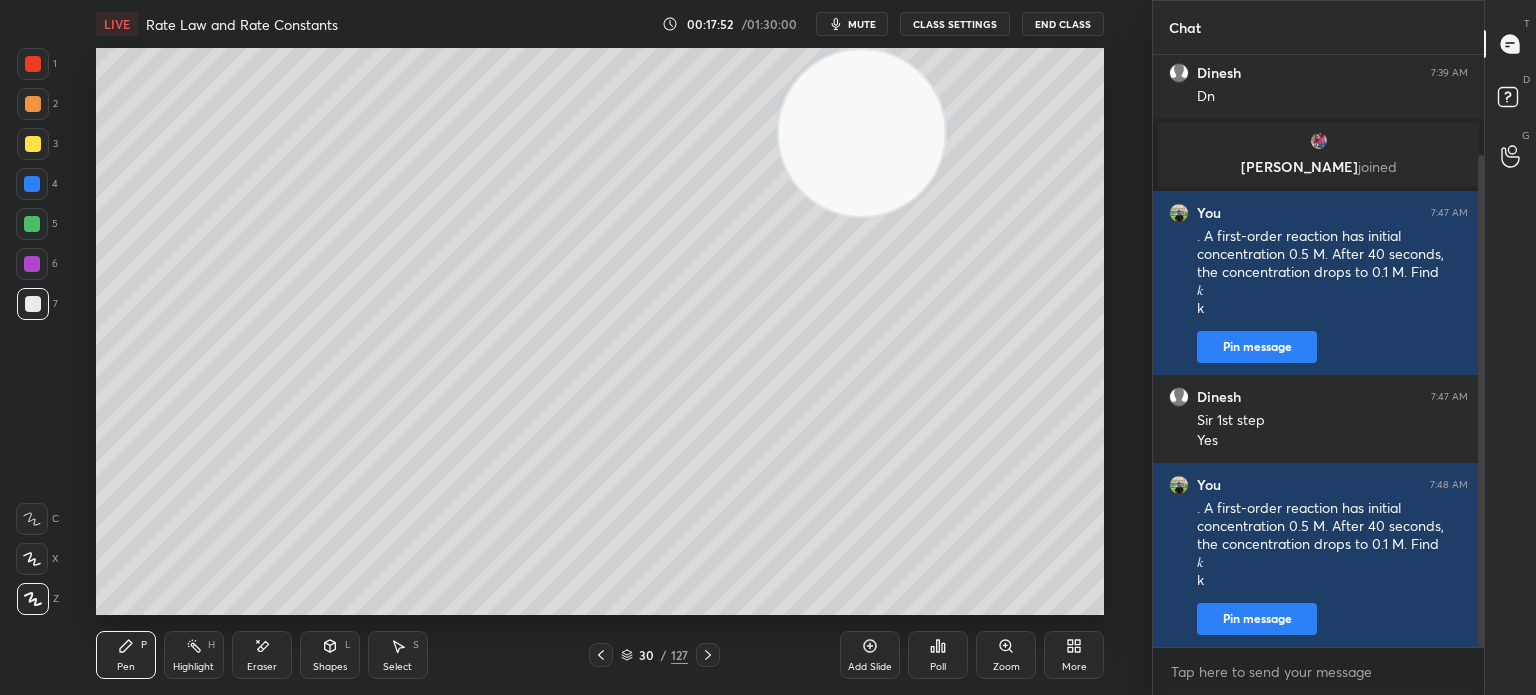 click on "Add Slide" at bounding box center (870, 655) 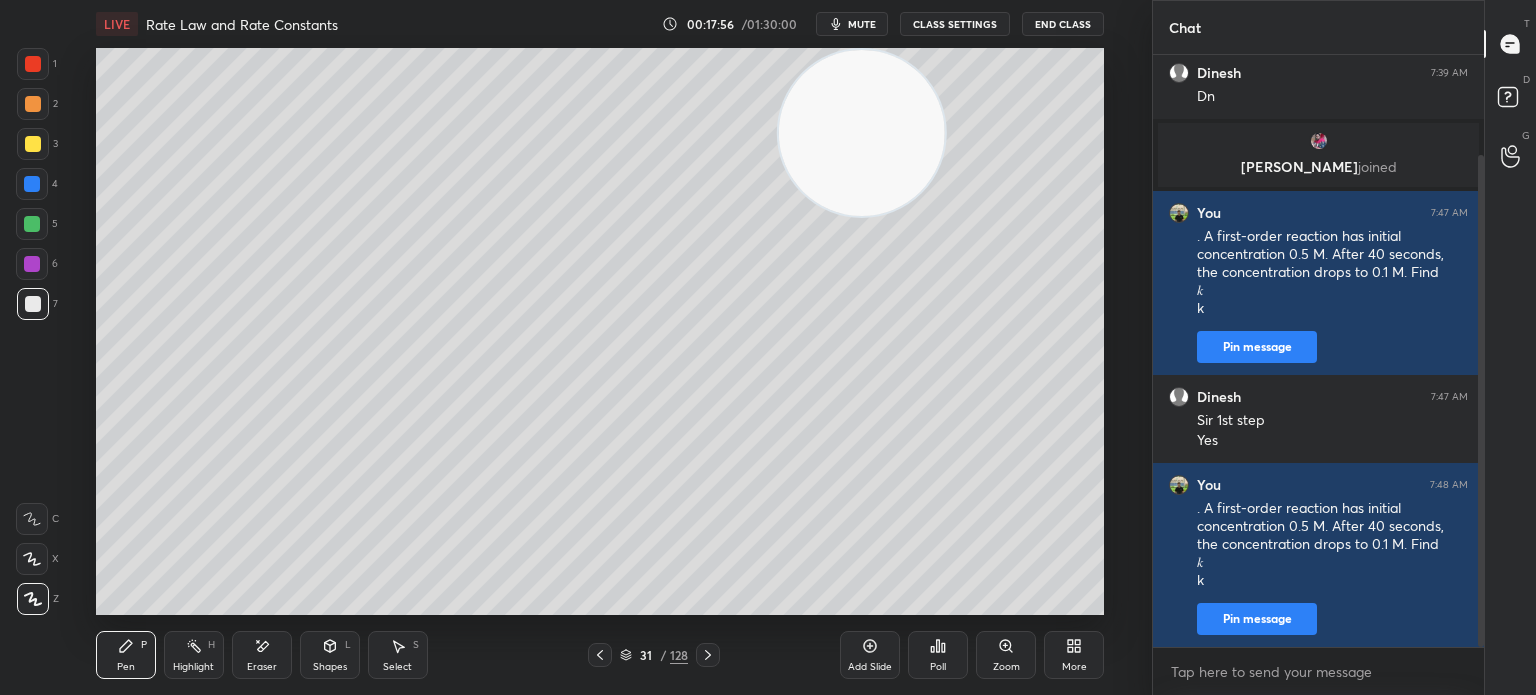 click 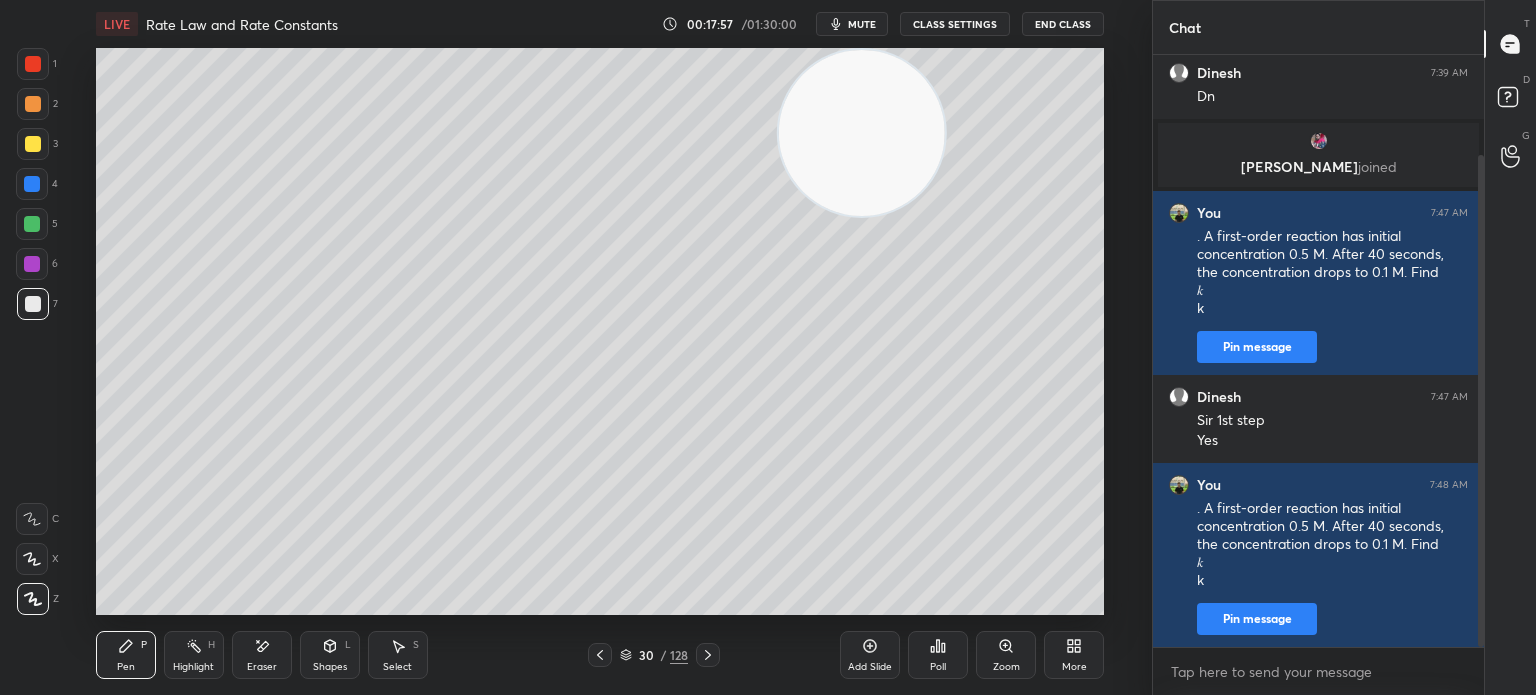 click on "Pen P Highlight H Eraser Shapes L Select S 30 / 128 Add Slide Poll Zoom More" at bounding box center (600, 655) 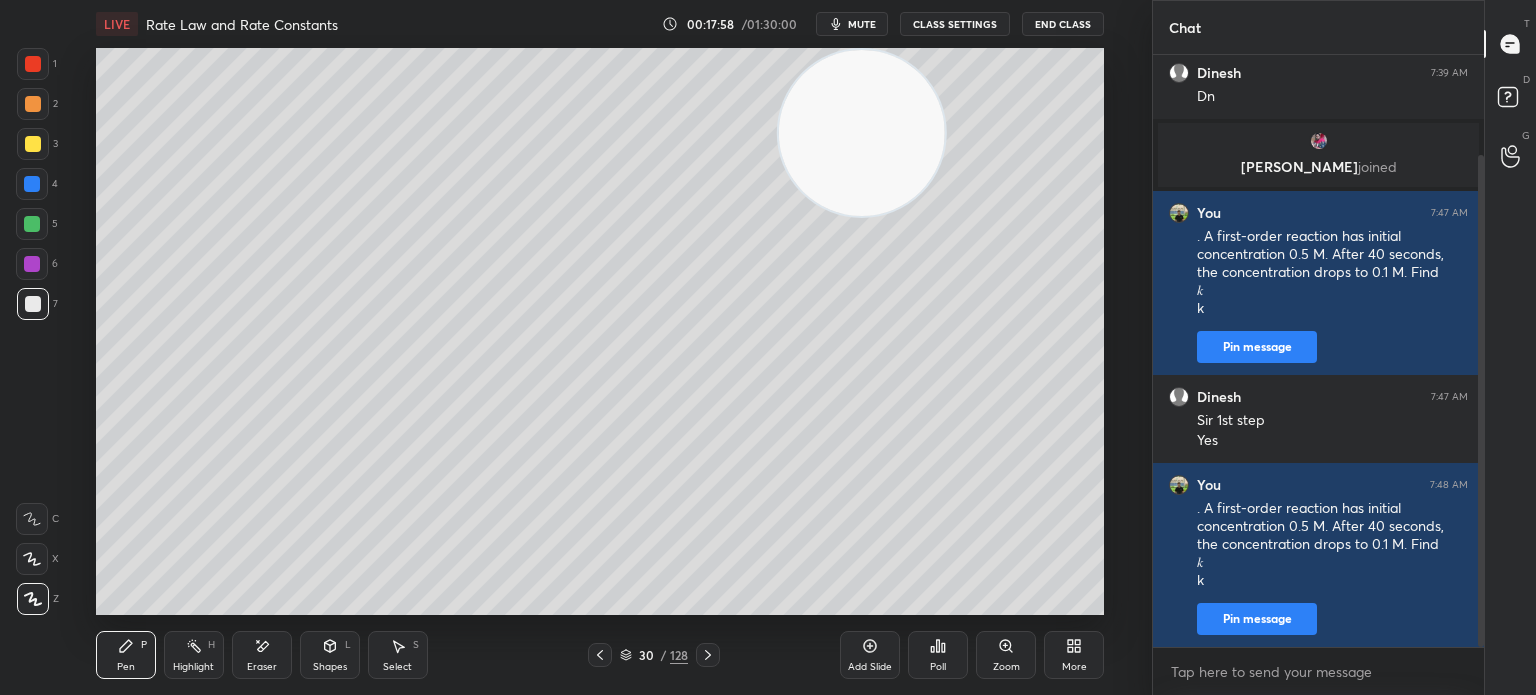 click 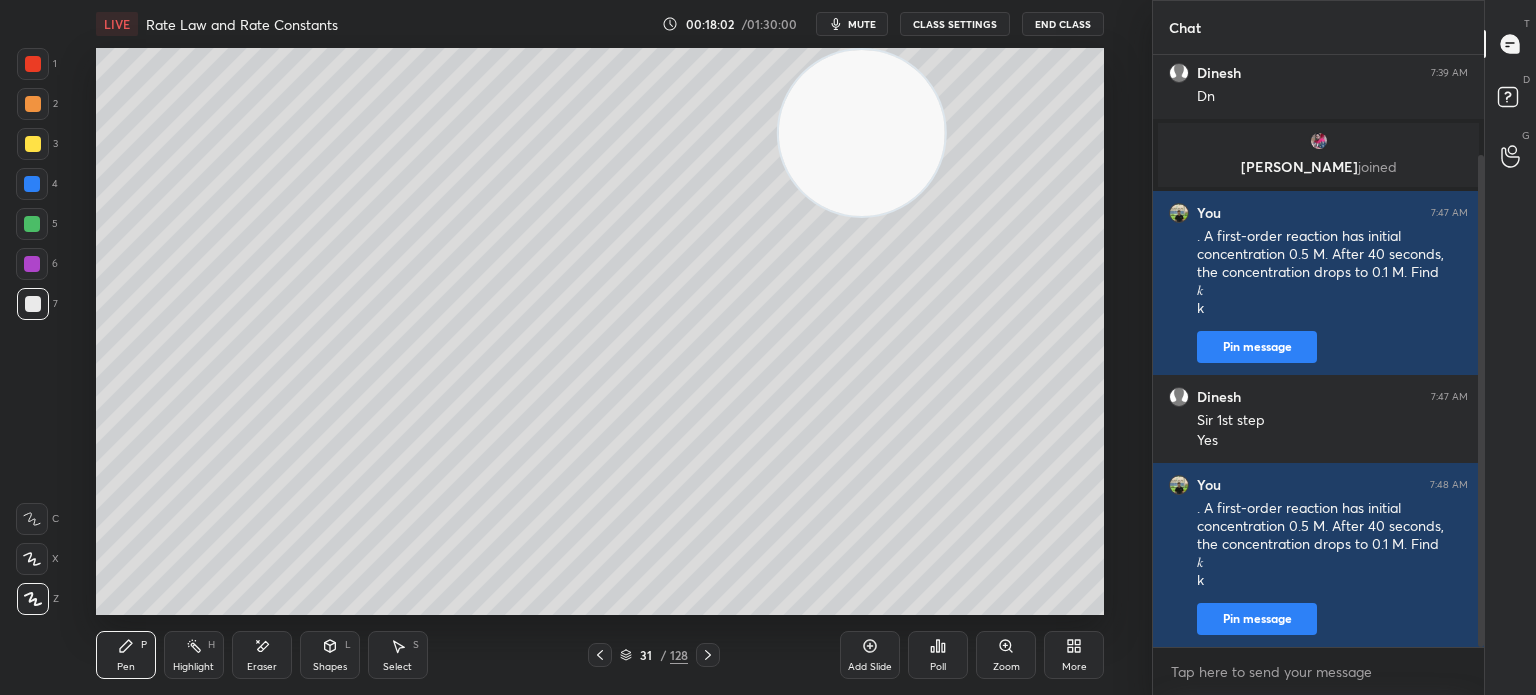 click 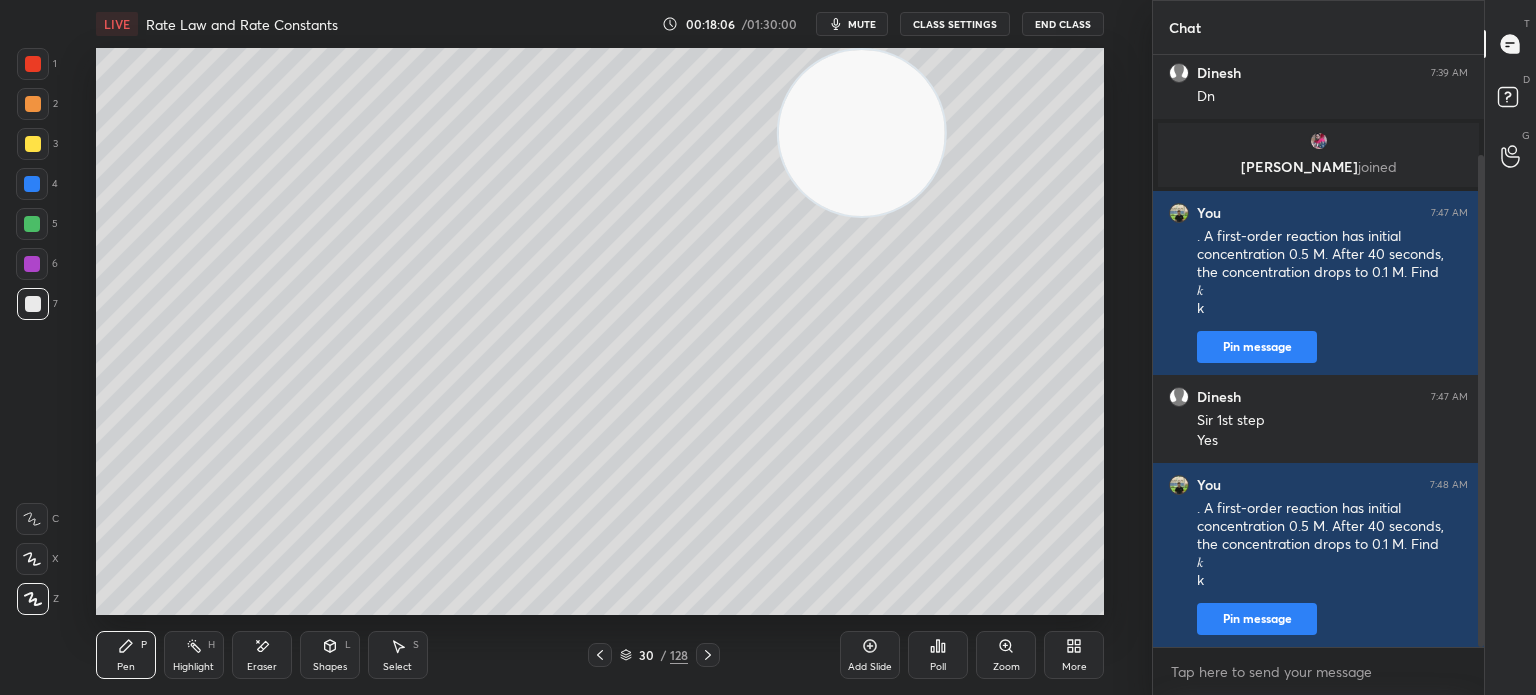 click 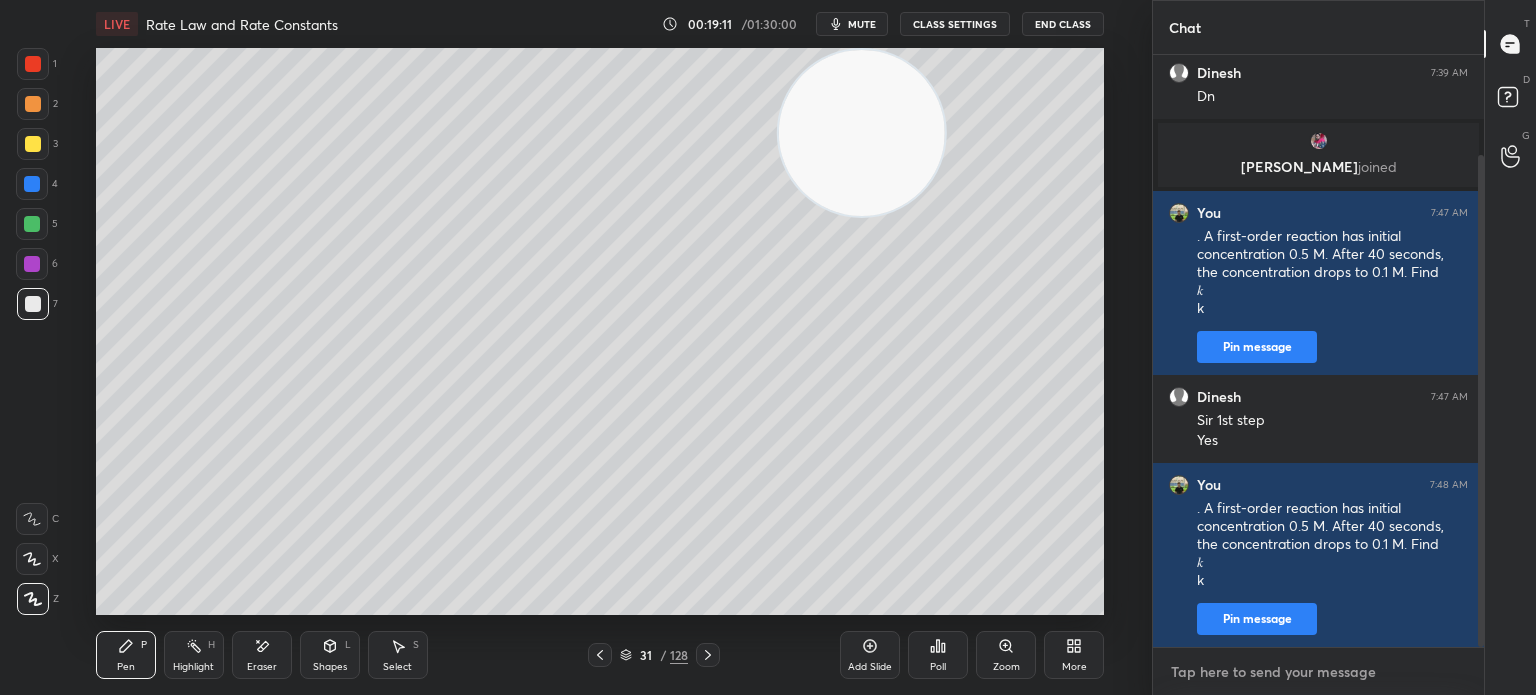 click at bounding box center (1318, 672) 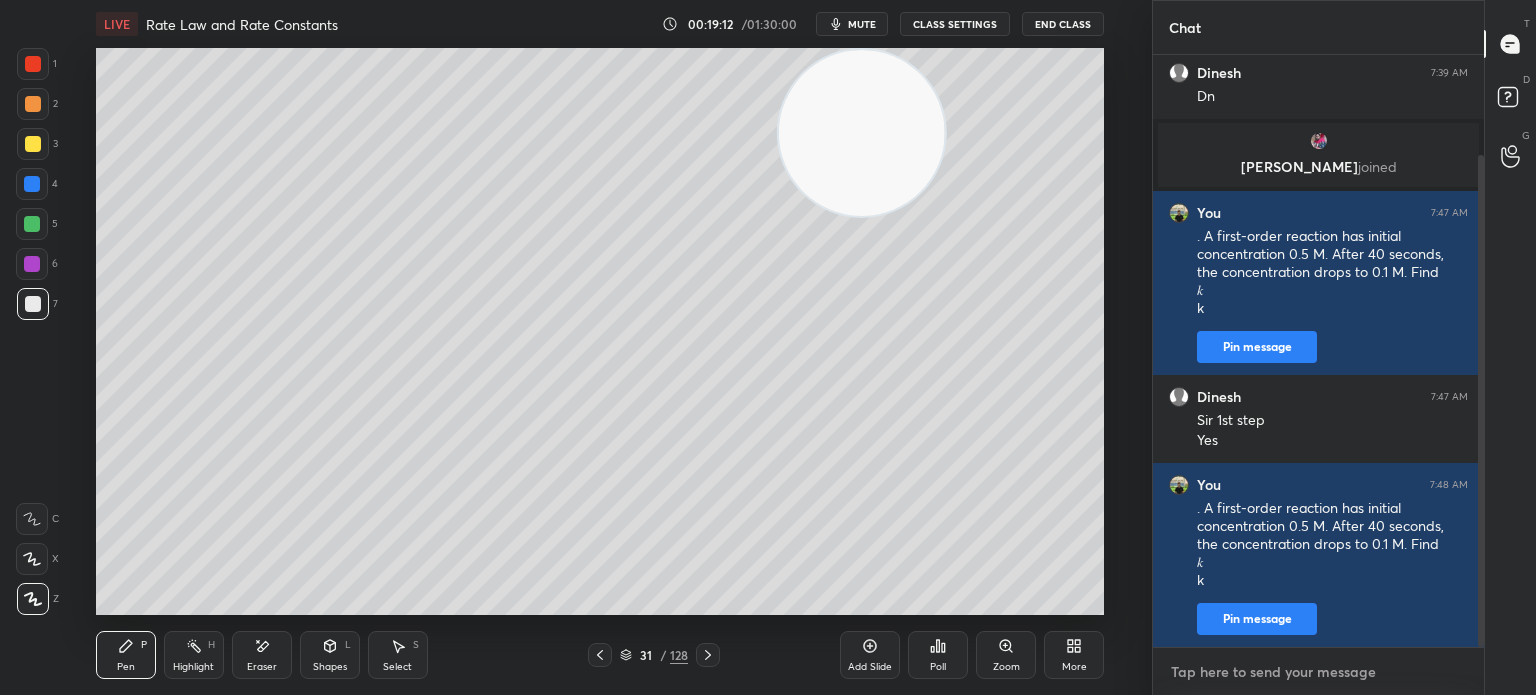 paste on "For a first-order reaction, the time required for completion of 99.9% of the reaction is
𝑡
t. What is the relation of
𝑡
t with the half-life
𝑡
1
/
2
t
1/2
​" 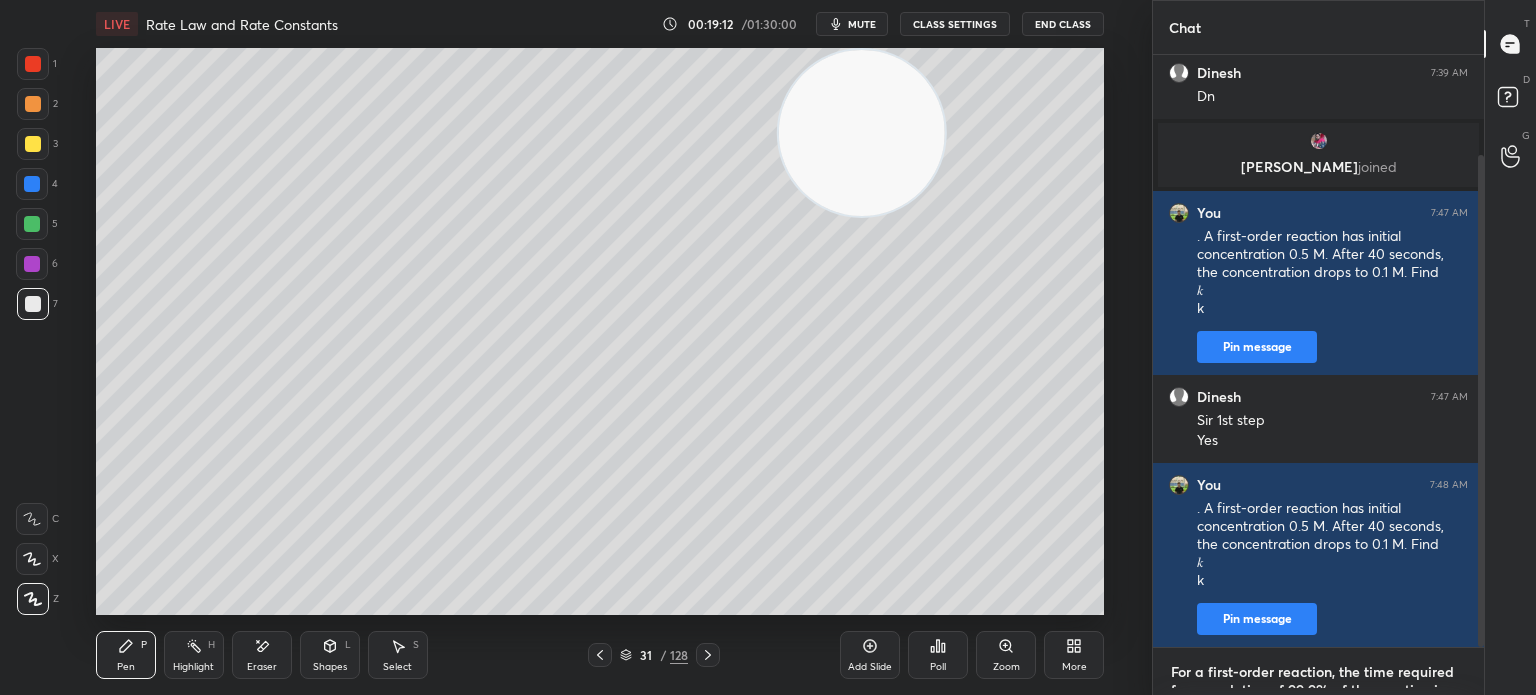 scroll, scrollTop: 197, scrollLeft: 0, axis: vertical 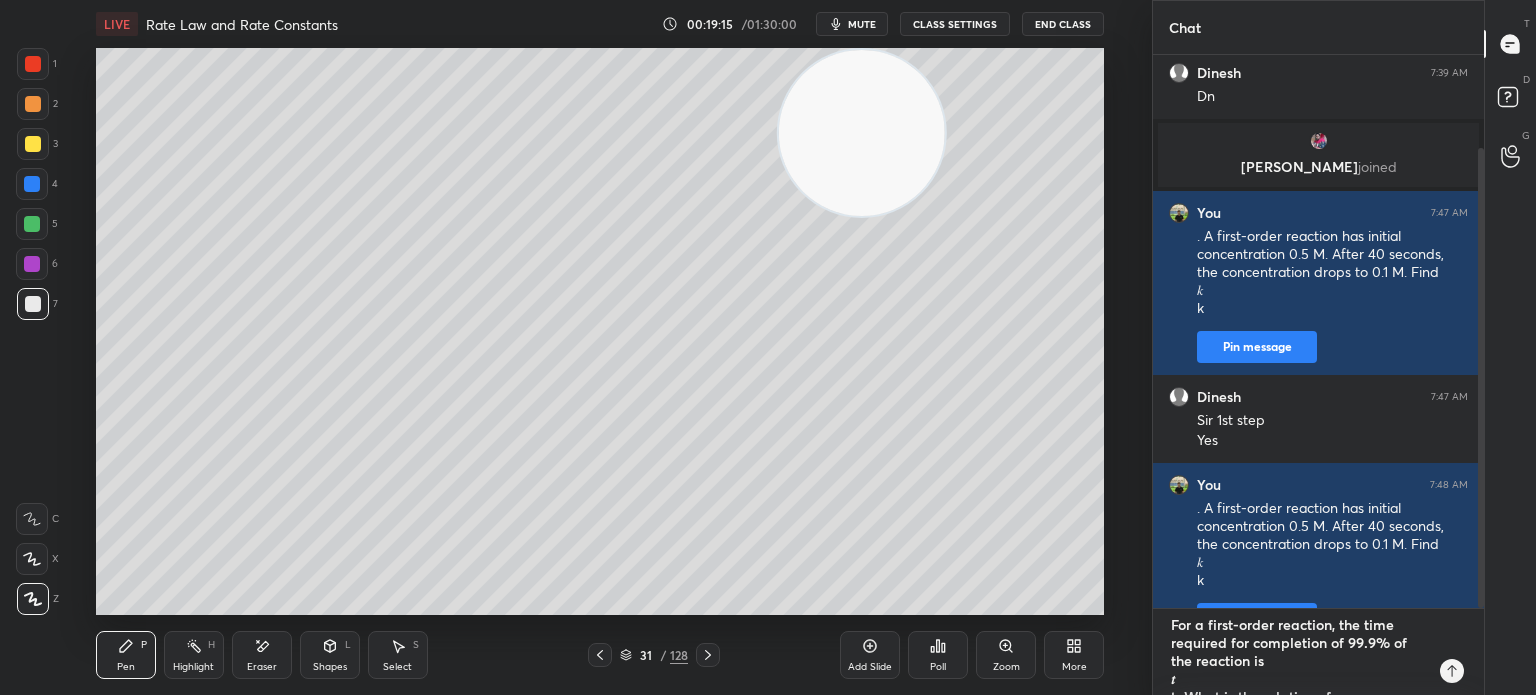 type on "For a first-order reaction, the time required for completion of 99.9% of the reaction is
𝑡
t. What is the relation of
𝑡
t with the half-life
𝑡
1
/
2
t
1/2
​" 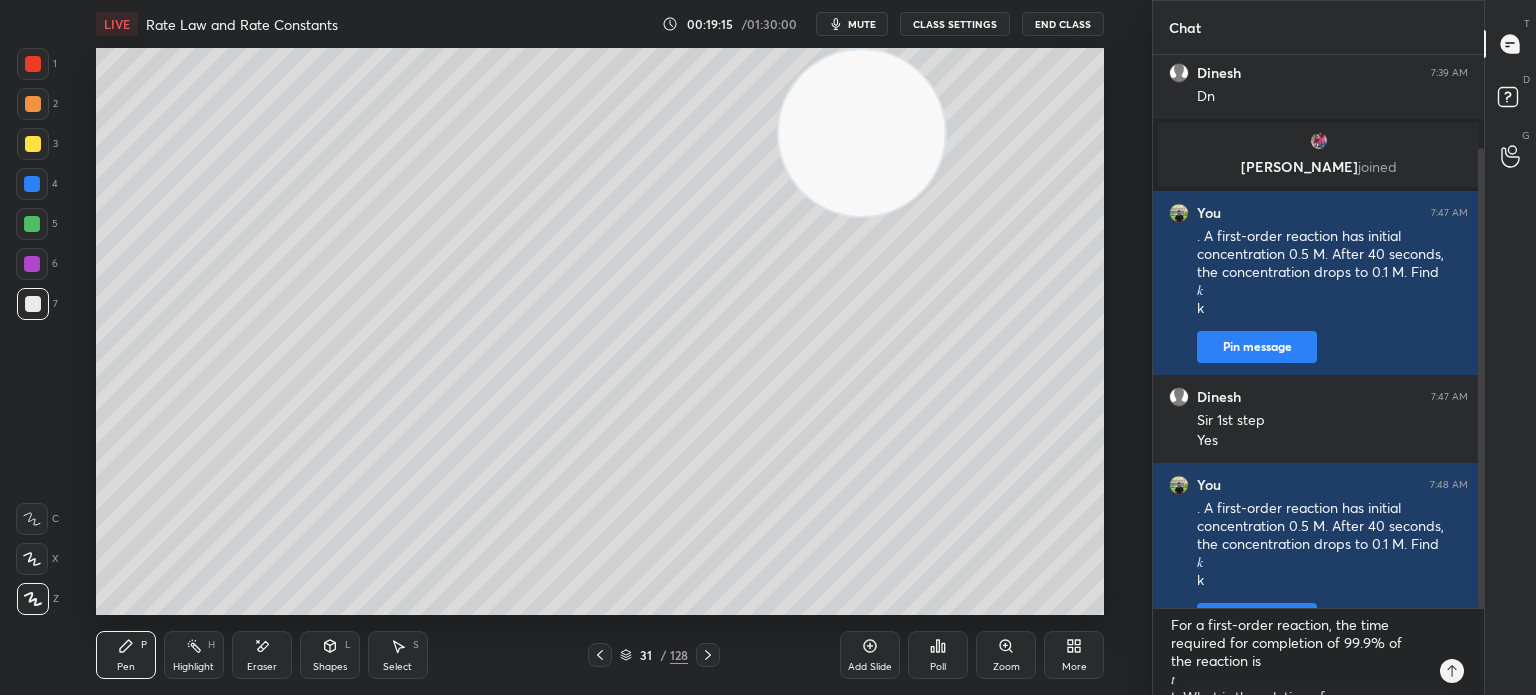 click at bounding box center (33, 144) 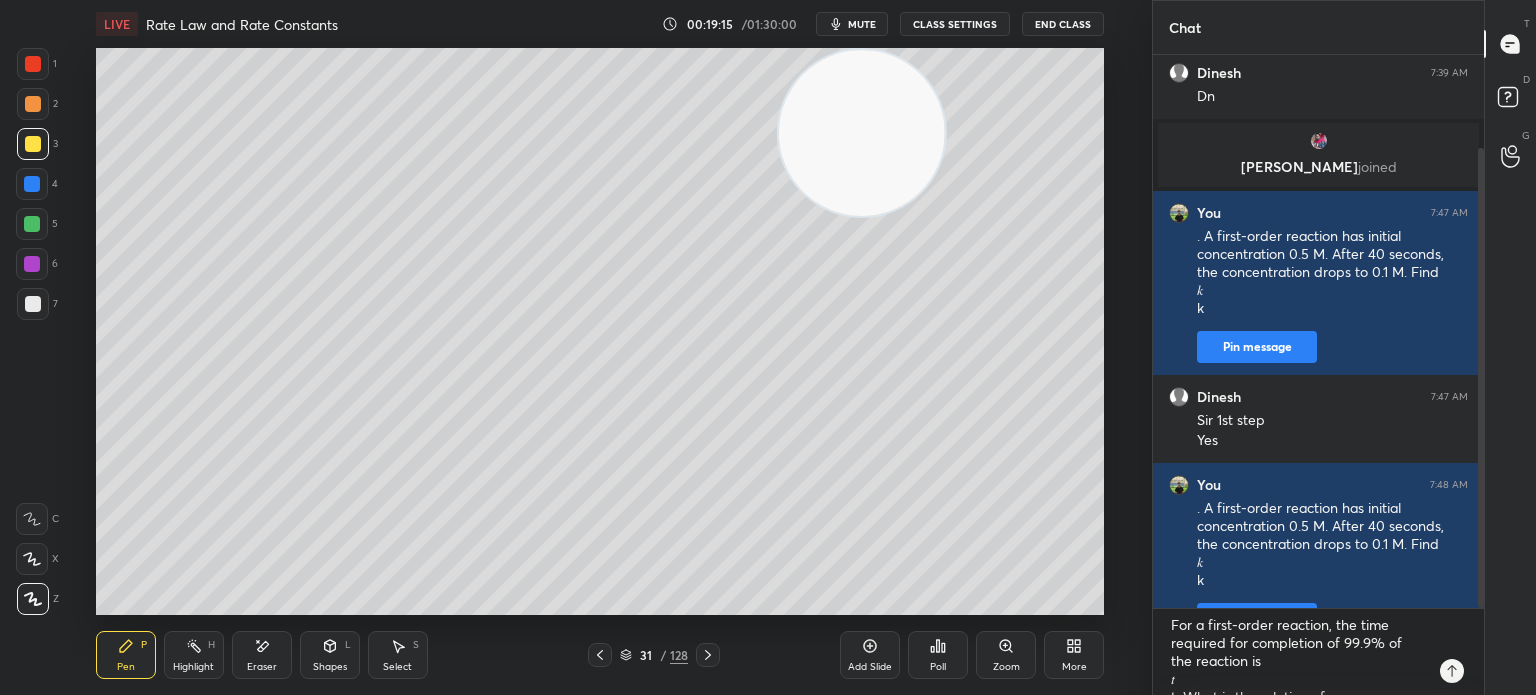 click at bounding box center [33, 144] 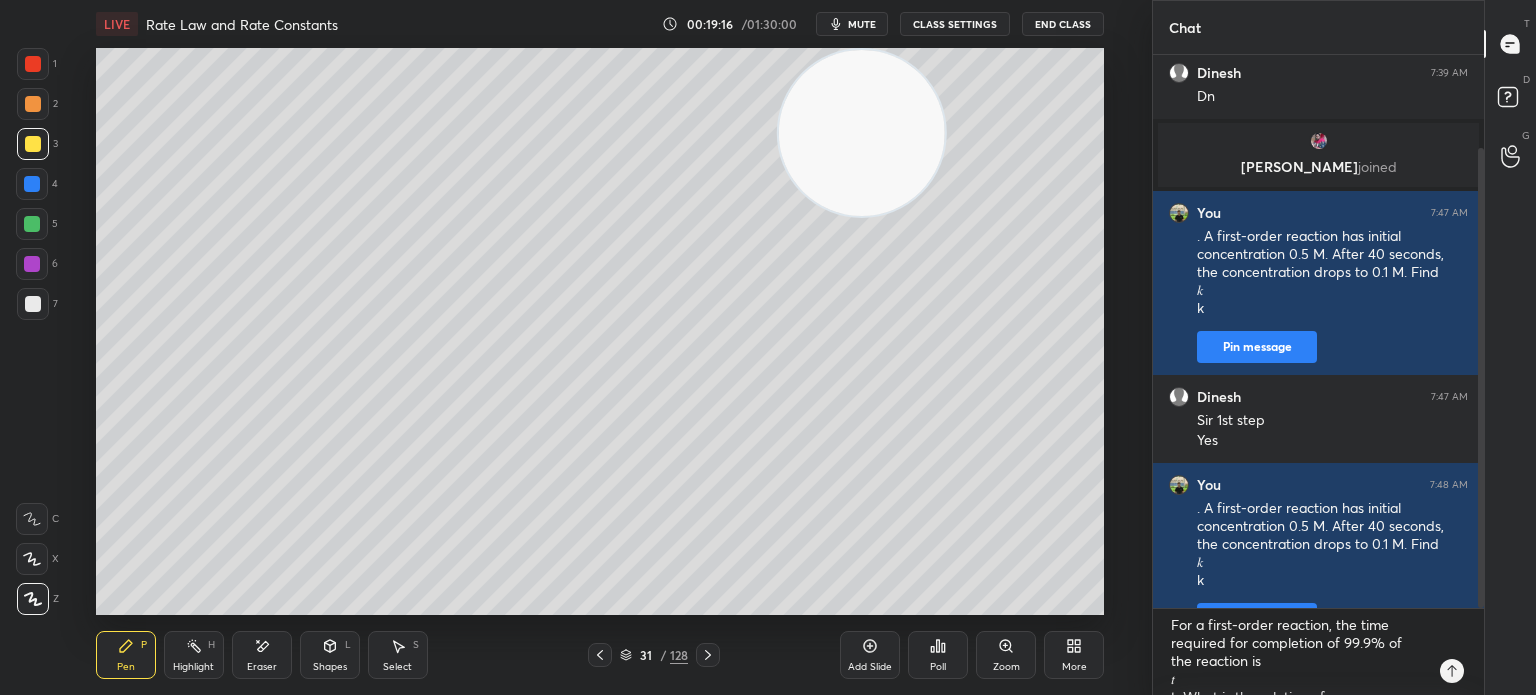 click 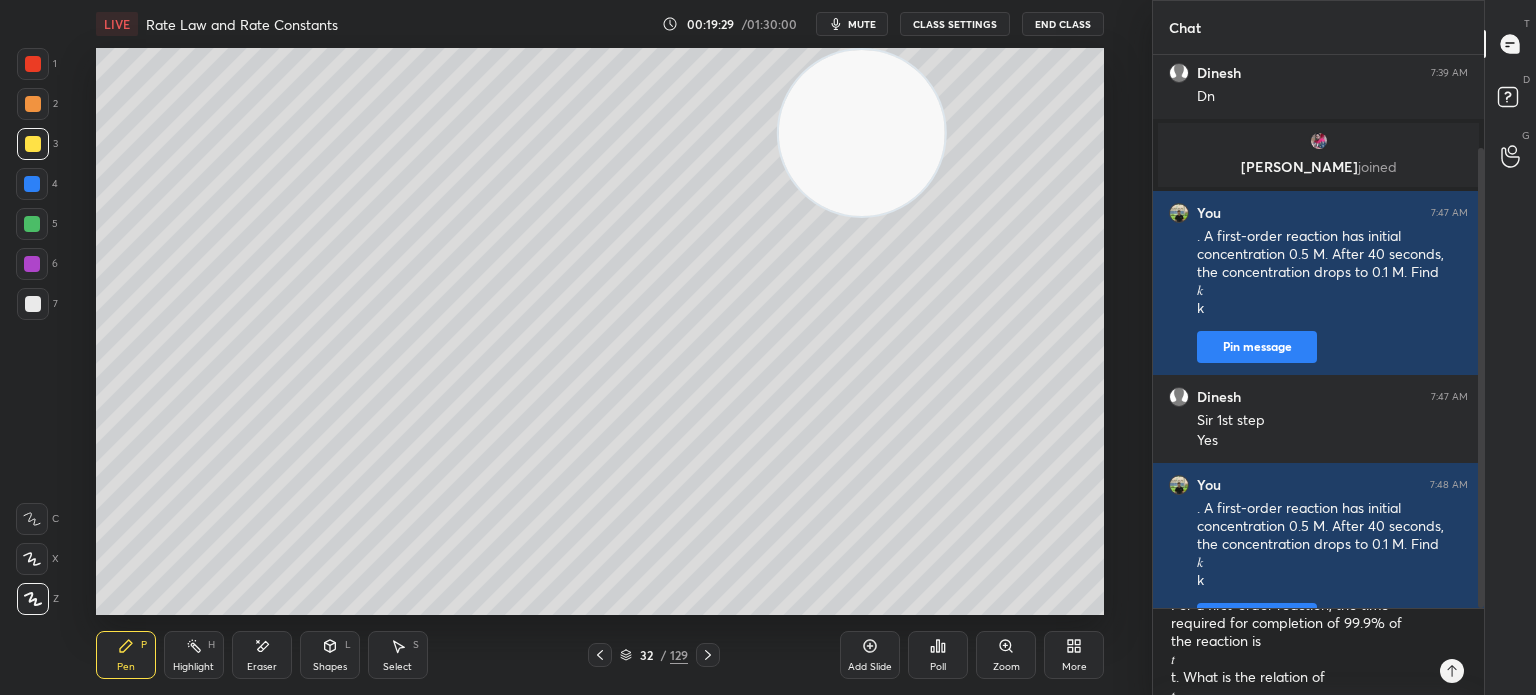 scroll, scrollTop: 23, scrollLeft: 0, axis: vertical 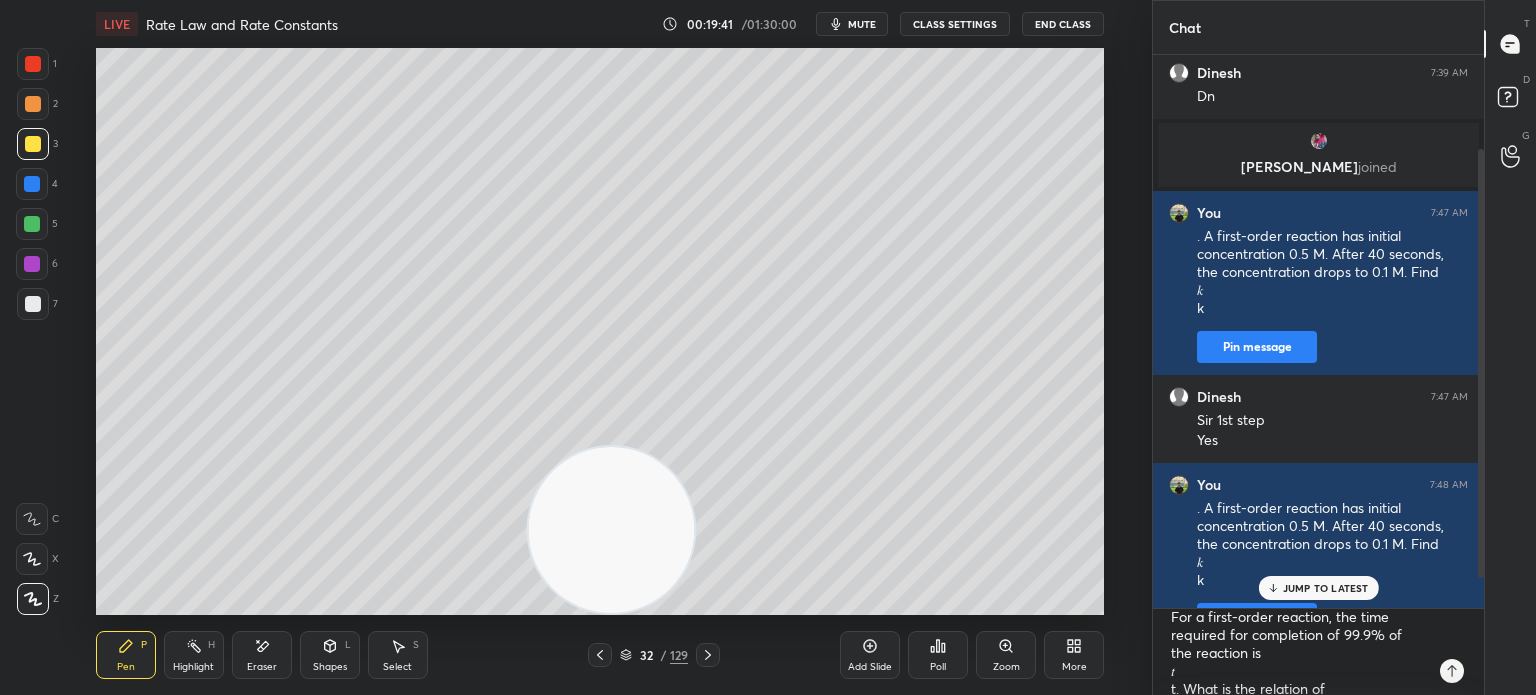 click on "Eraser" at bounding box center (262, 667) 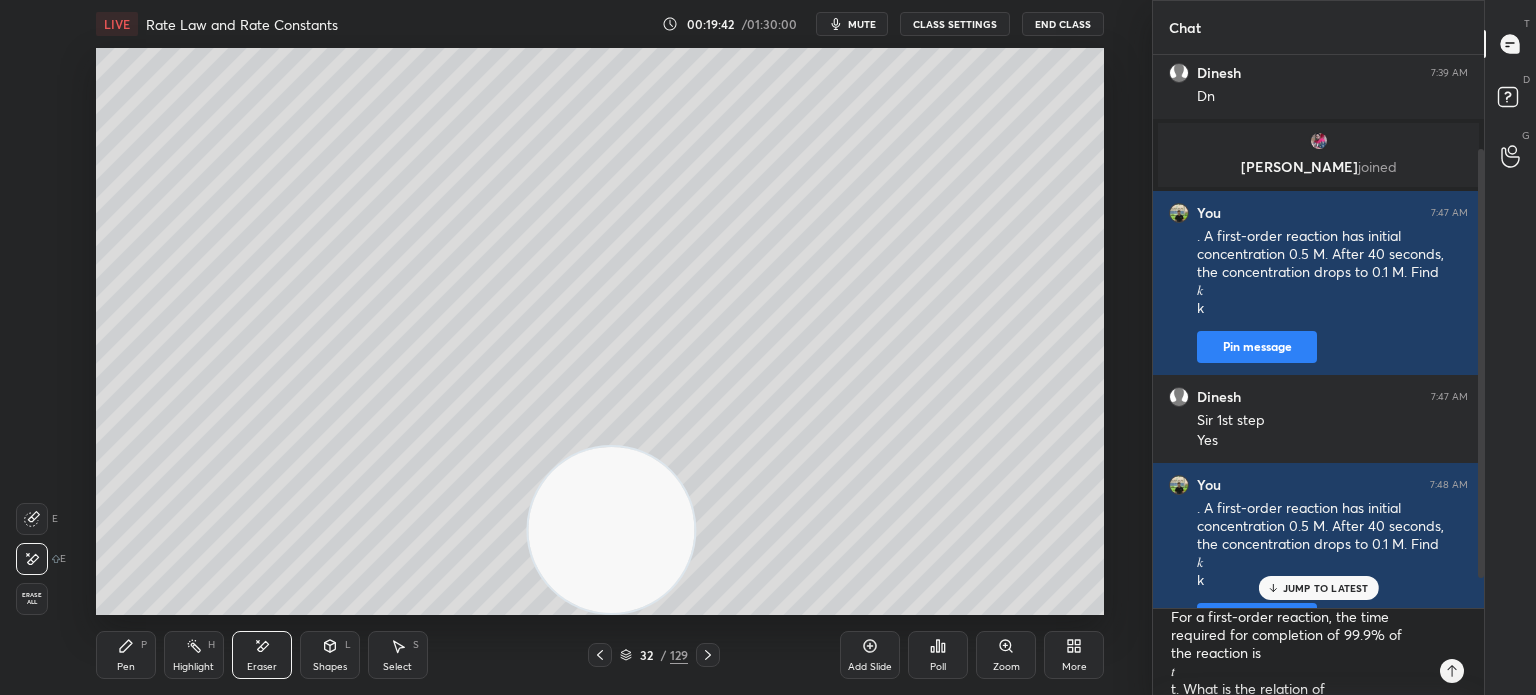 click on "Highlight H" at bounding box center [194, 655] 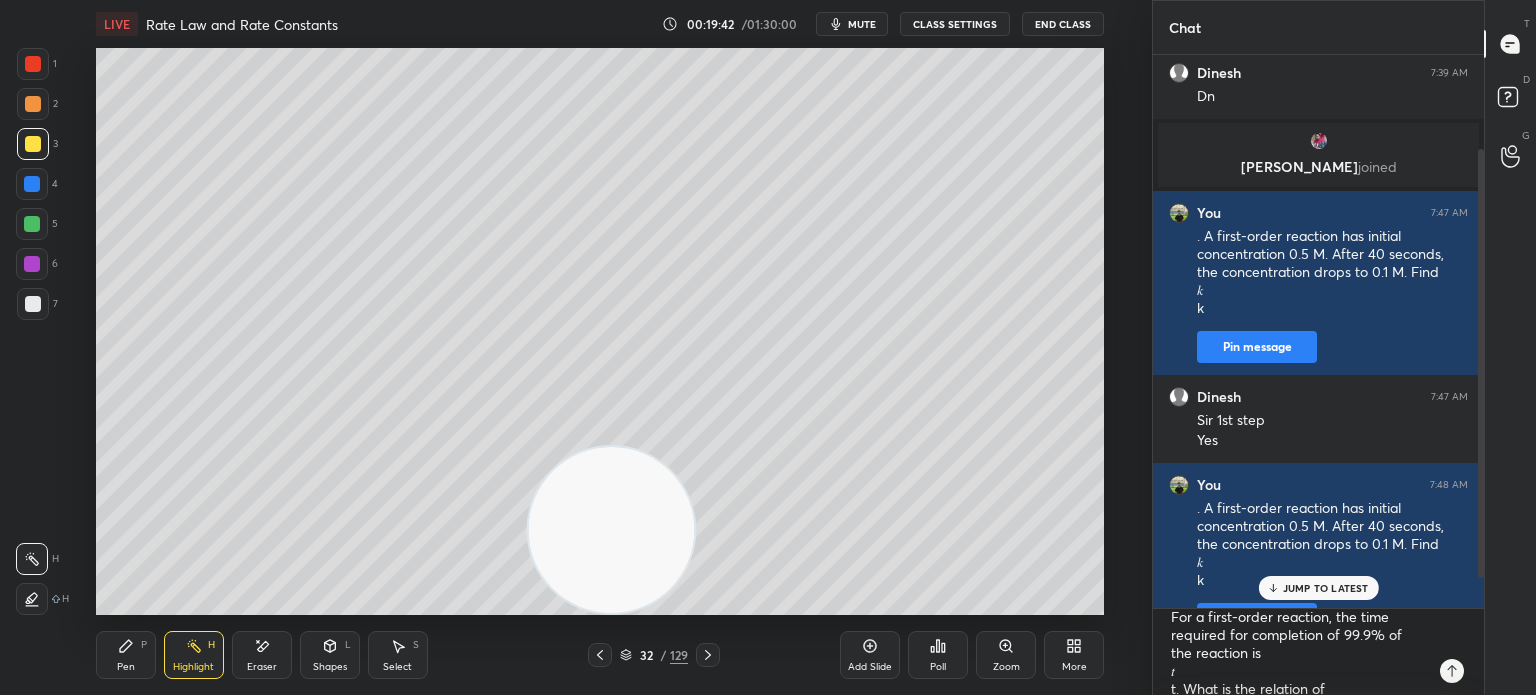 click 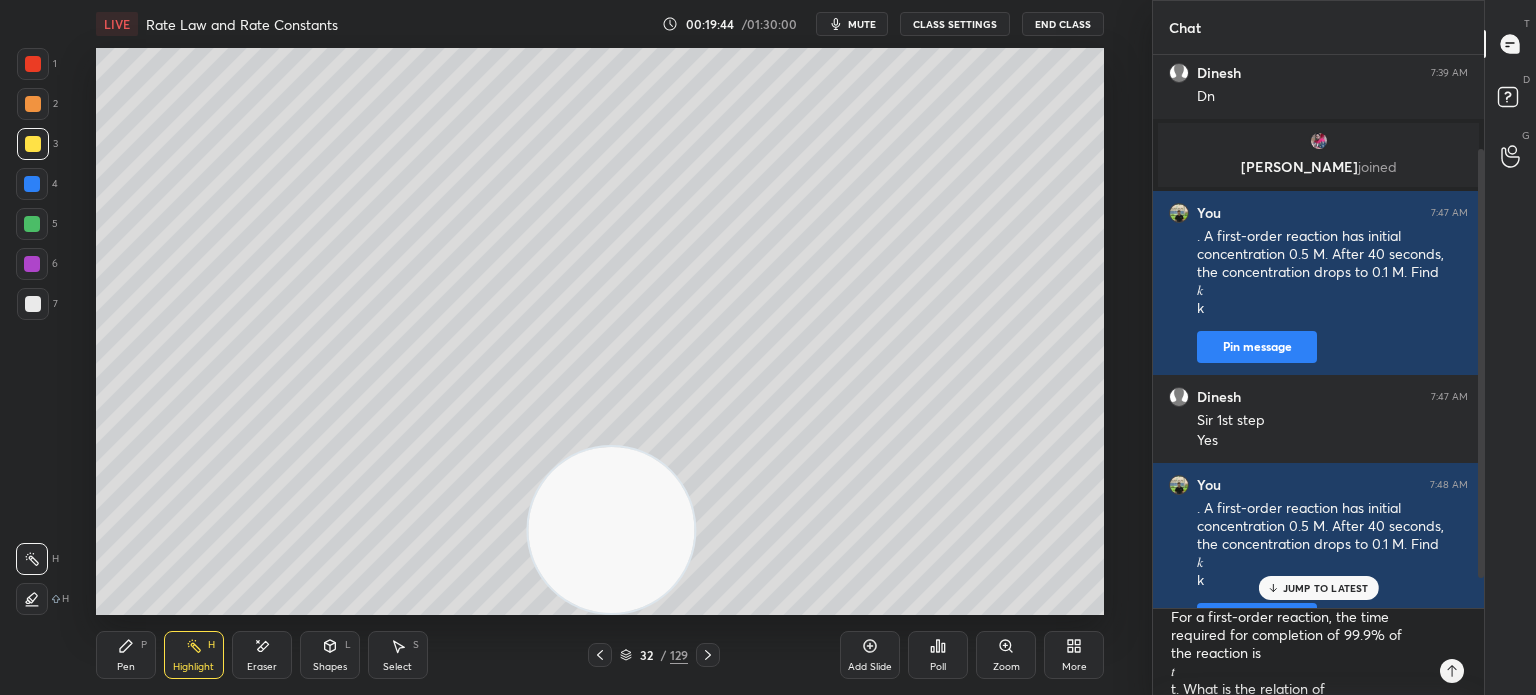 click on "Eraser" at bounding box center [262, 655] 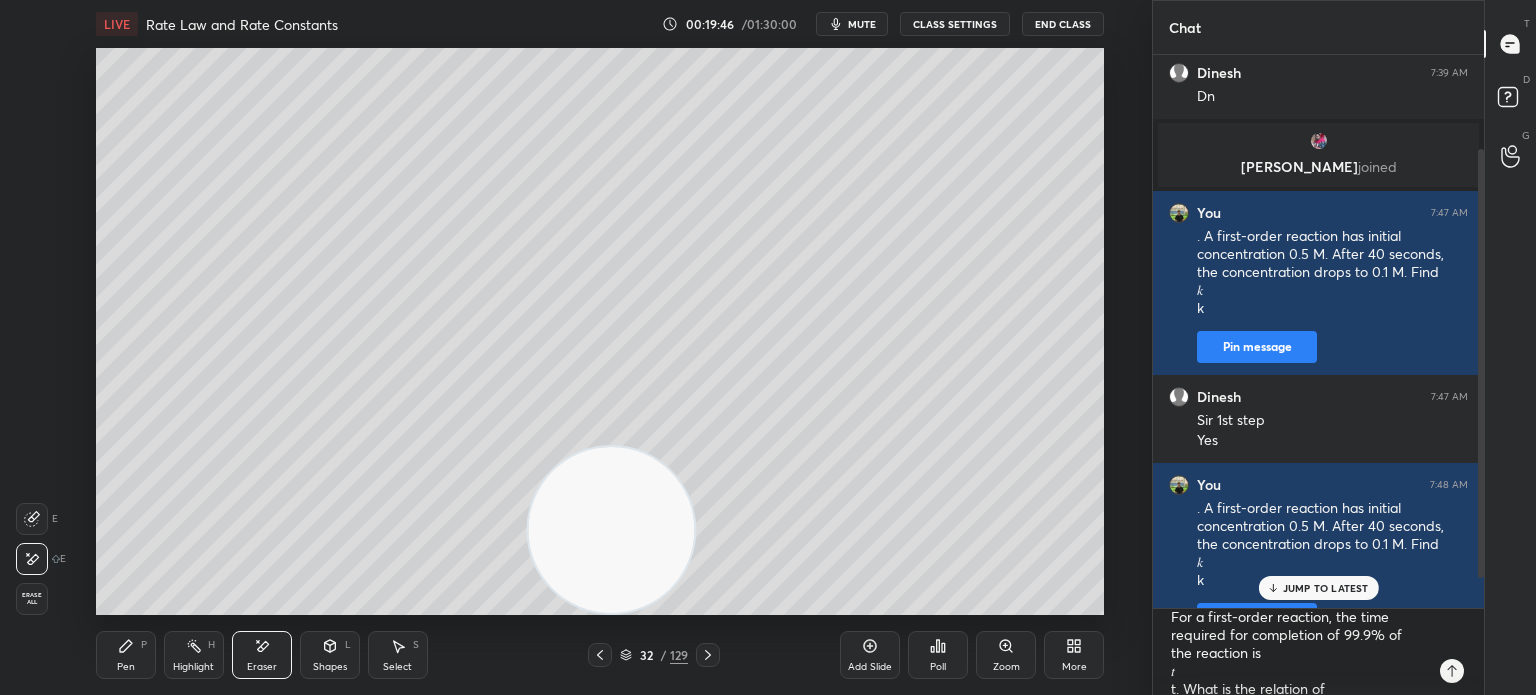 click on "Pen P" at bounding box center (126, 655) 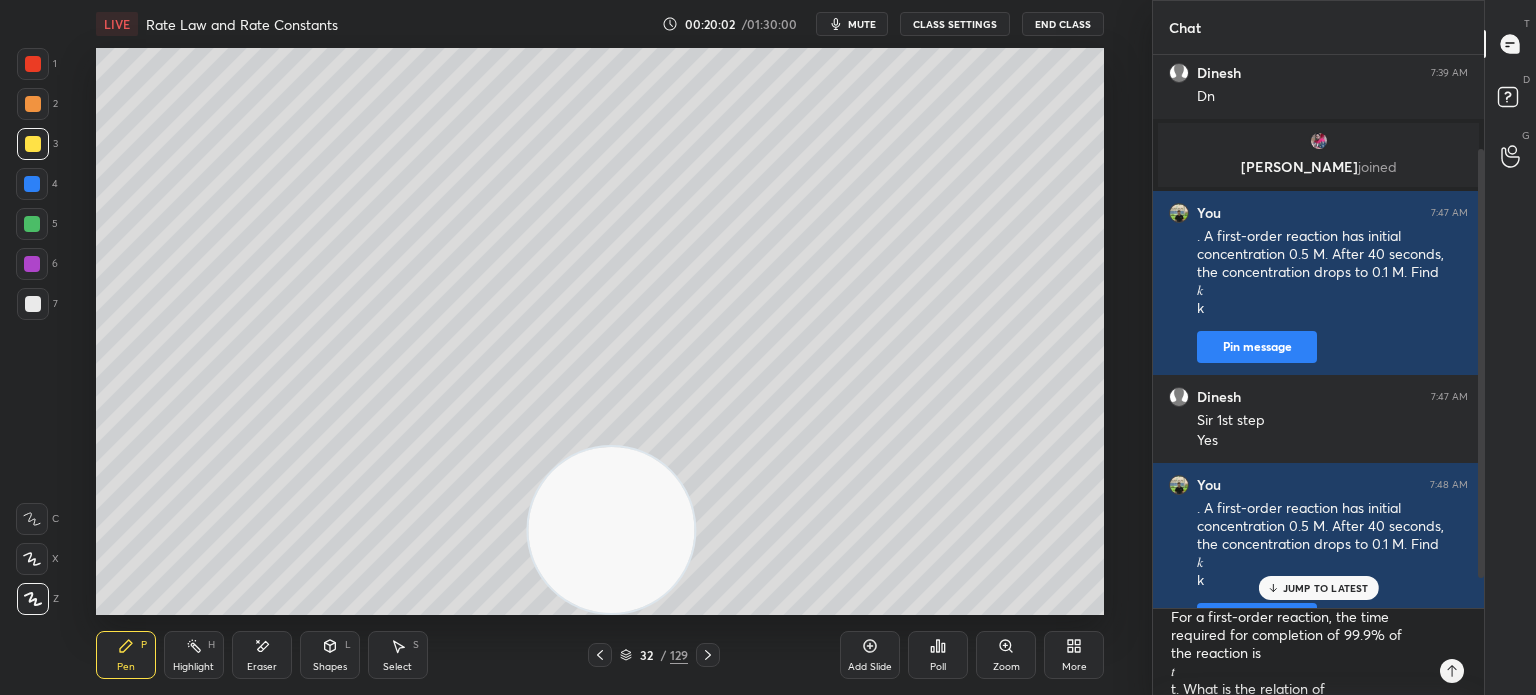 click at bounding box center (33, 304) 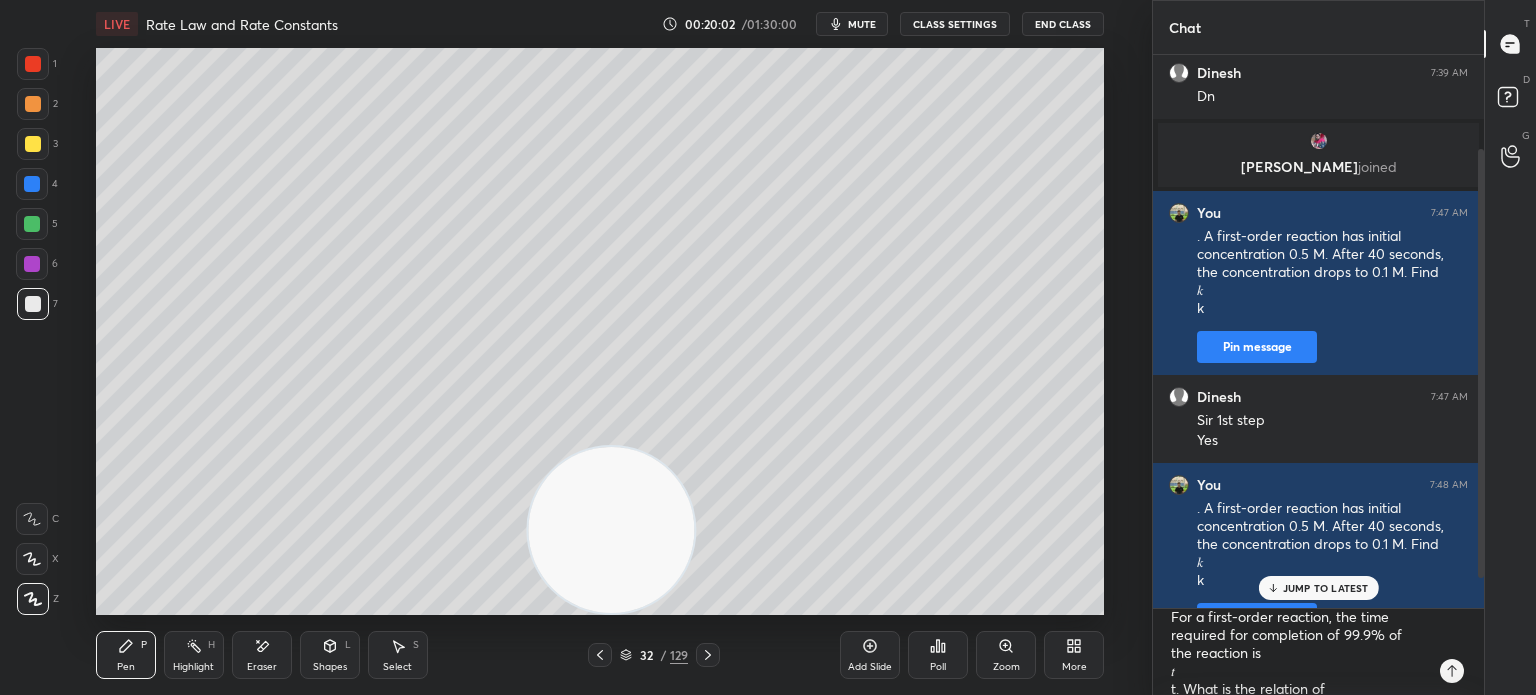 click at bounding box center (33, 304) 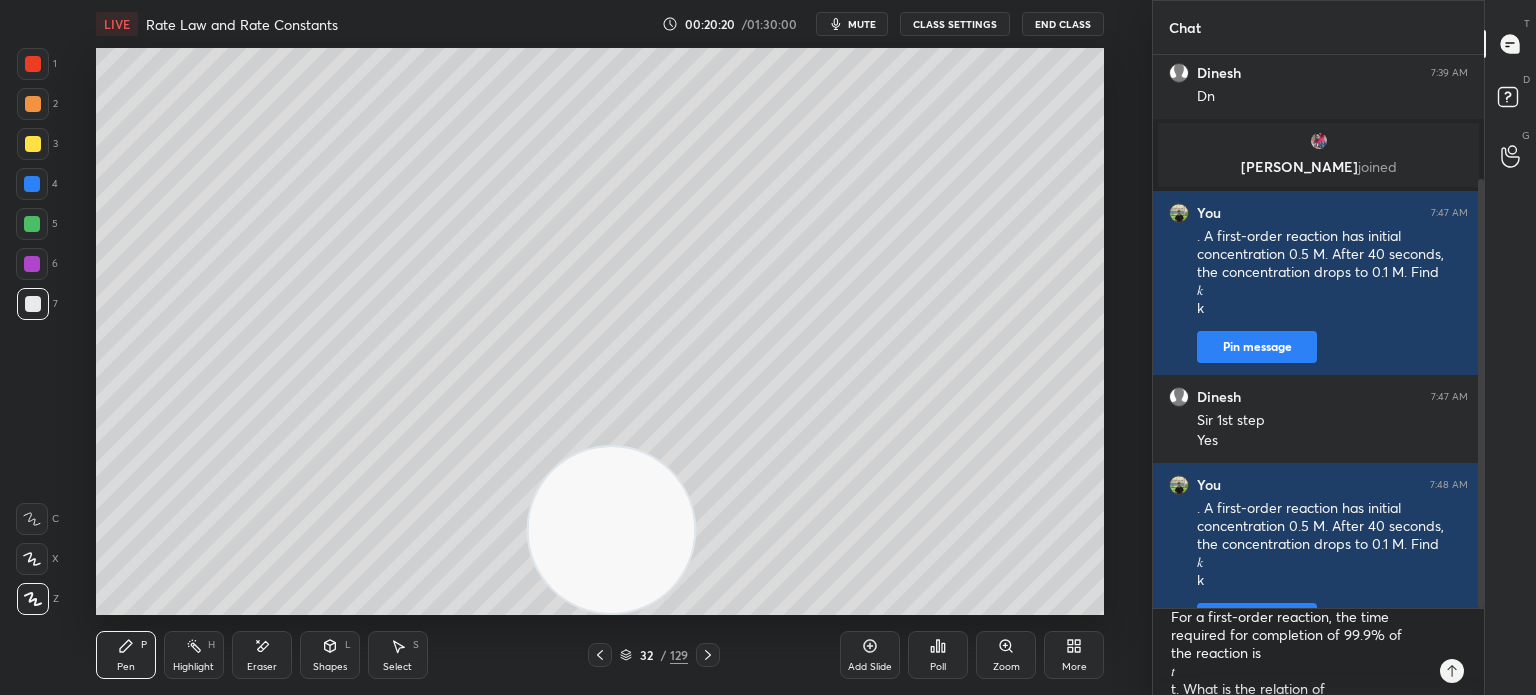 scroll, scrollTop: 159, scrollLeft: 0, axis: vertical 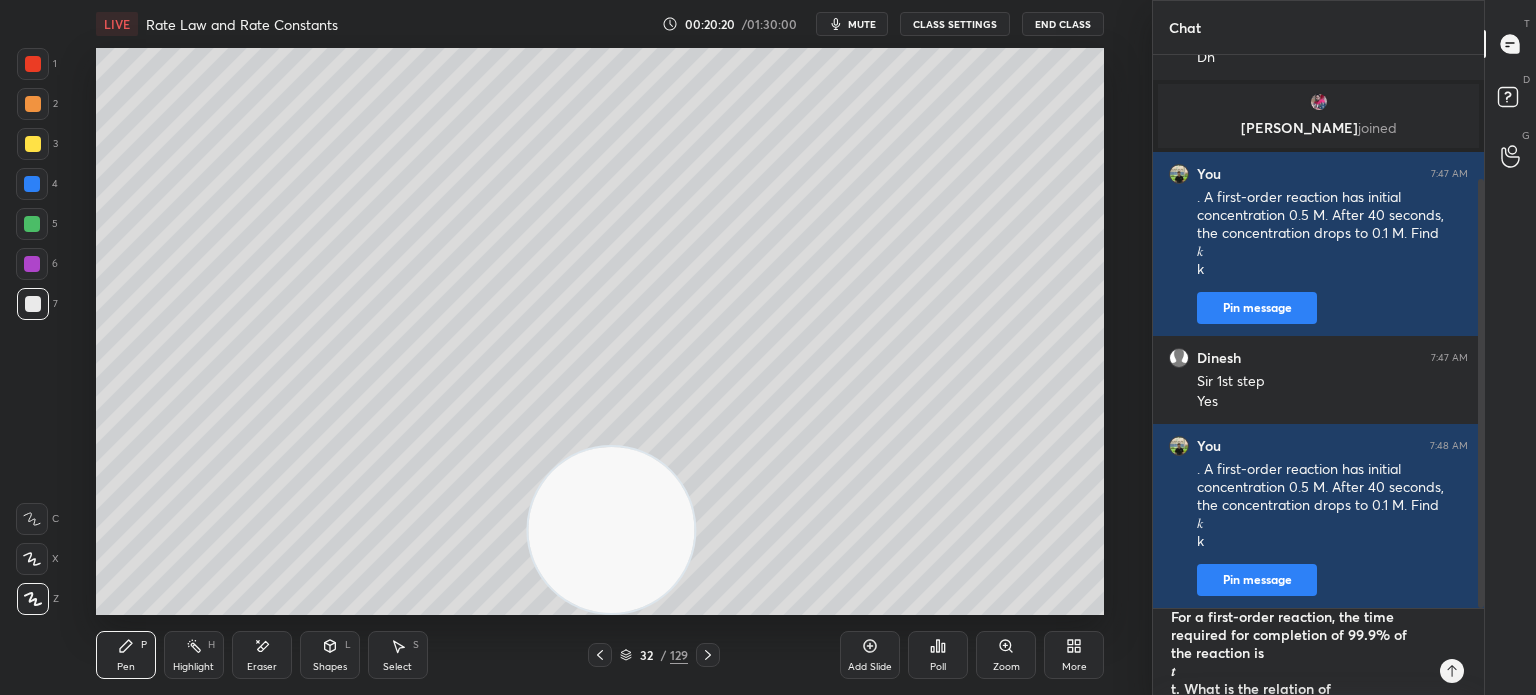click on "For a first-order reaction, the time required for completion of 99.9% of the reaction is
𝑡
t. What is the relation of
𝑡
t with the half-life
𝑡
1
/
2
t
1/2
​" at bounding box center [1298, 652] 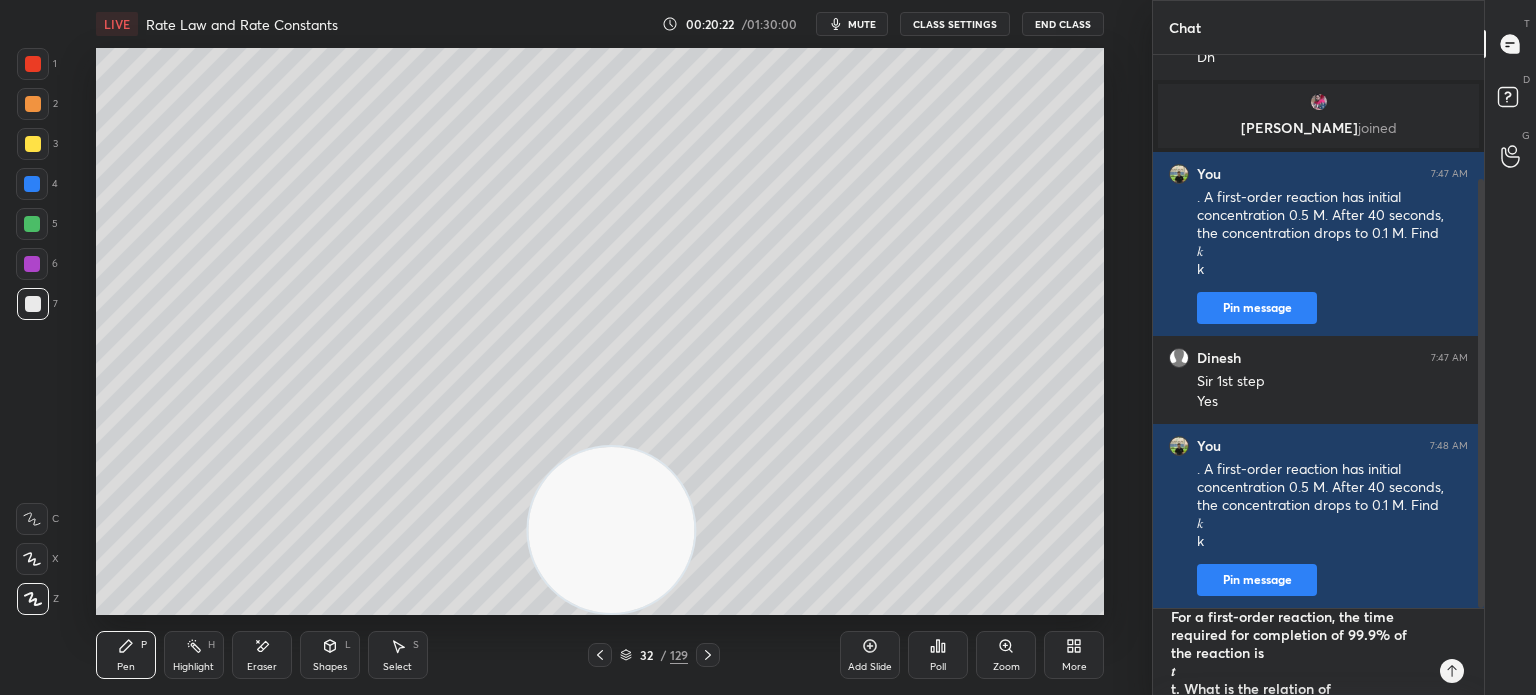 type 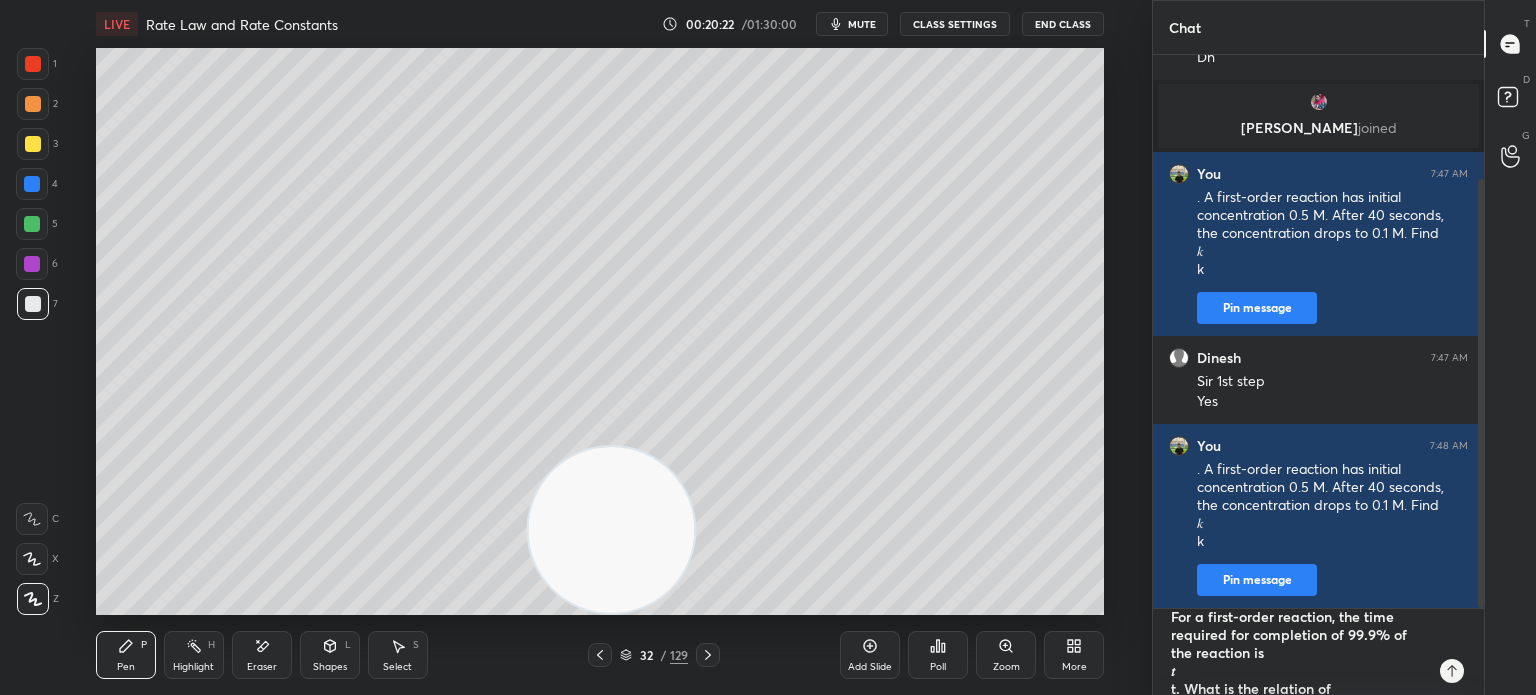 type on "x" 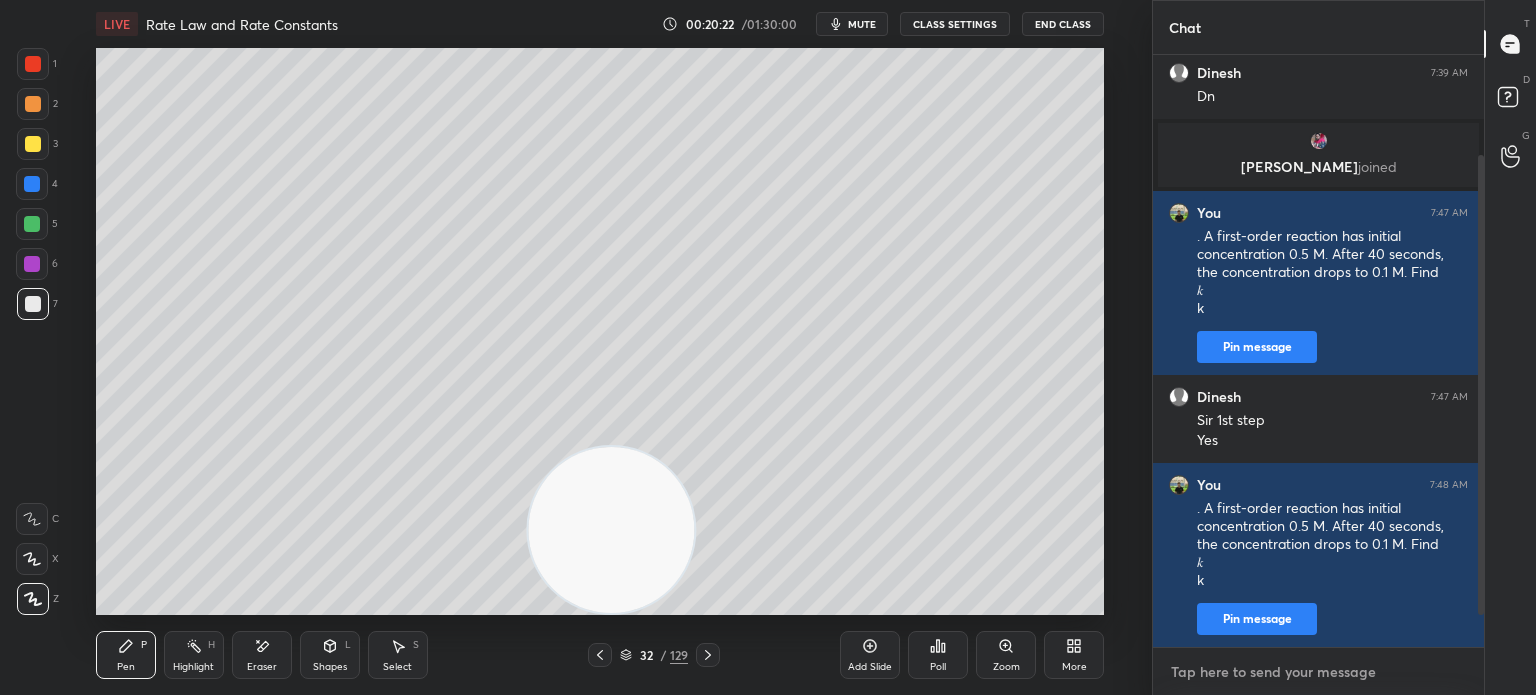 scroll, scrollTop: 0, scrollLeft: 0, axis: both 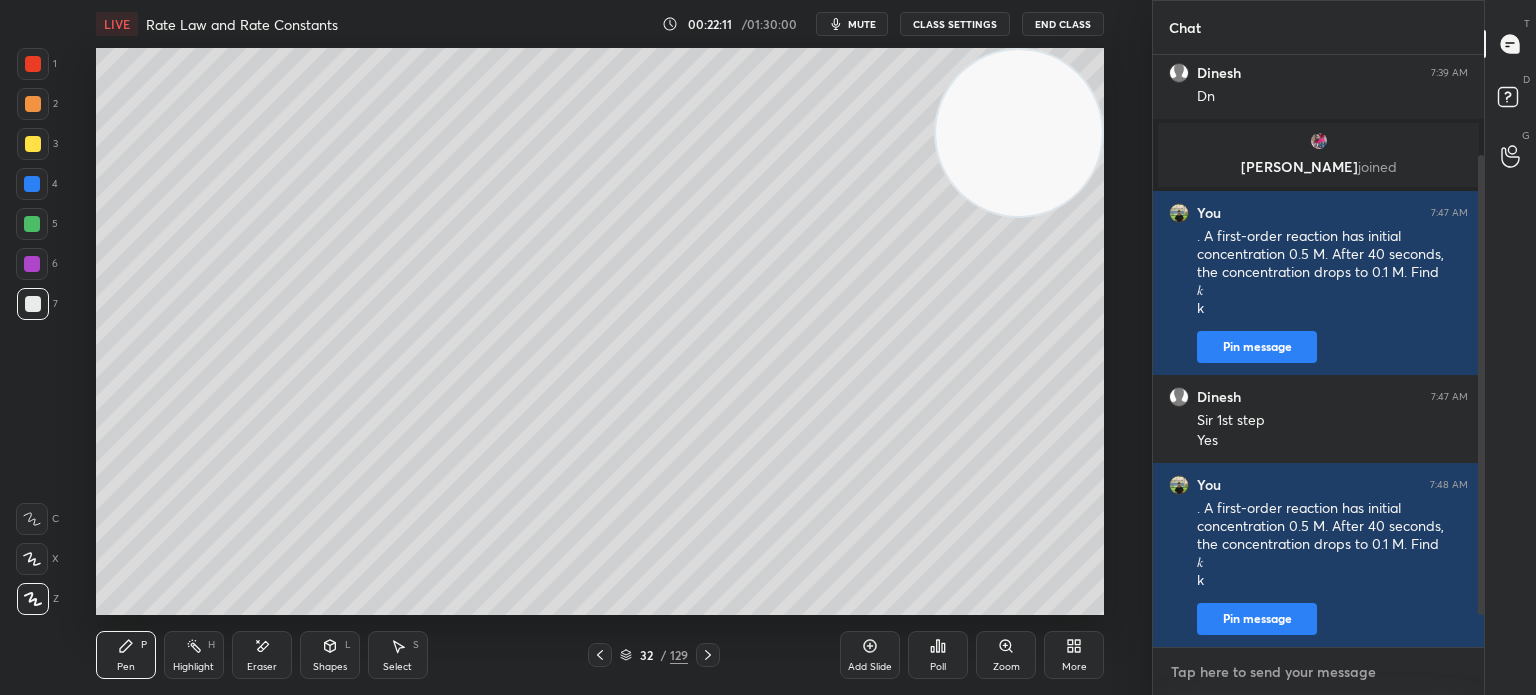 type 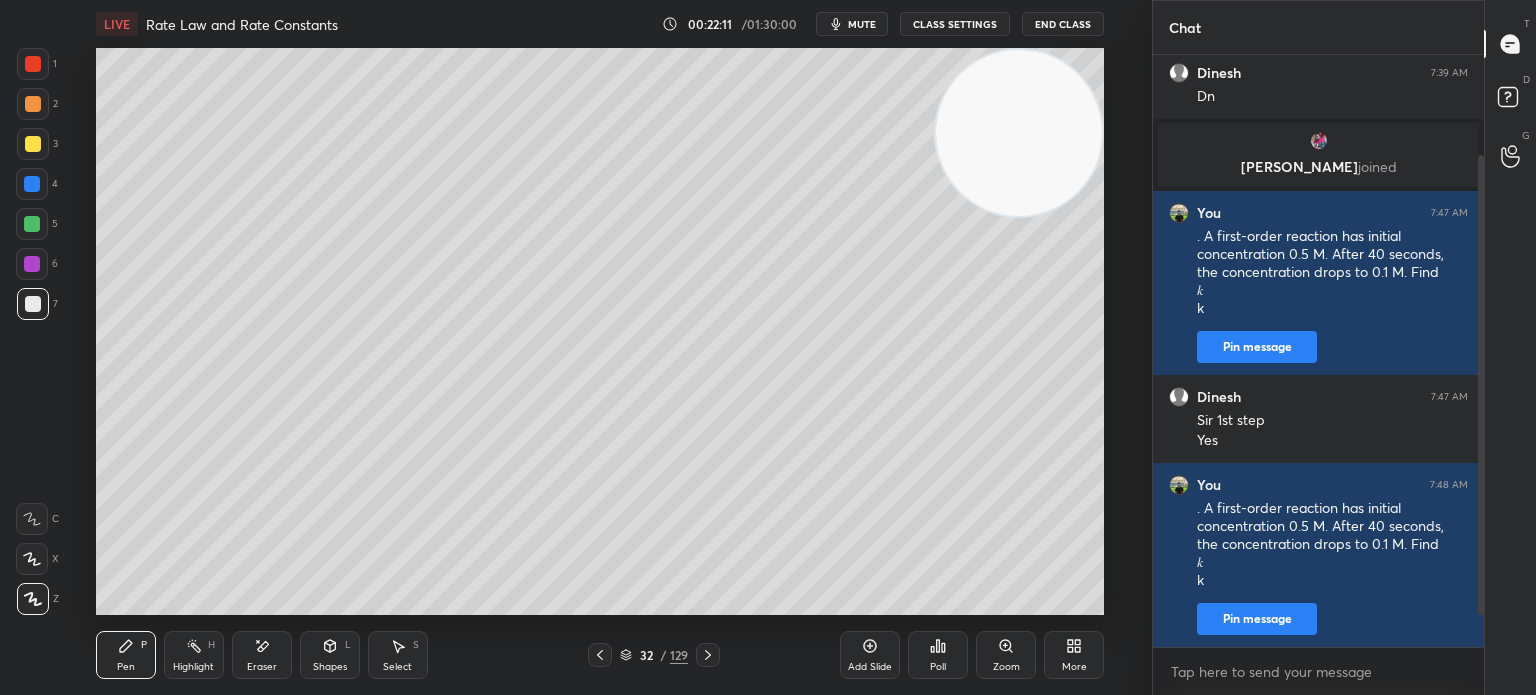 click at bounding box center (33, 144) 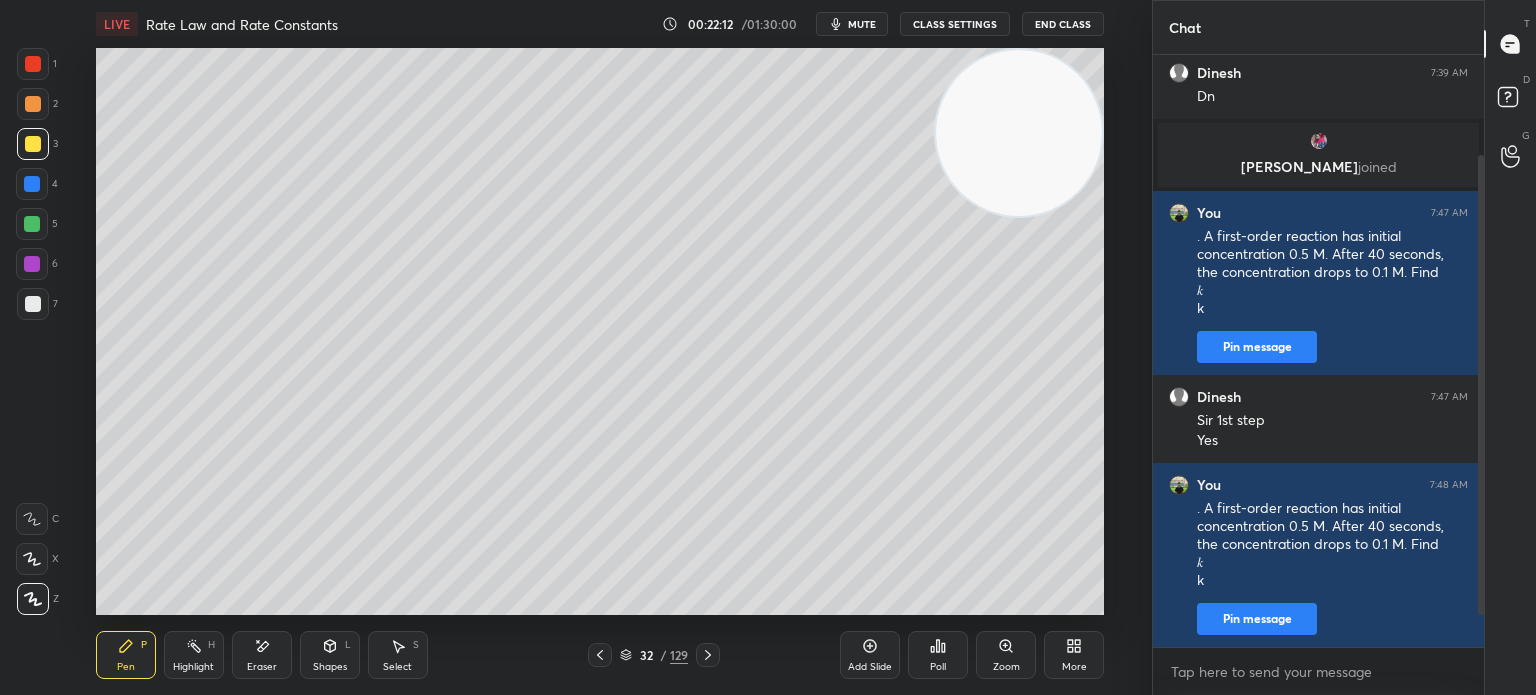 click 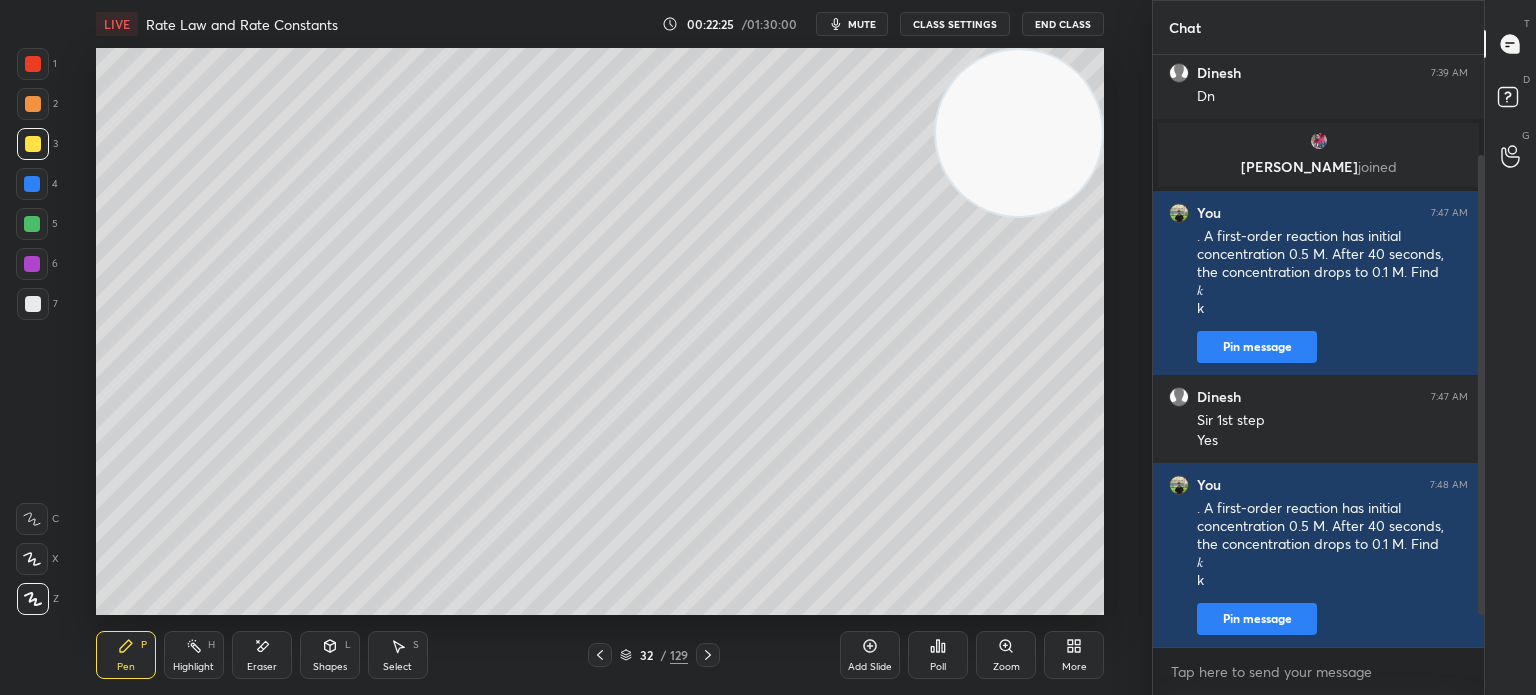click at bounding box center (33, 304) 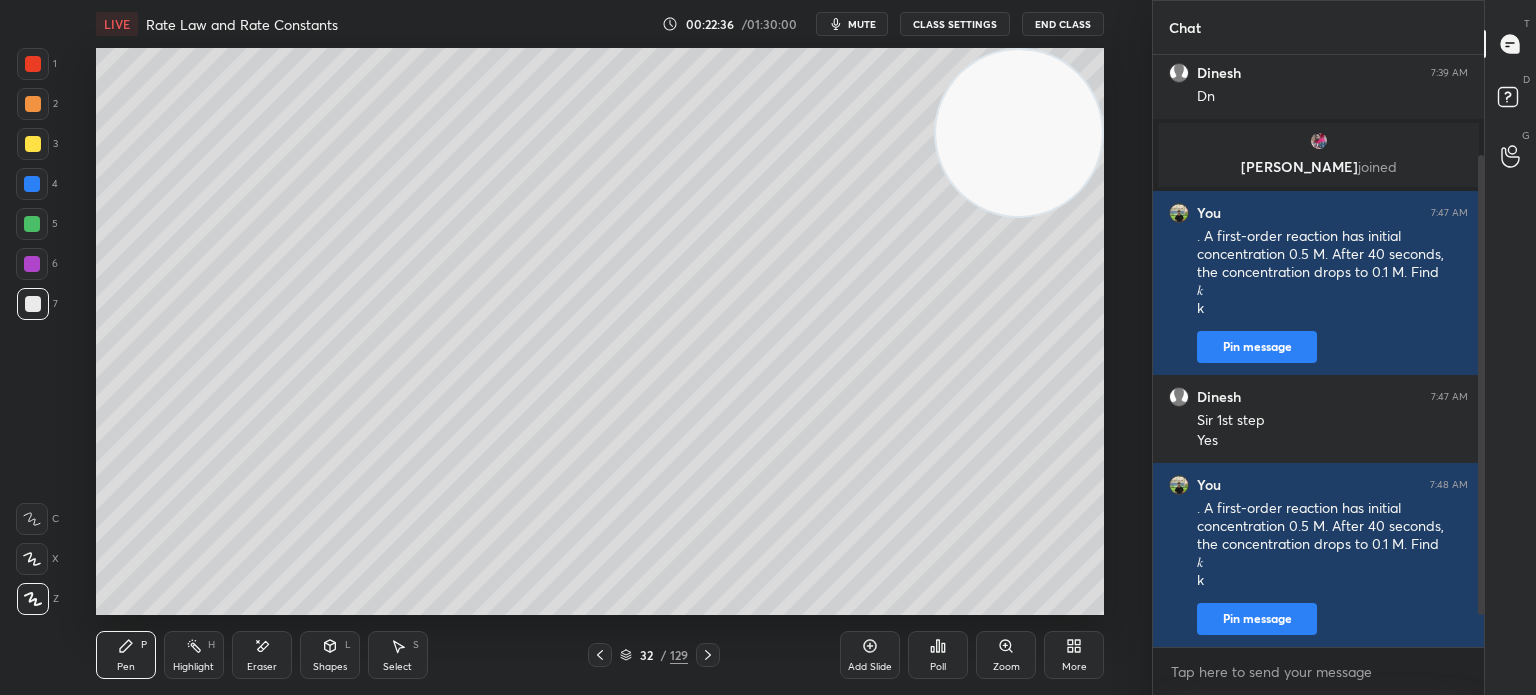 click on "Eraser" at bounding box center (262, 667) 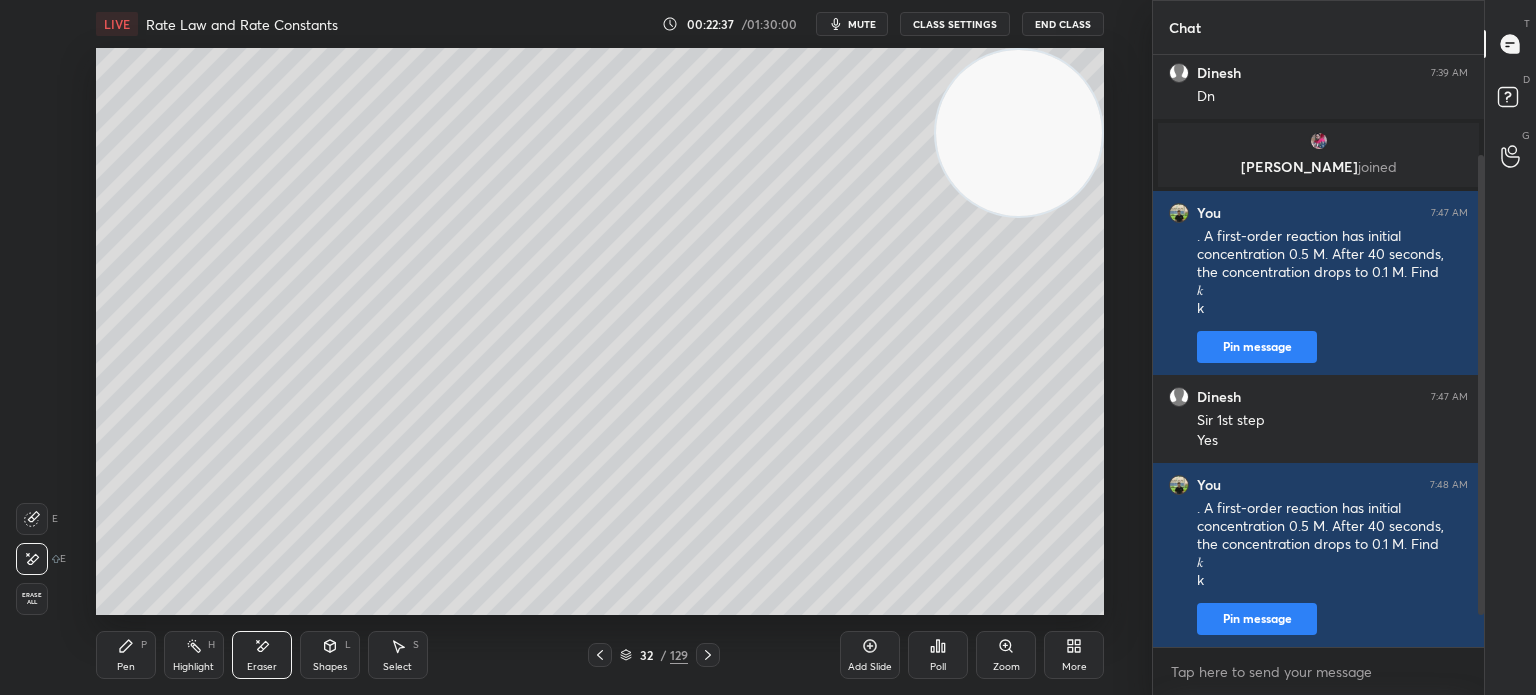 click on "Highlight H" at bounding box center (194, 655) 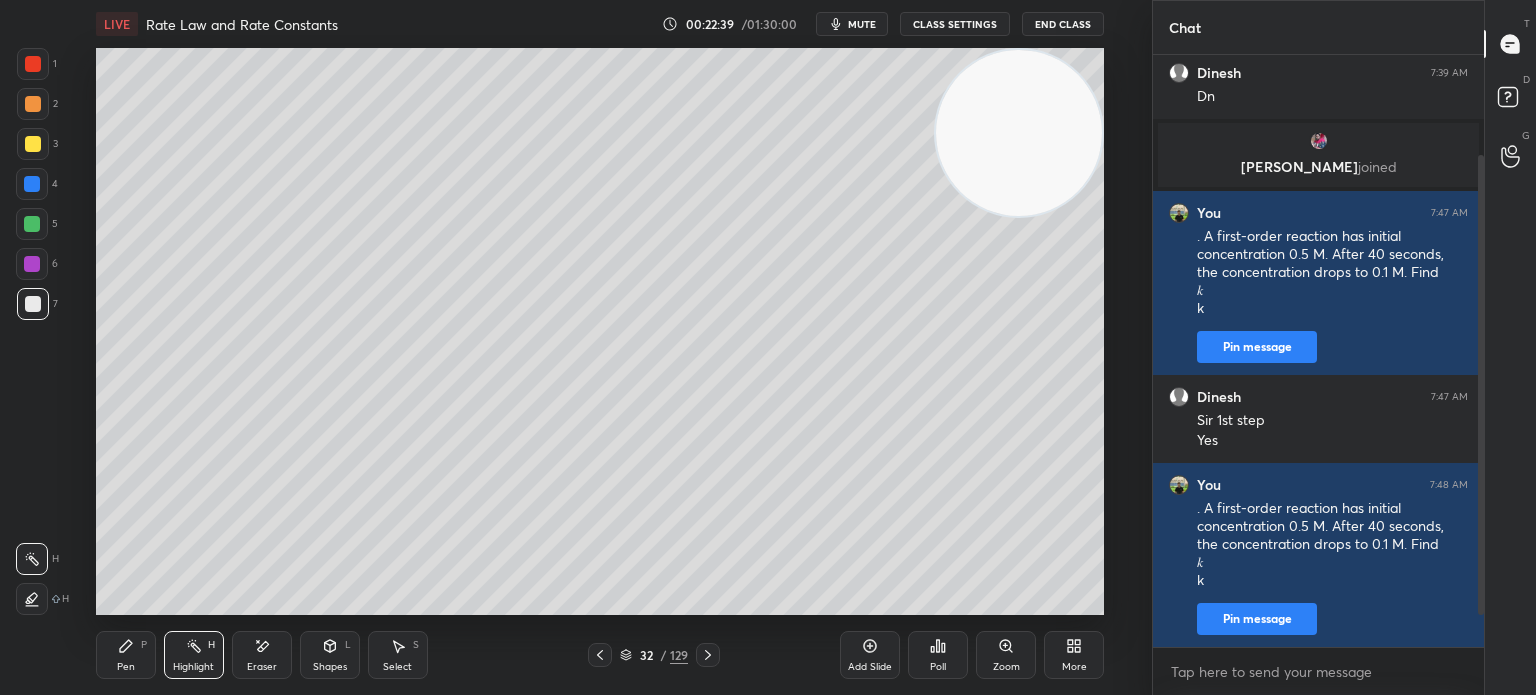 click on "LIVE Rate Law and Rate Constants 00:22:39 /  01:30:00 mute CLASS SETTINGS End Class Setting up your live class Poll for   secs No correct answer Start poll Back Rate Law and Rate Constants • L3 of Detailed Course on Complete Chemical Kinetics for IIT JAM & CUET PG 2026 Anup Parali Pen P Highlight H Eraser Shapes L Select S 32 / 129 Add Slide Poll Zoom More" at bounding box center [600, 347] 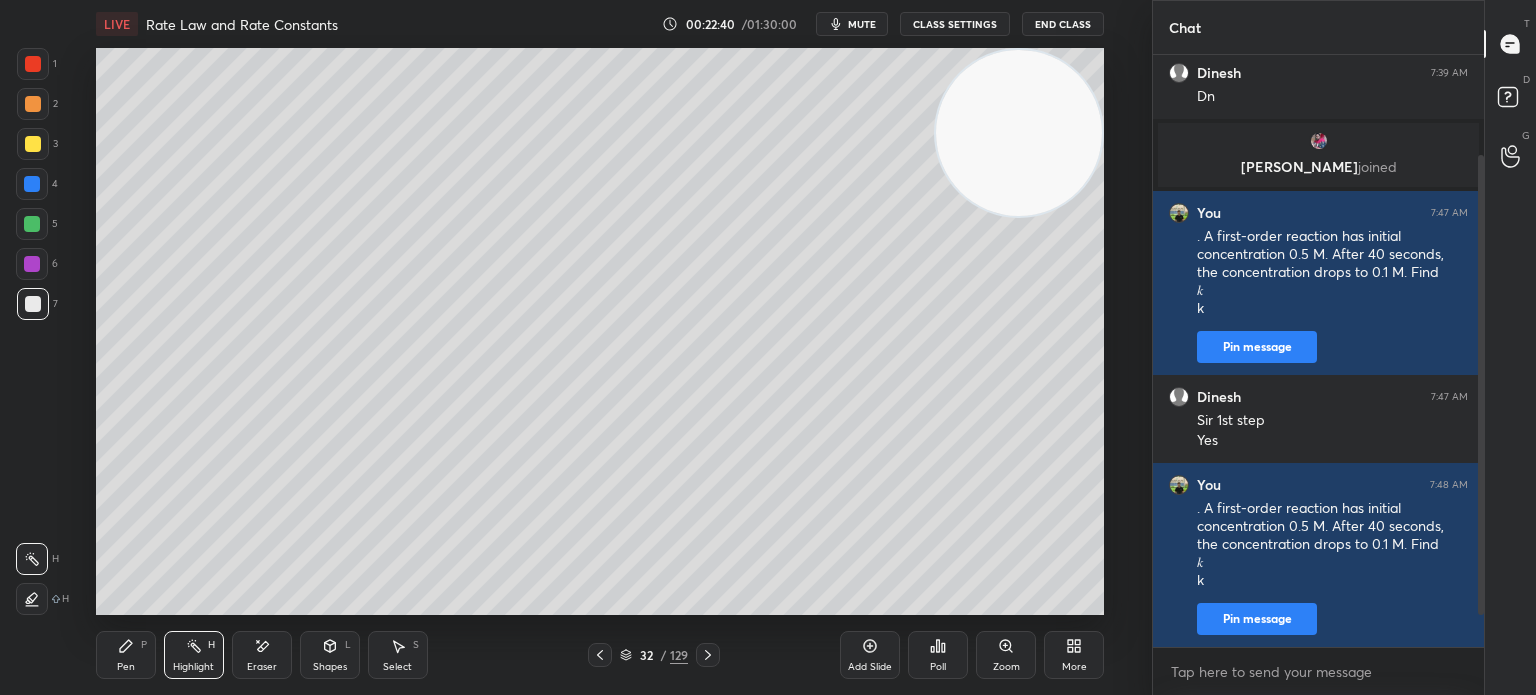 click on "Pen P" at bounding box center [126, 655] 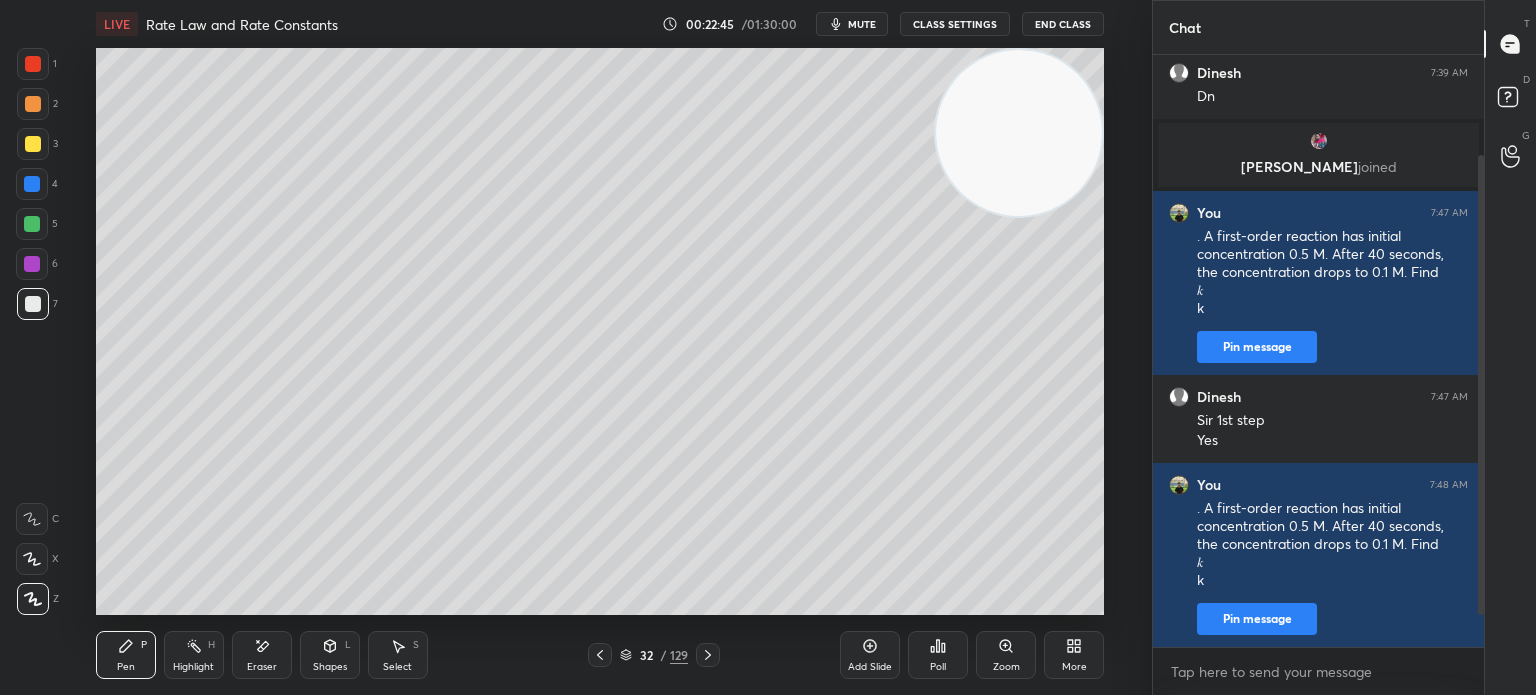 click on "Eraser" at bounding box center [262, 655] 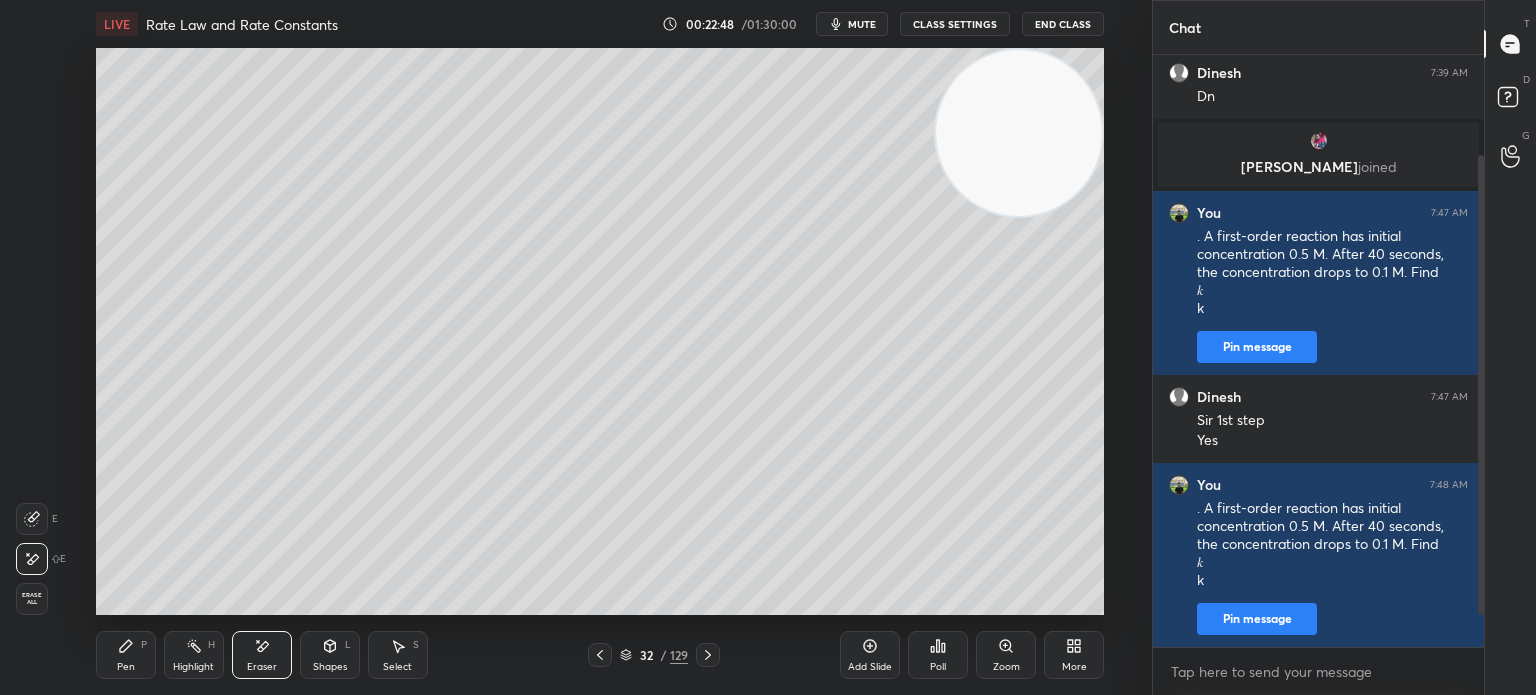 click on "Pen P" at bounding box center (126, 655) 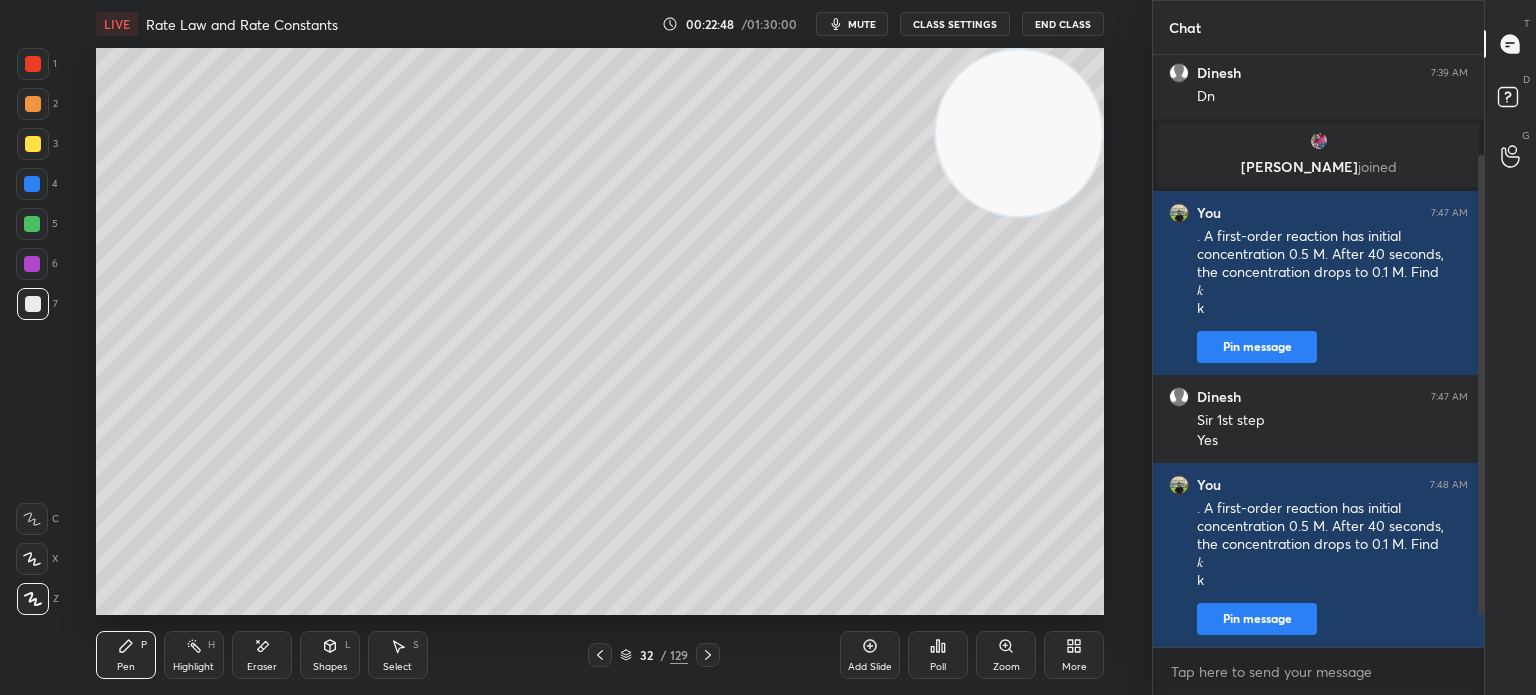click on "Pen P" at bounding box center (126, 655) 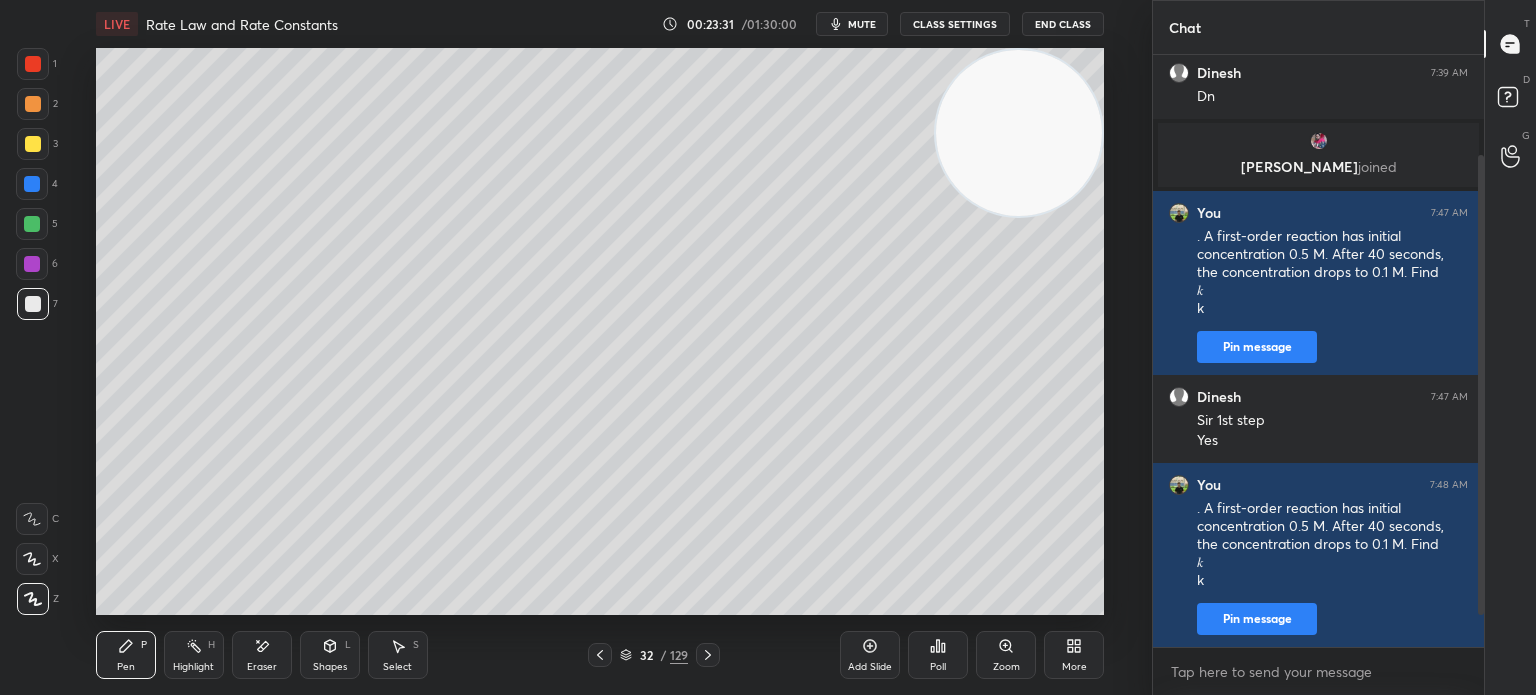 click on "Eraser" at bounding box center (262, 667) 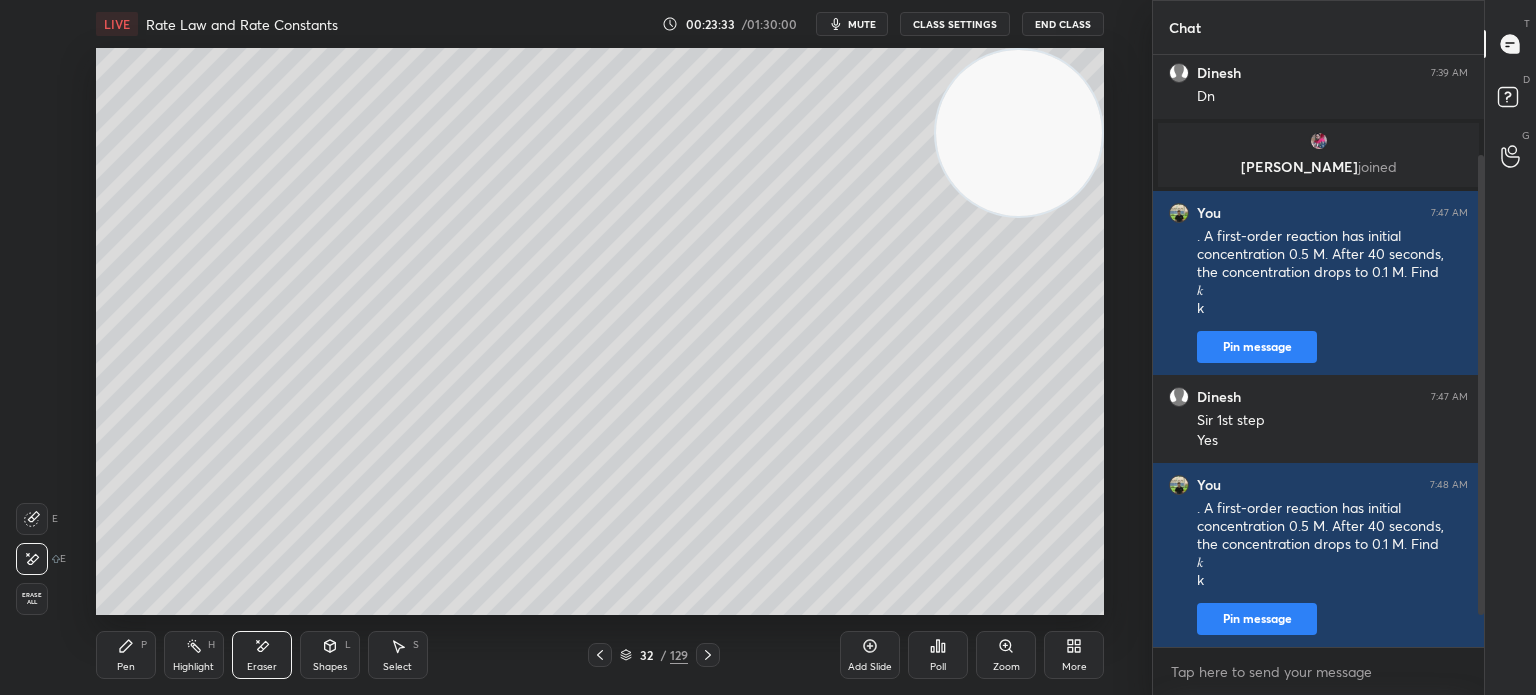 click on "Pen P" at bounding box center [126, 655] 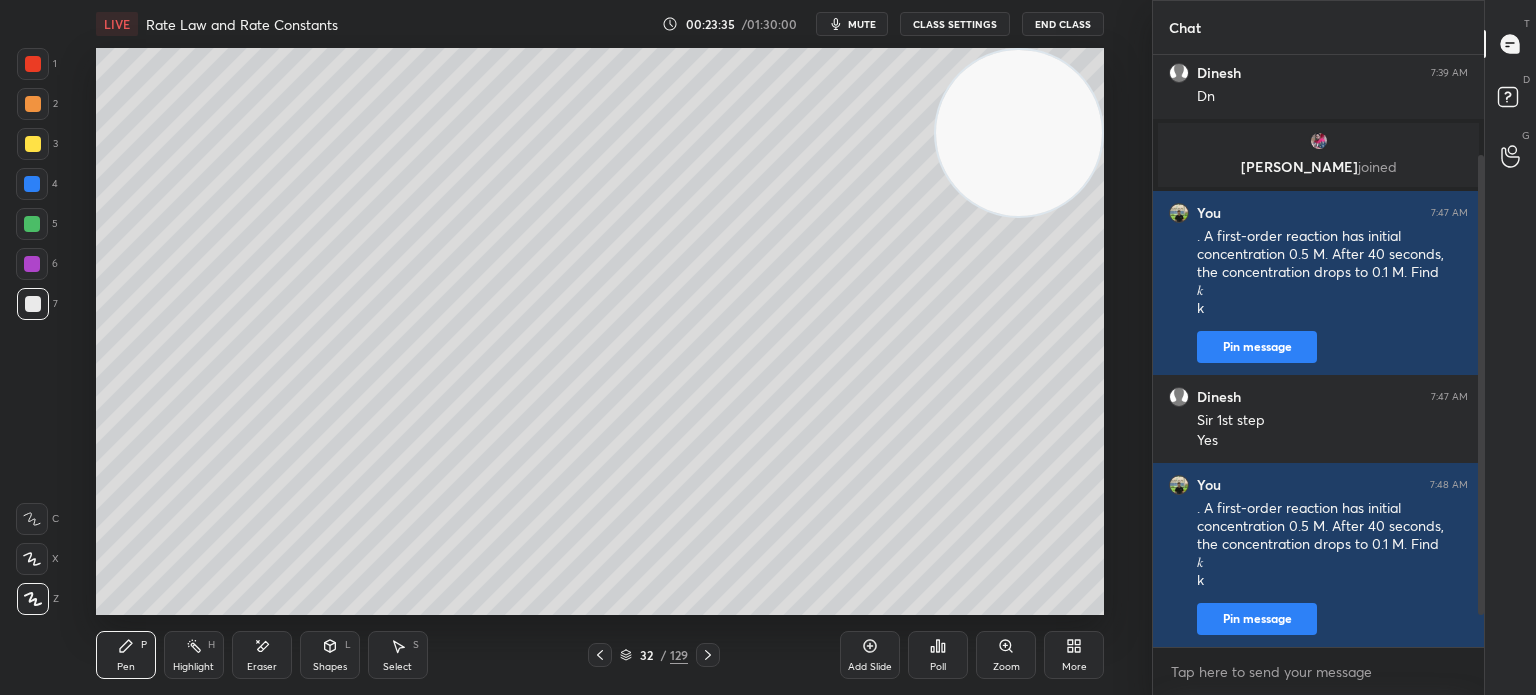click on "Eraser" at bounding box center (262, 655) 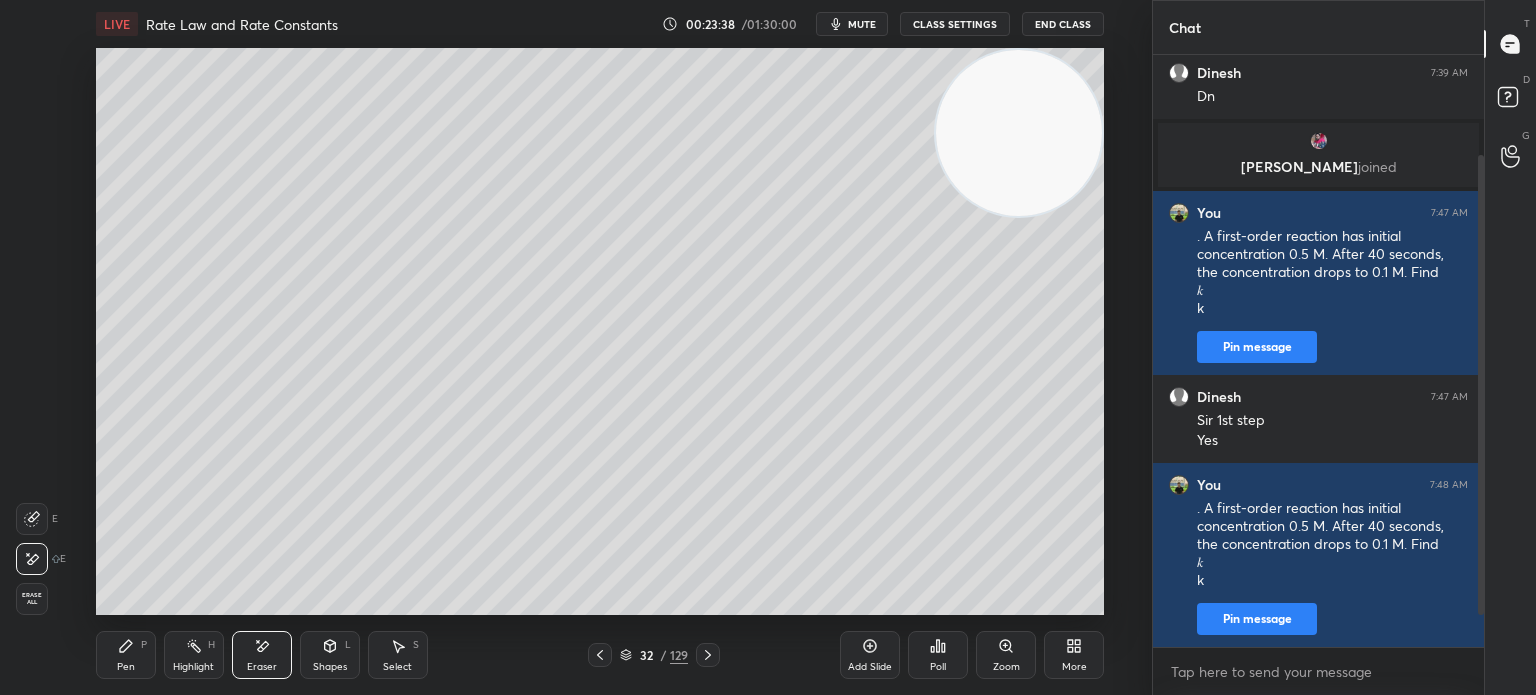 click on "Pen P" at bounding box center (126, 655) 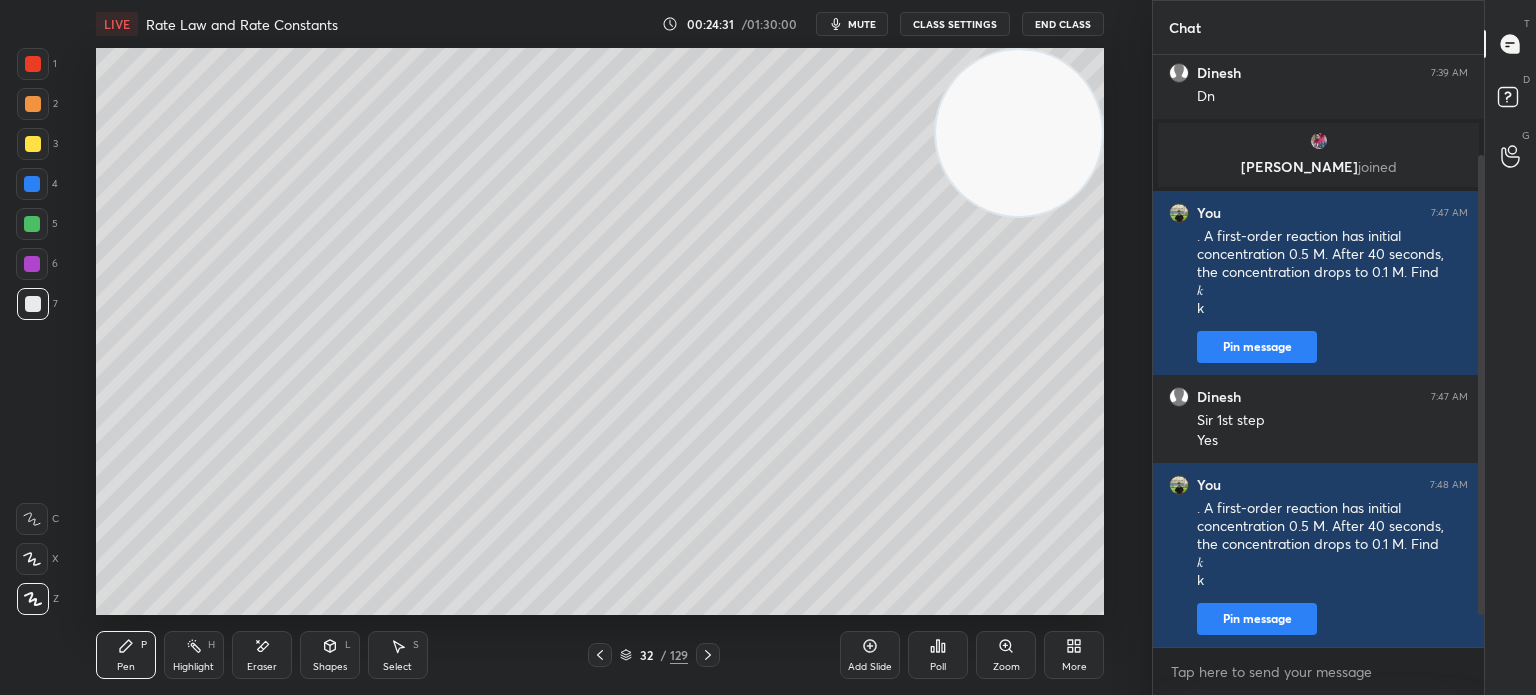 click at bounding box center (33, 144) 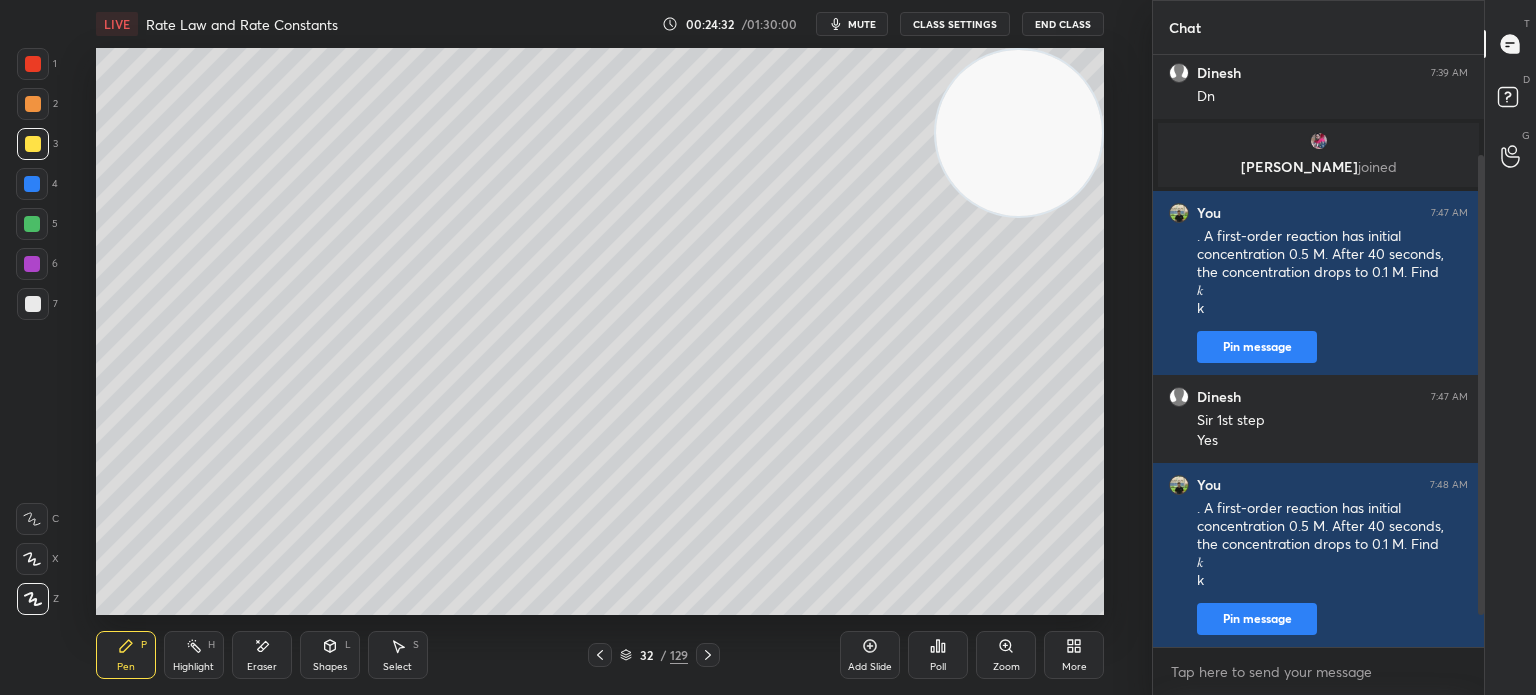 click at bounding box center [33, 144] 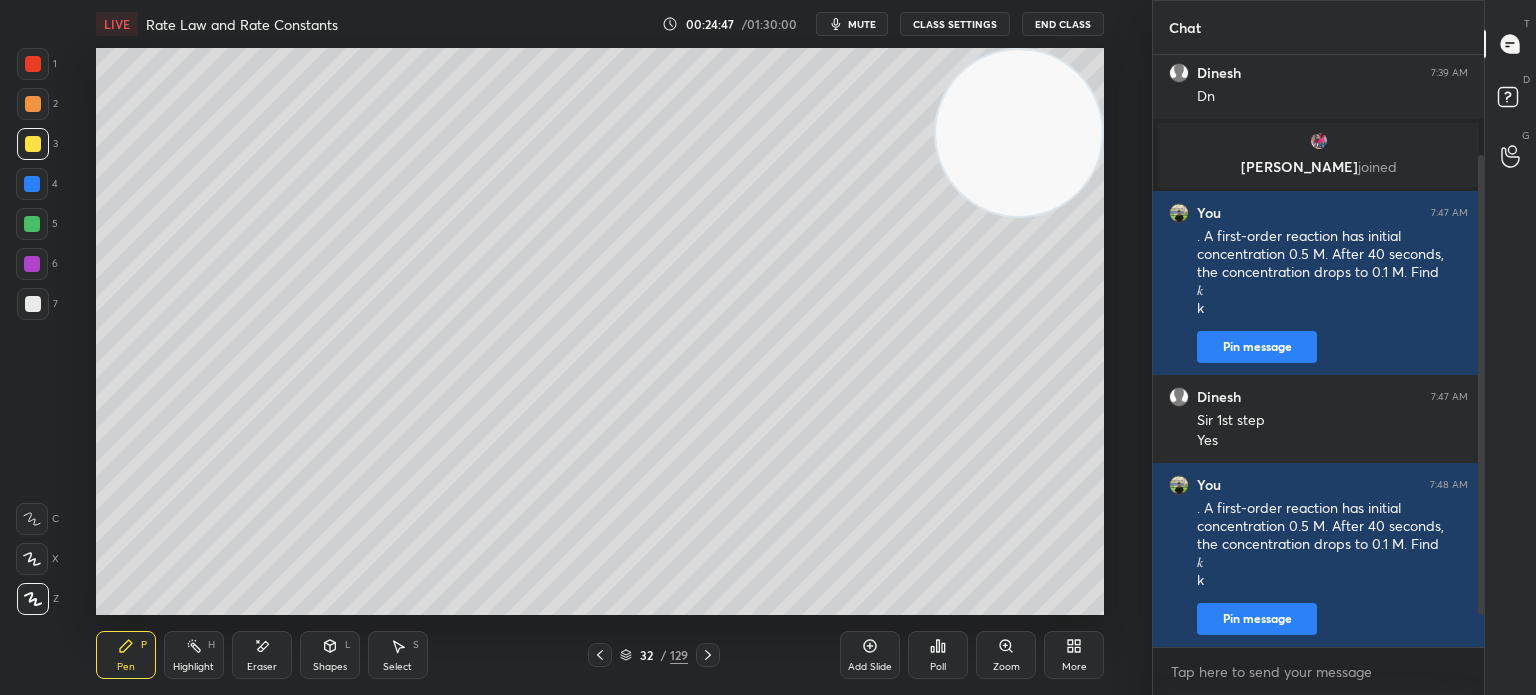 click at bounding box center (33, 144) 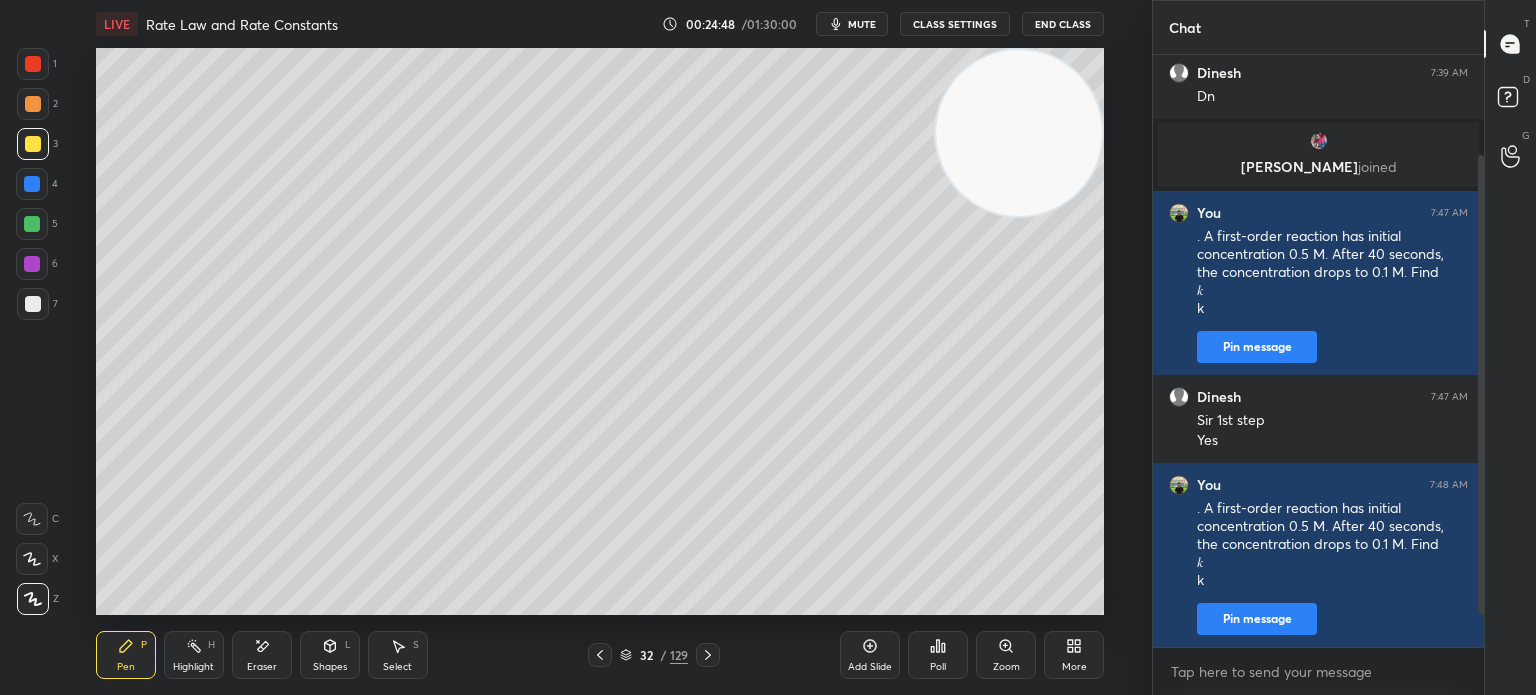 click on "Add Slide" at bounding box center [870, 655] 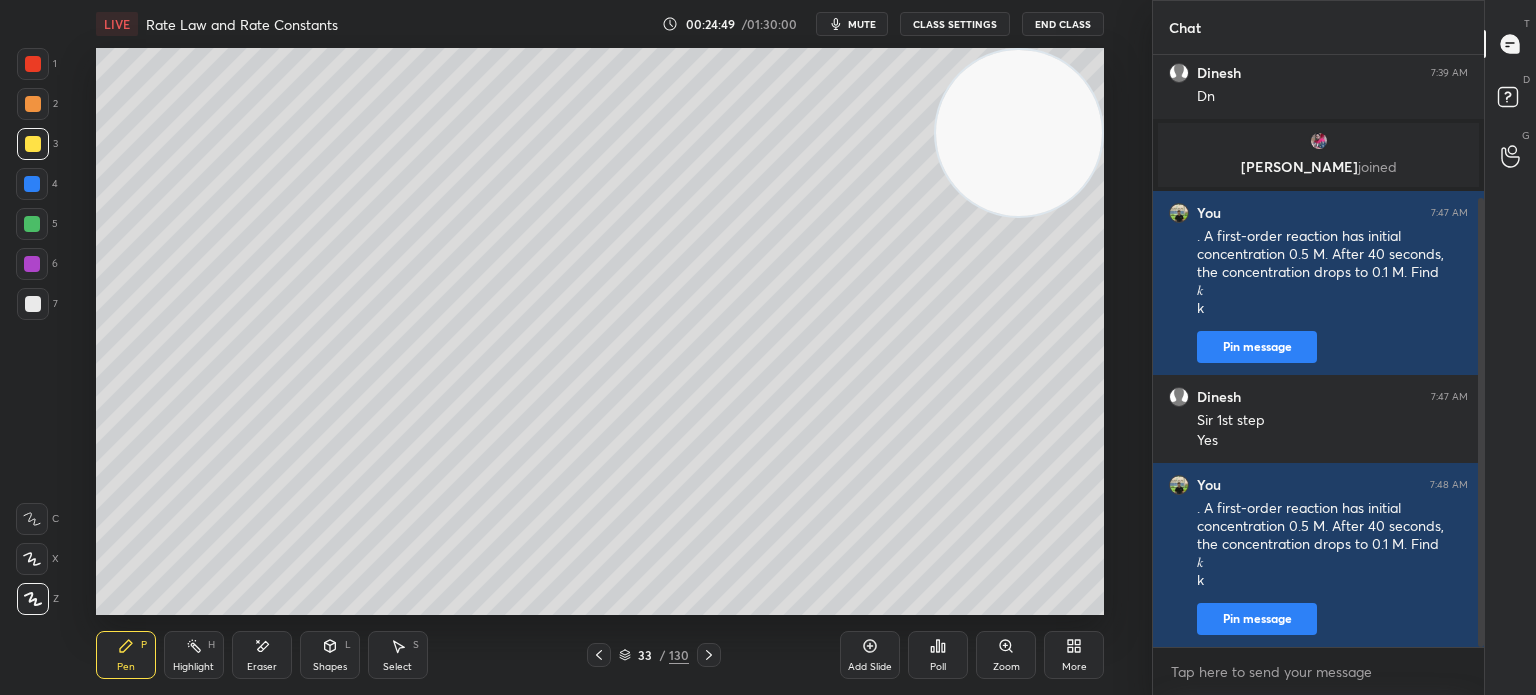 scroll, scrollTop: 188, scrollLeft: 0, axis: vertical 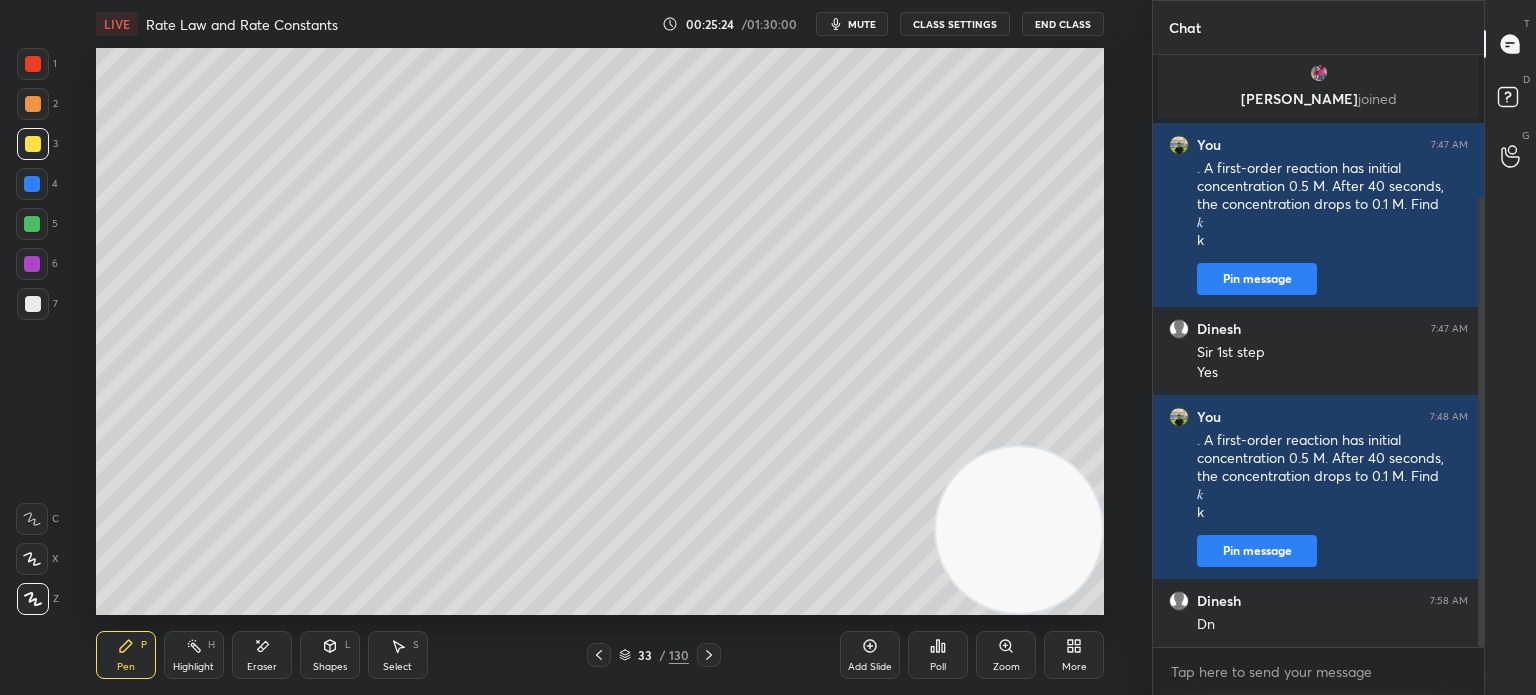 click 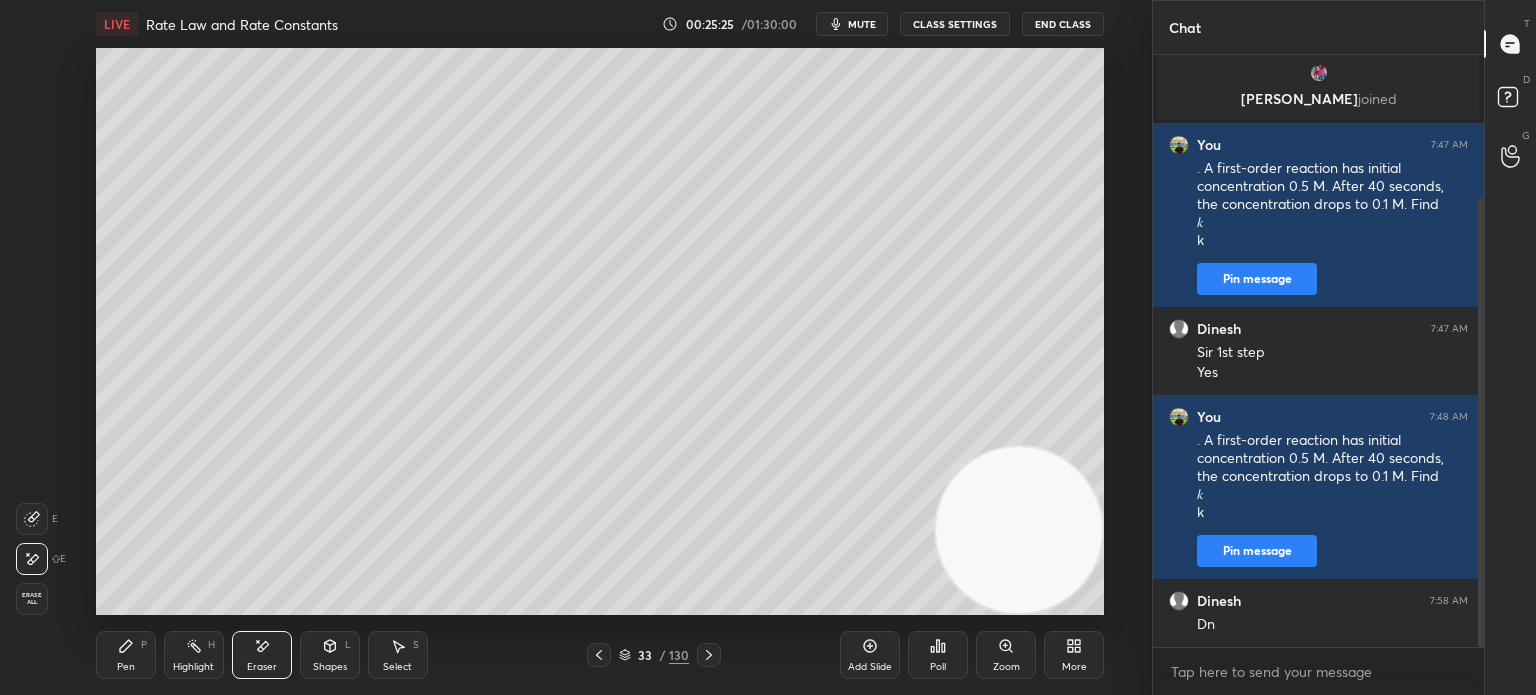 click at bounding box center (32, 559) 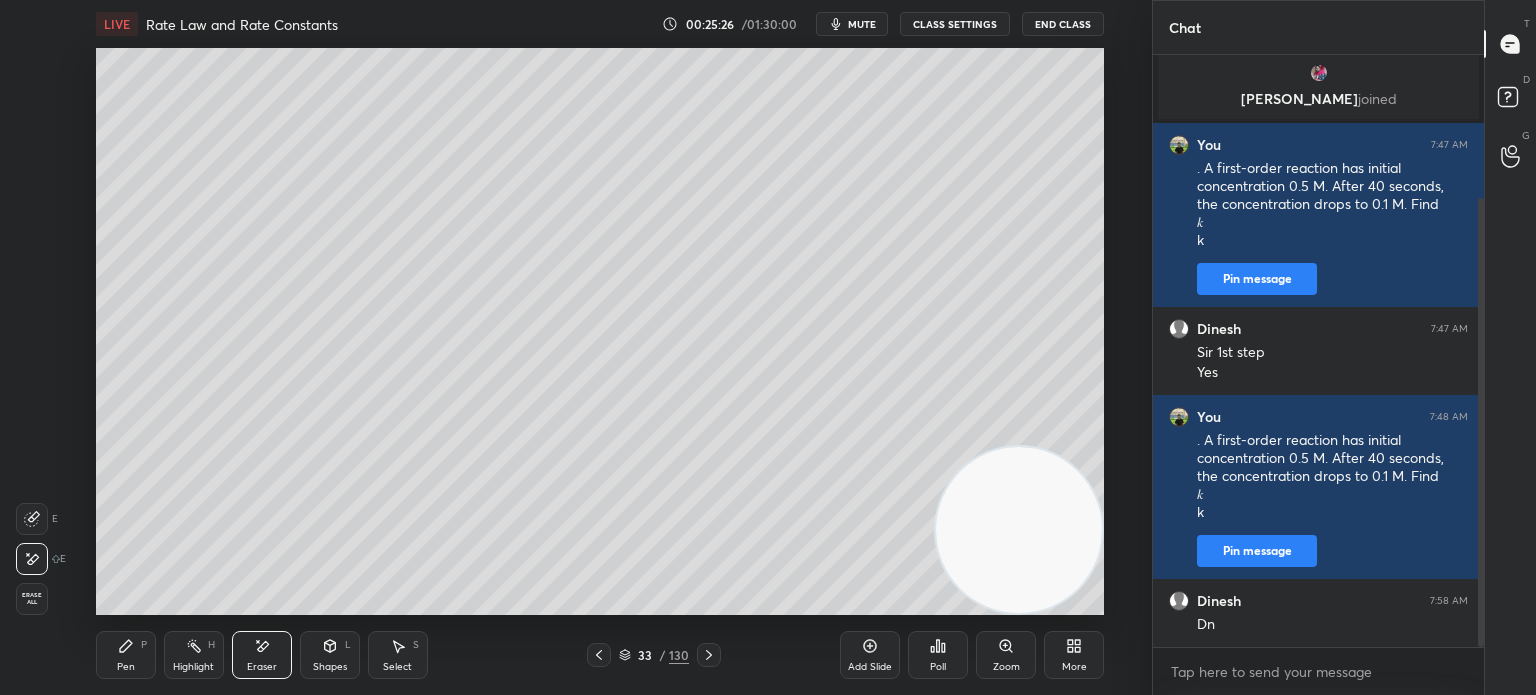 click 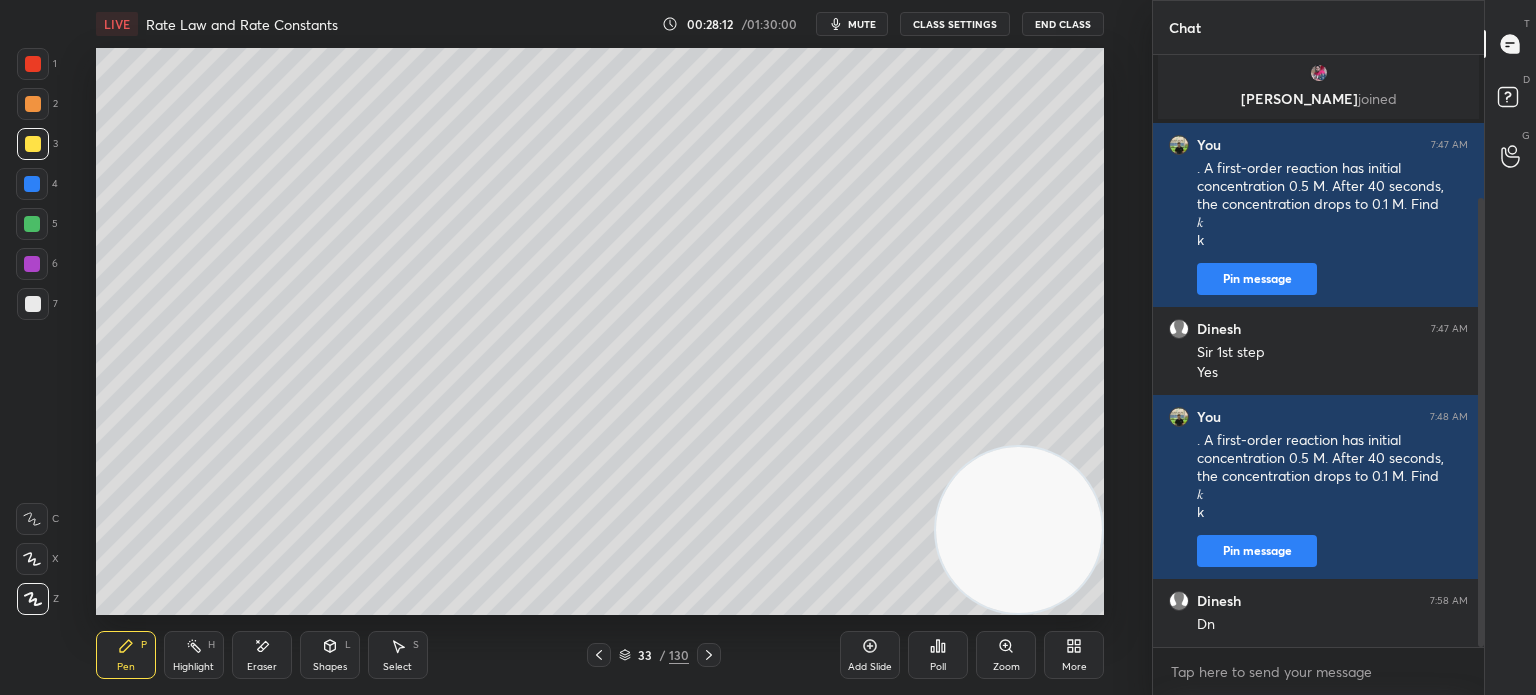 click at bounding box center [33, 304] 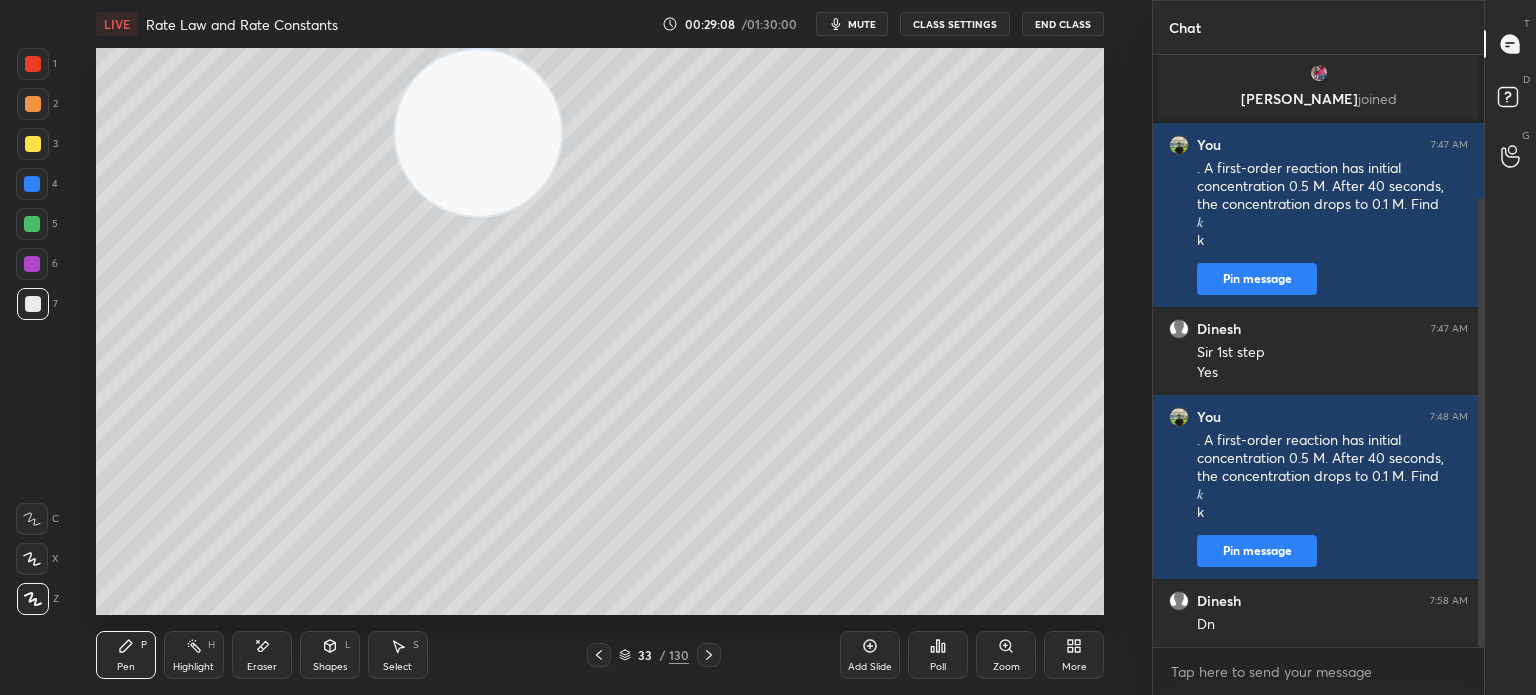 click on "Eraser" at bounding box center [262, 667] 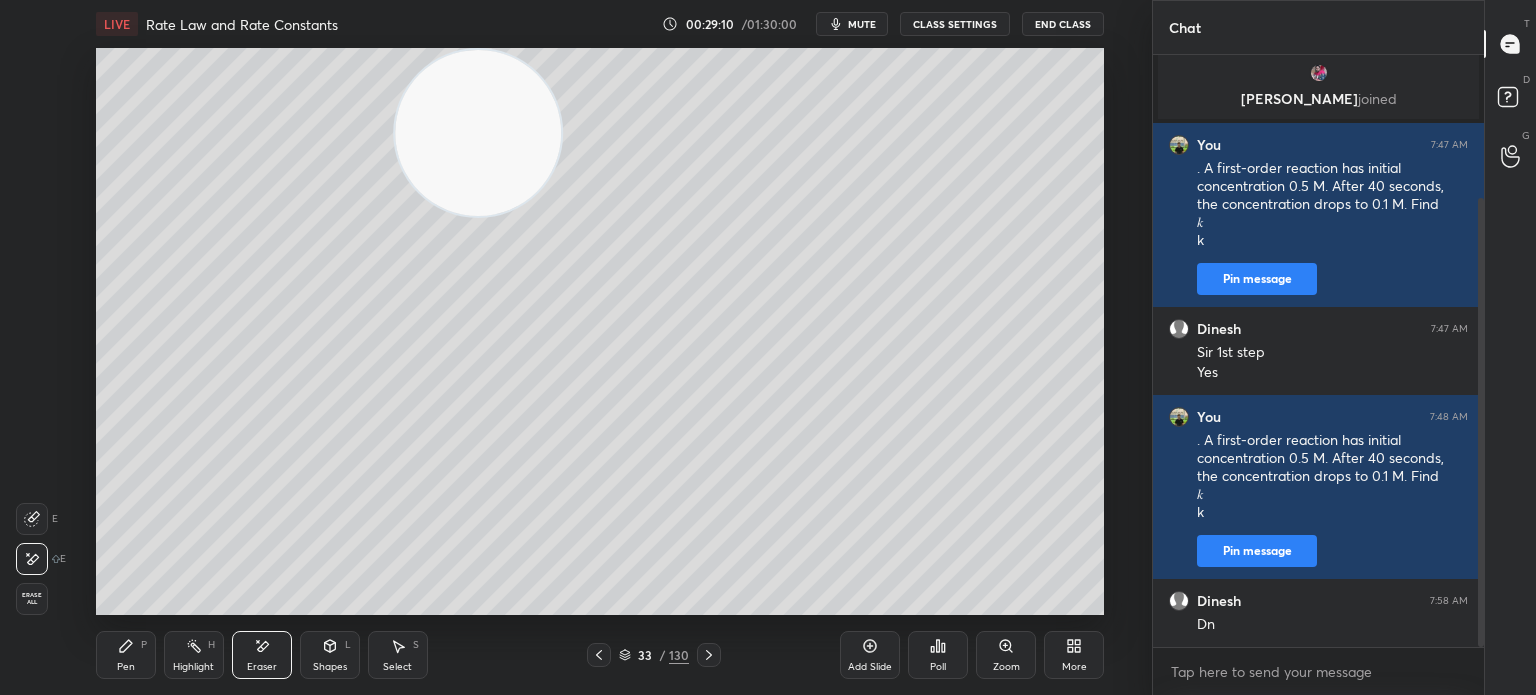 click on "Pen P" at bounding box center (126, 655) 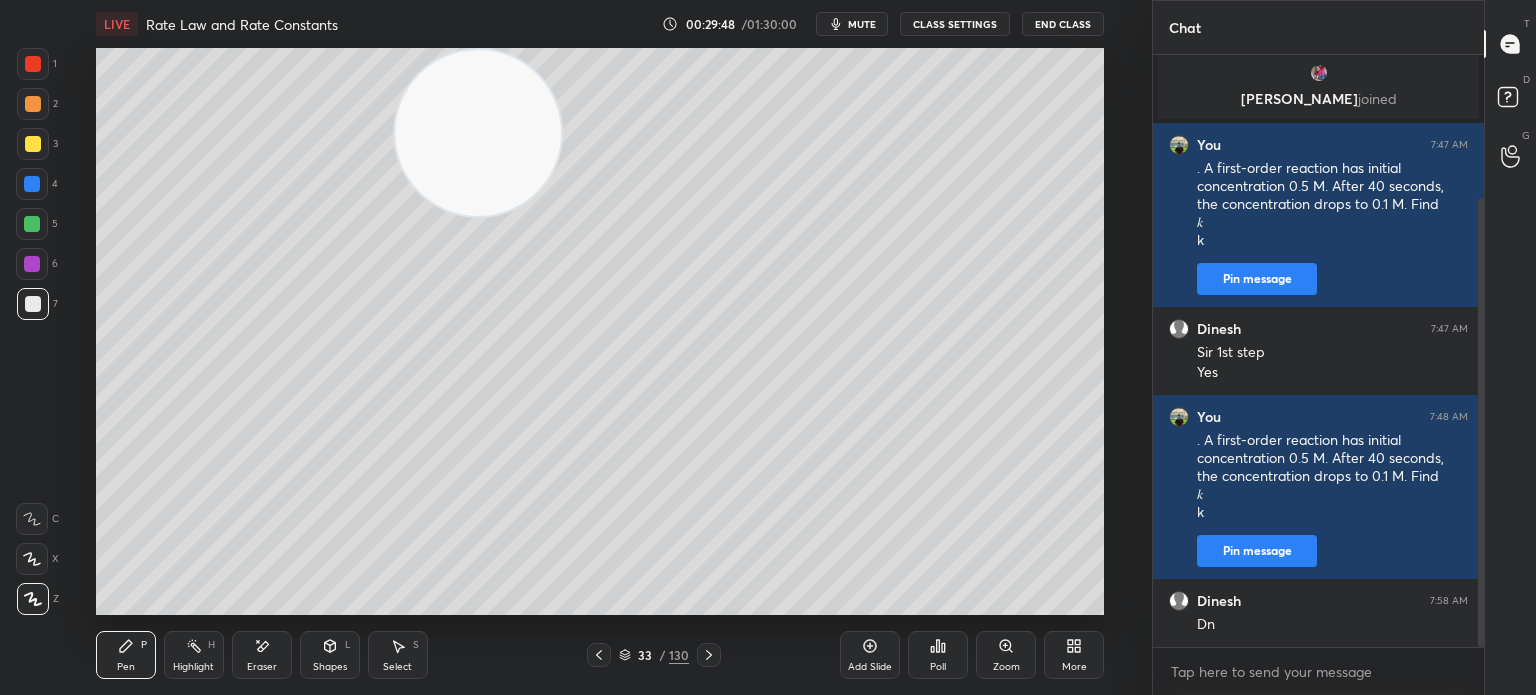 click on "3" at bounding box center [37, 144] 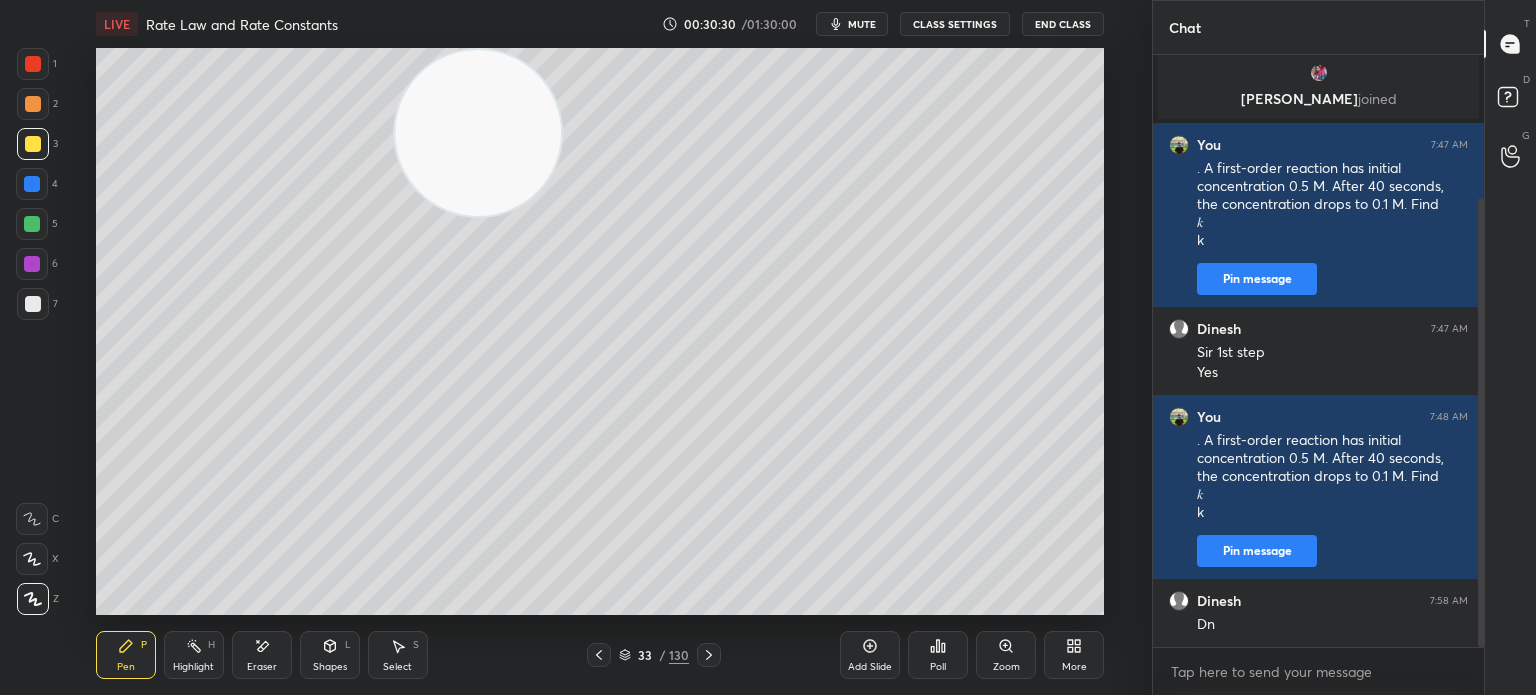 scroll, scrollTop: 256, scrollLeft: 0, axis: vertical 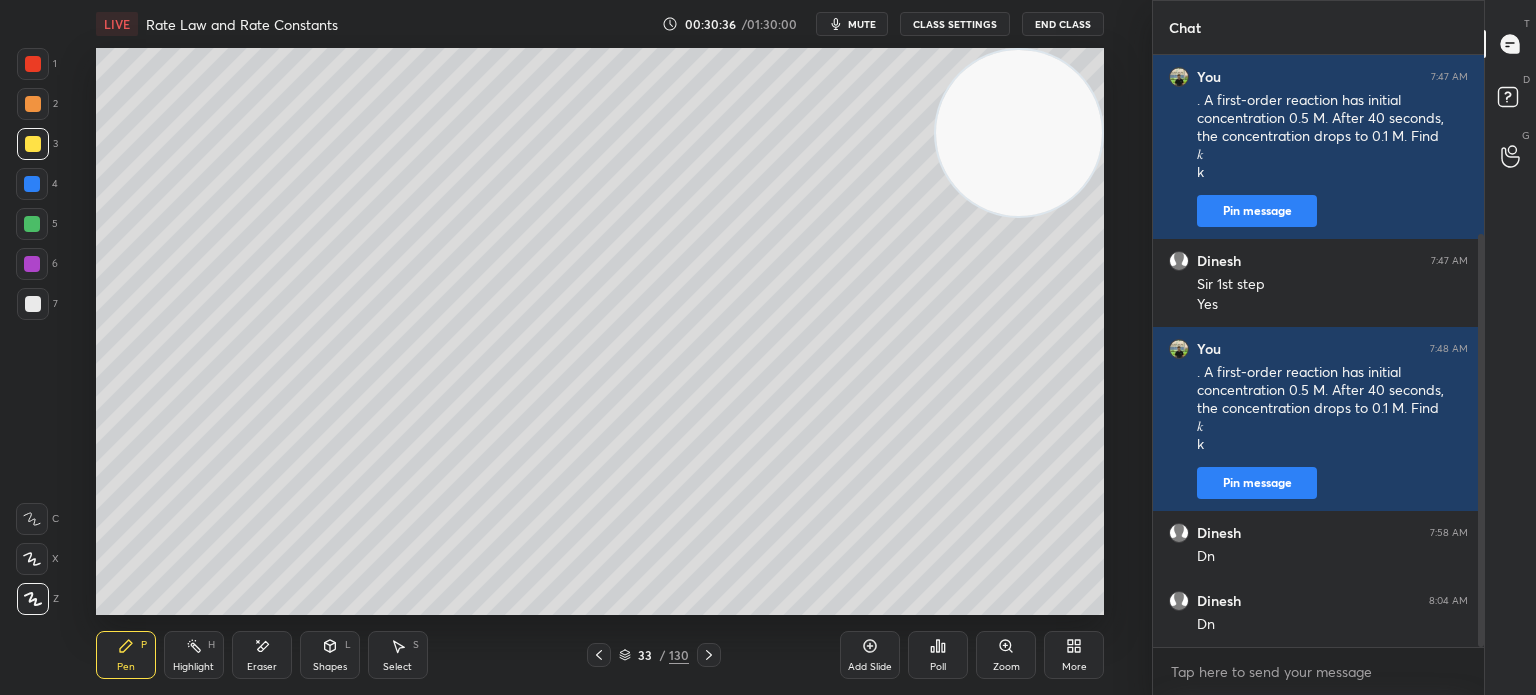 click on "Add Slide" at bounding box center [870, 655] 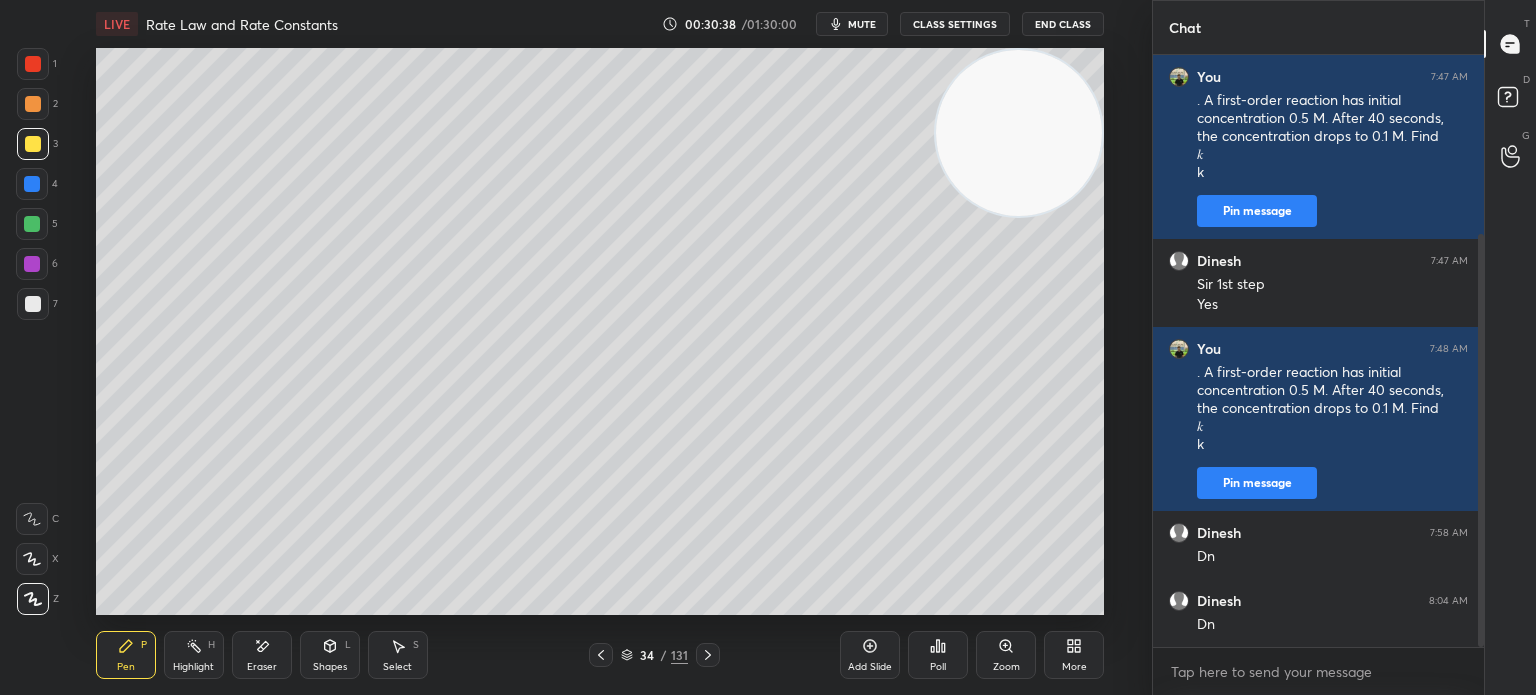 click at bounding box center (33, 144) 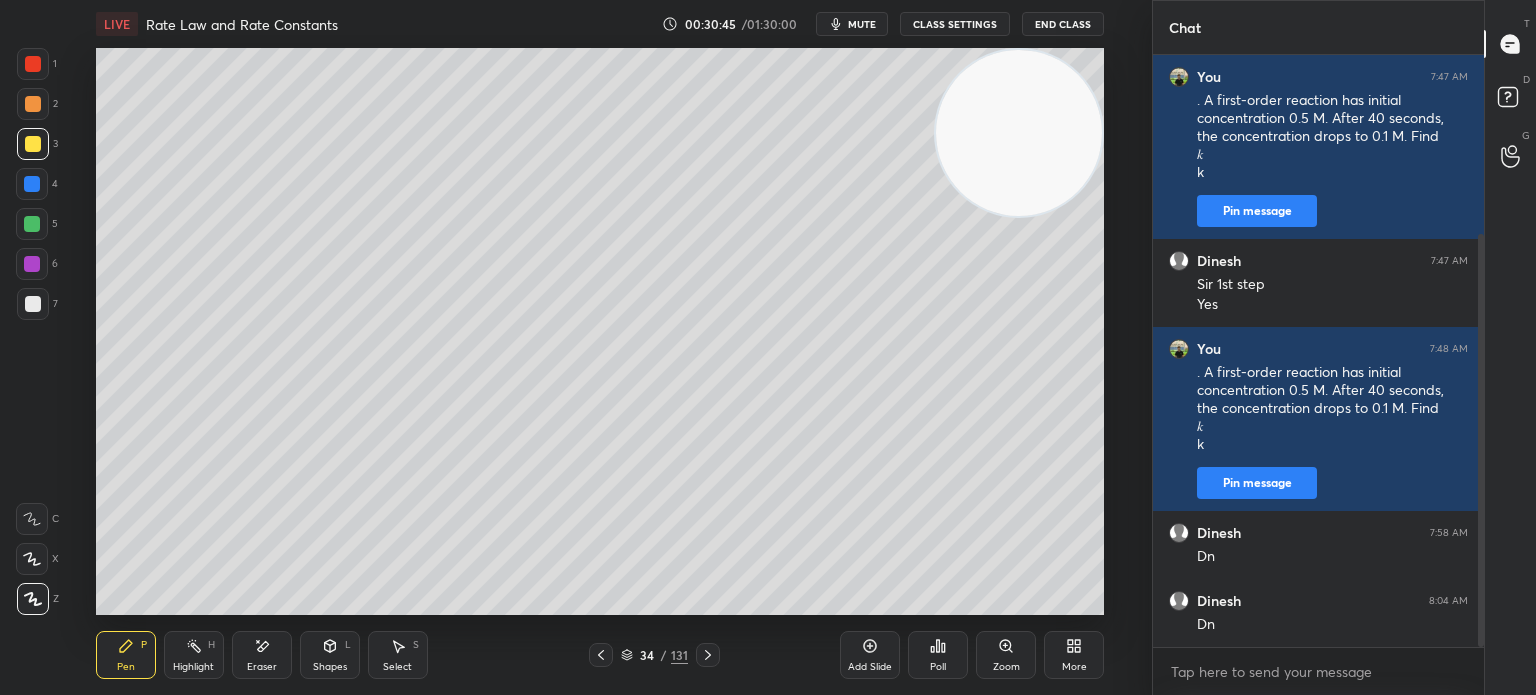 click on "Eraser" at bounding box center [262, 655] 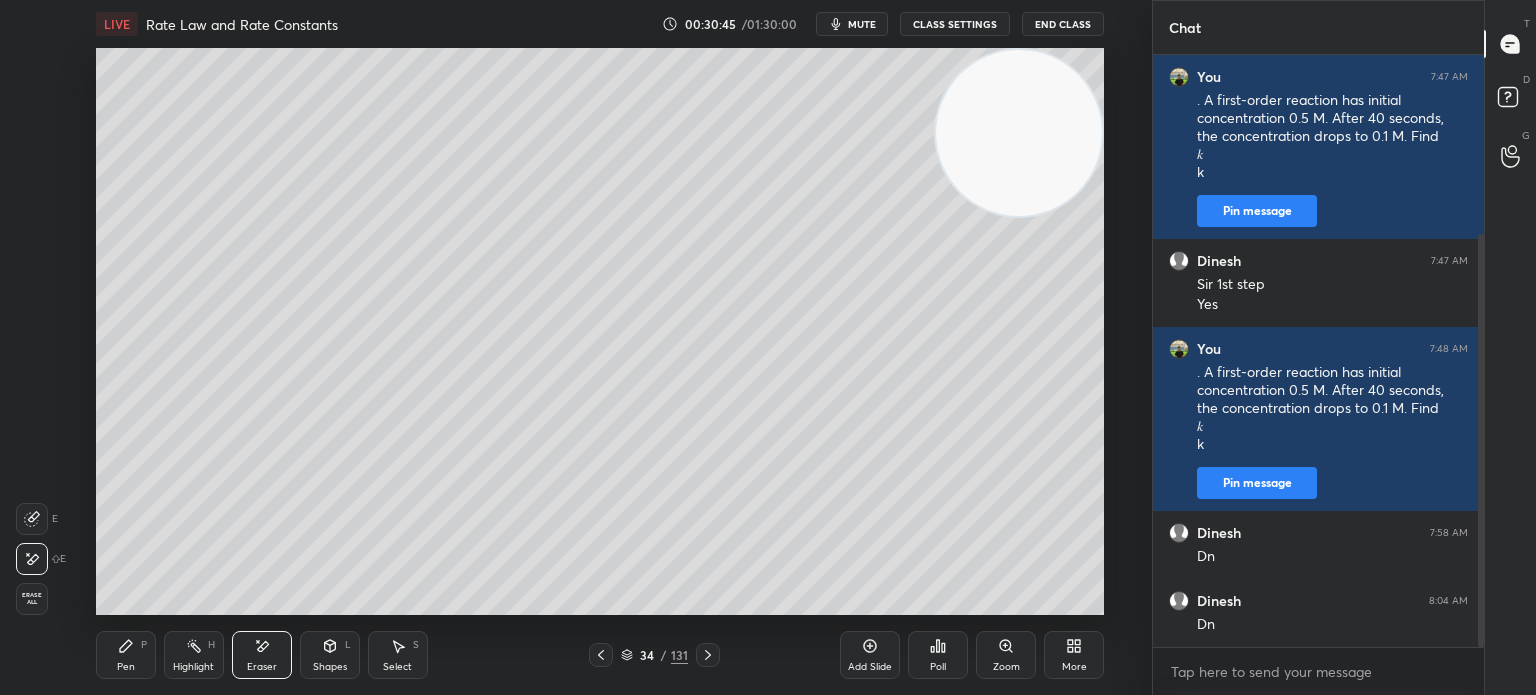 click on "Eraser" at bounding box center (262, 655) 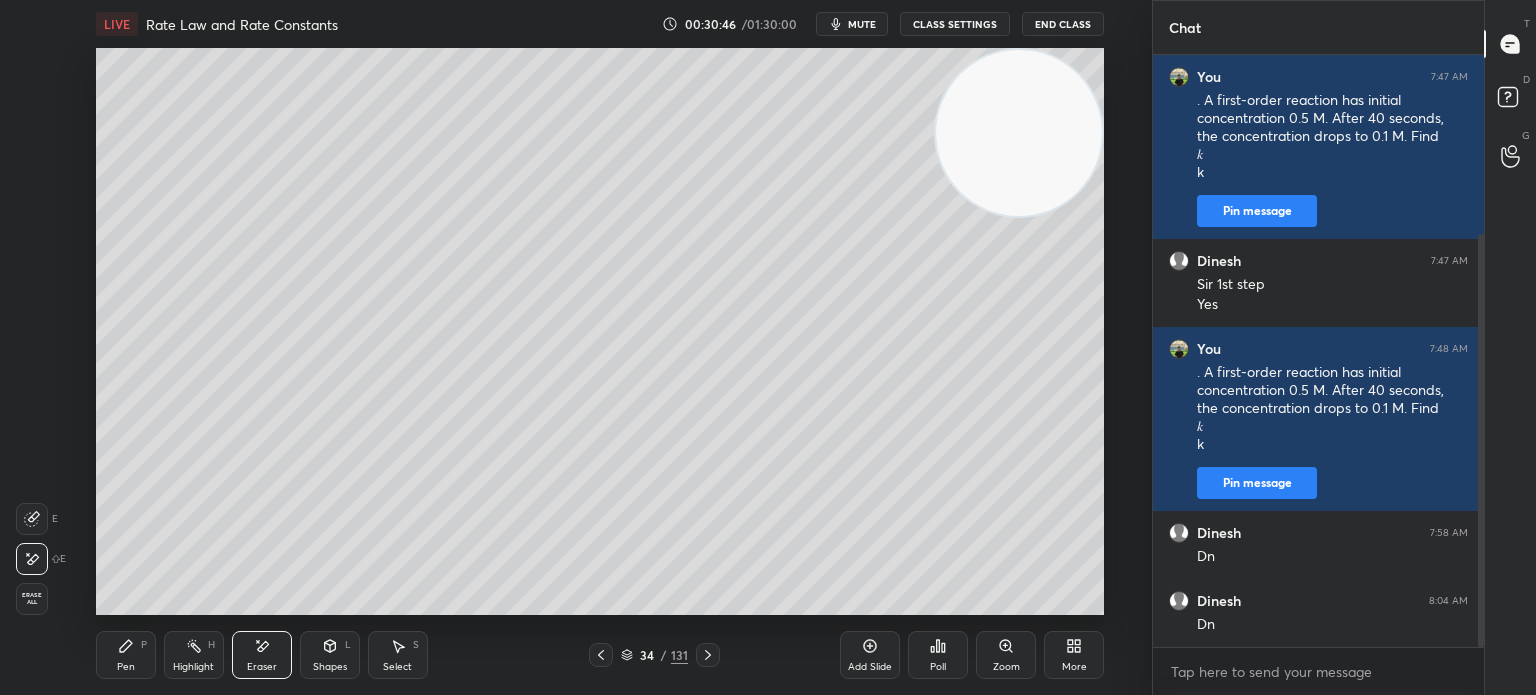 click on "Erase all" at bounding box center (32, 599) 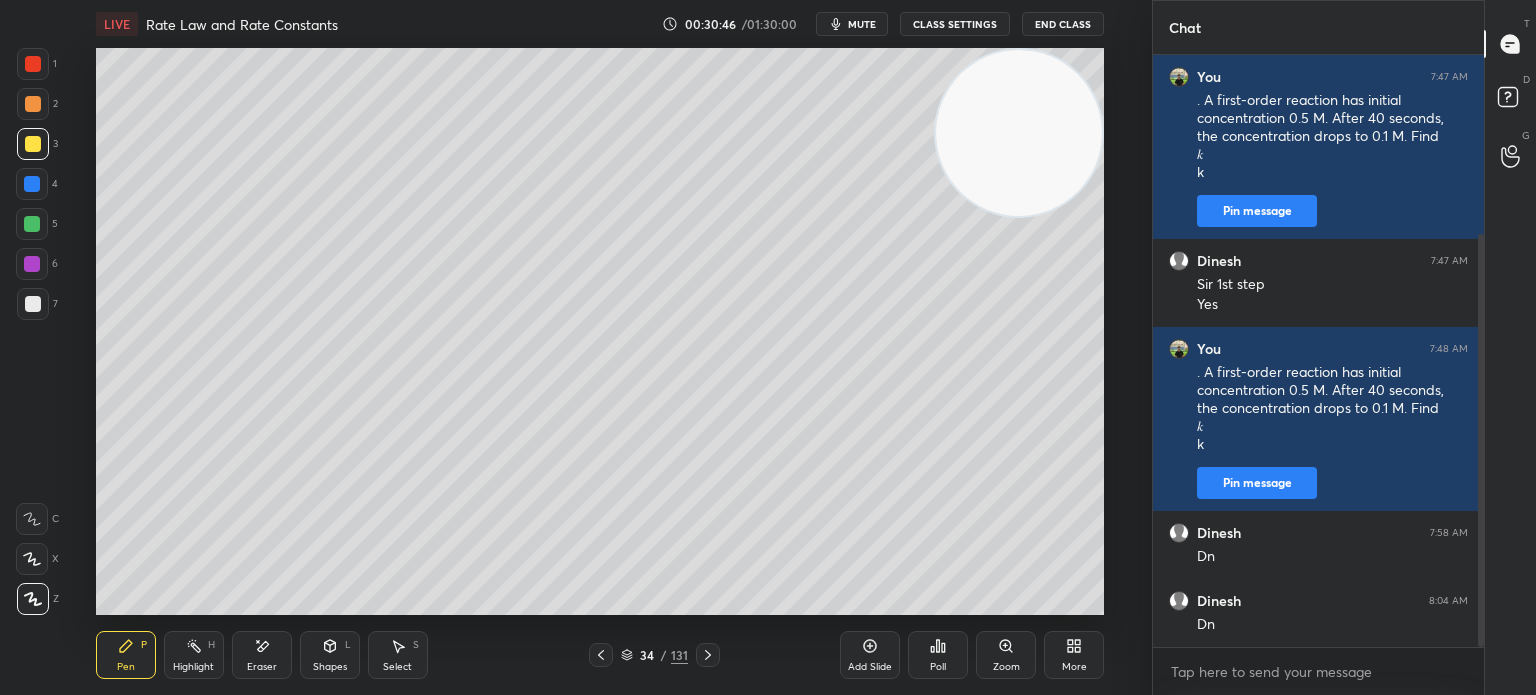 click on "1 2 3 4 5 6 7 C X Z E E Erase all   H H" at bounding box center [32, 331] 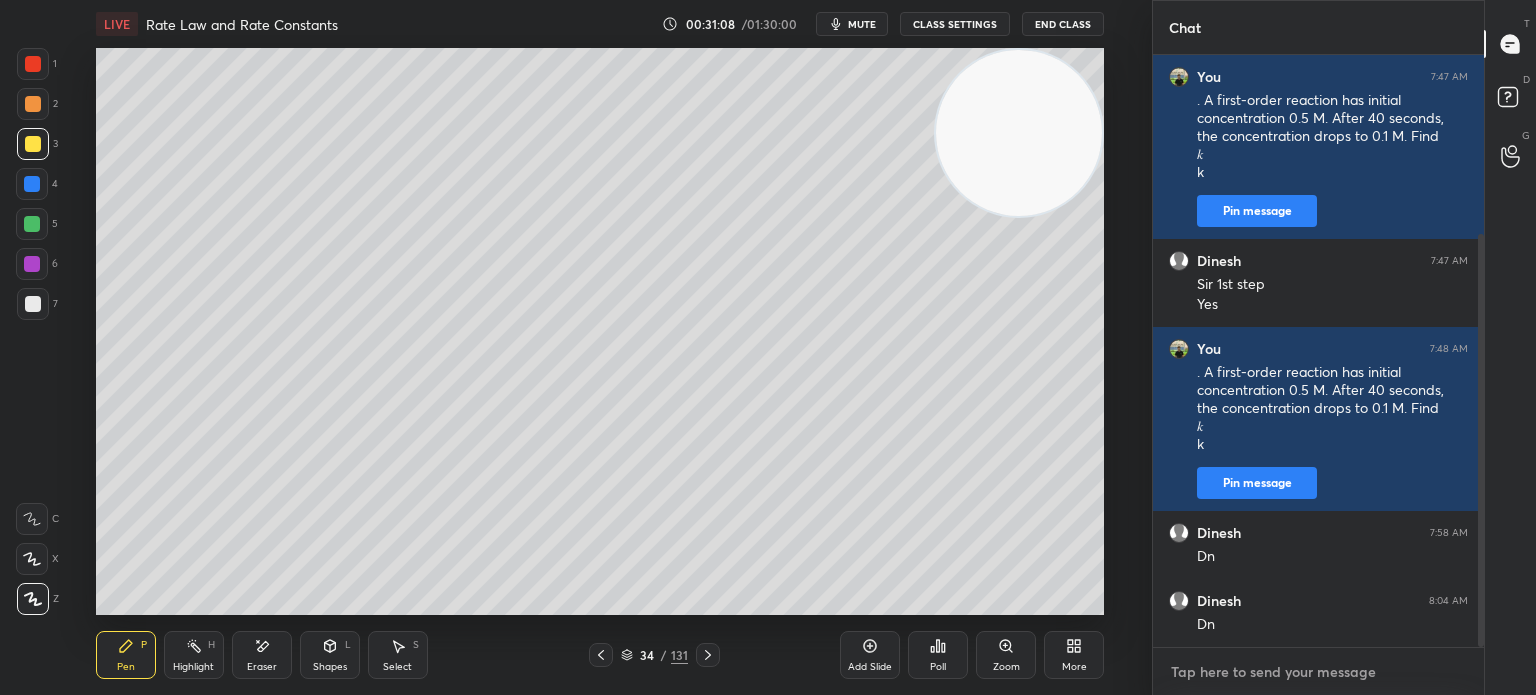 click at bounding box center [1318, 672] 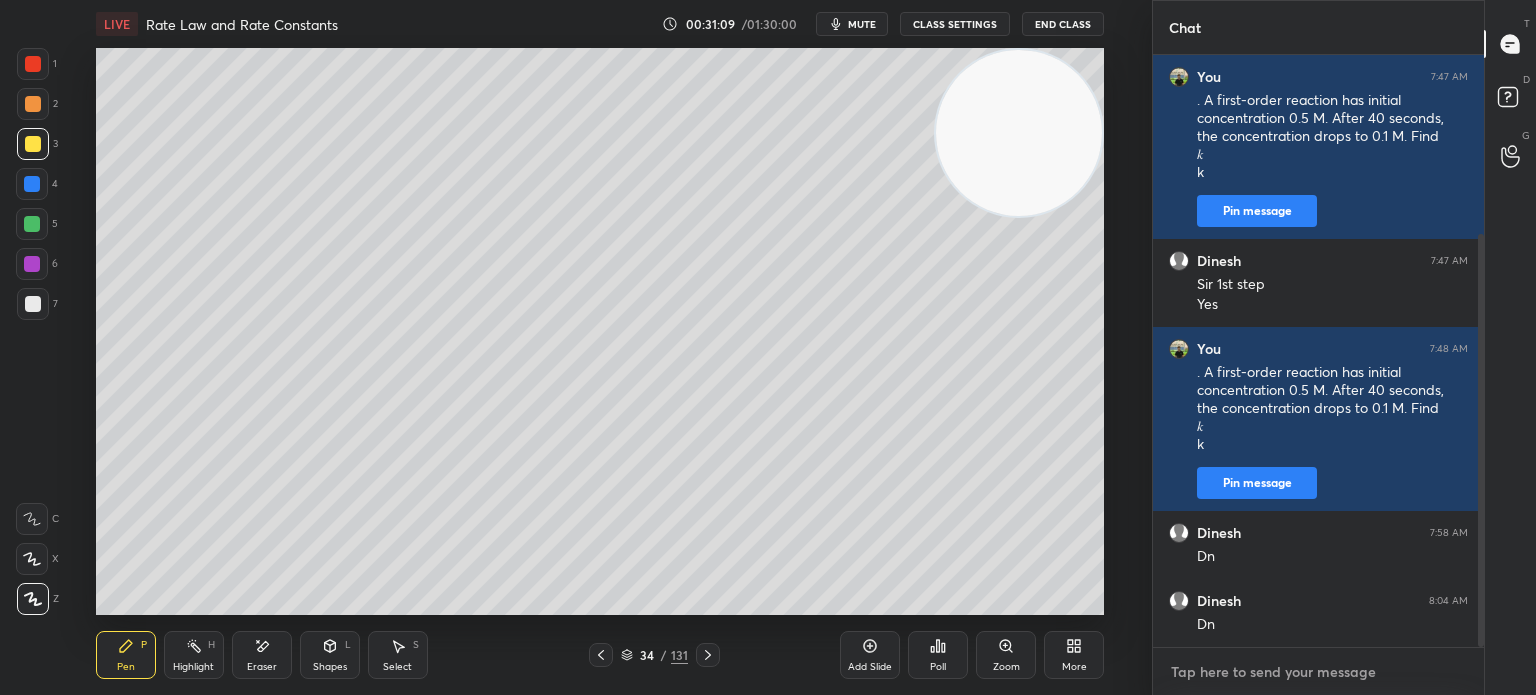 paste on "A zero-order reaction has an initial concentration of 0.5 M and a rate constant of
𝑘
=
5
×
10
−
3
𝑚
𝑜
𝑙
𝐿
−
1
𝑠
−
1
k=5×10
−3
mol L
−1
s
−1
." 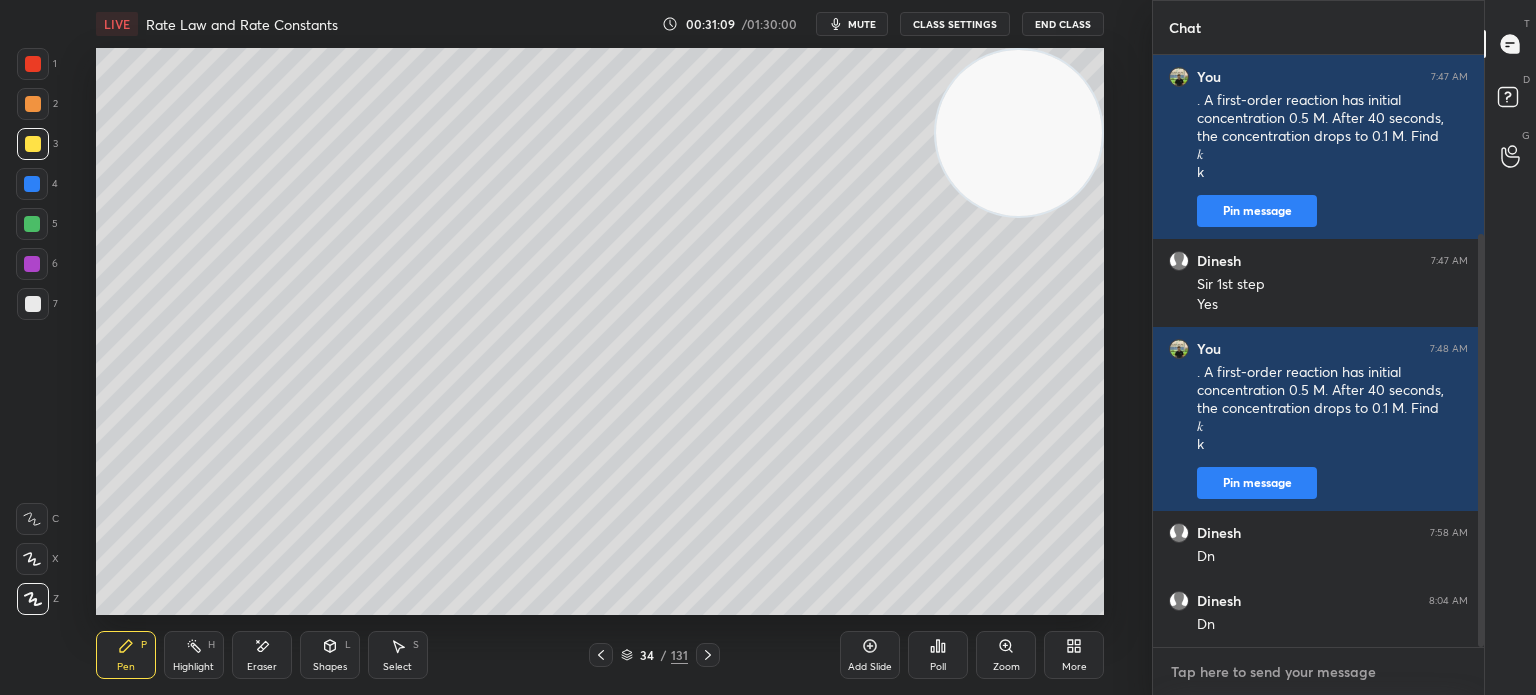 type on "A zero-order reaction has an initial concentration of 0.5 M and a rate constant of
𝑘
=
5
×
10
−
3
𝑚
𝑜
𝑙
𝐿
−
1
𝑠
−
1
k=5×10
−3
mol L
−1
s
−1
." 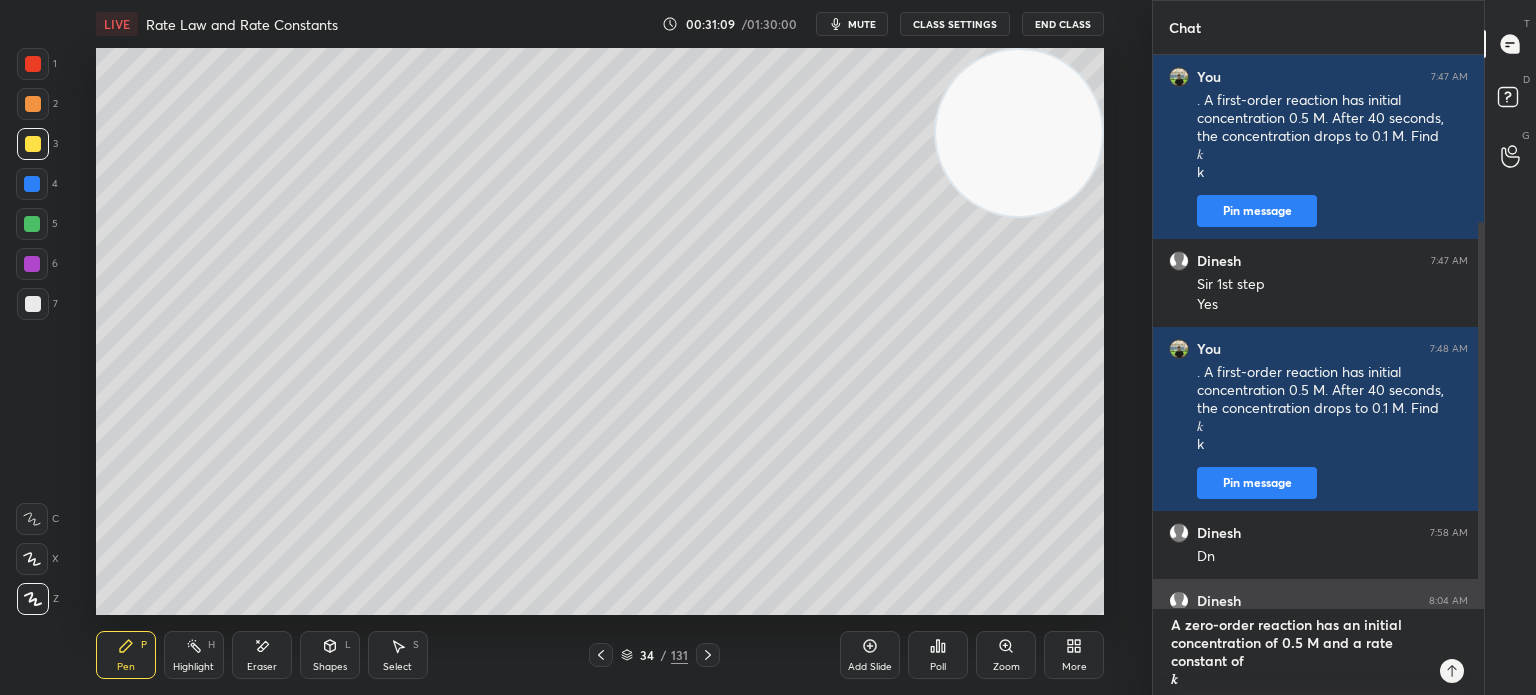 scroll, scrollTop: 432, scrollLeft: 0, axis: vertical 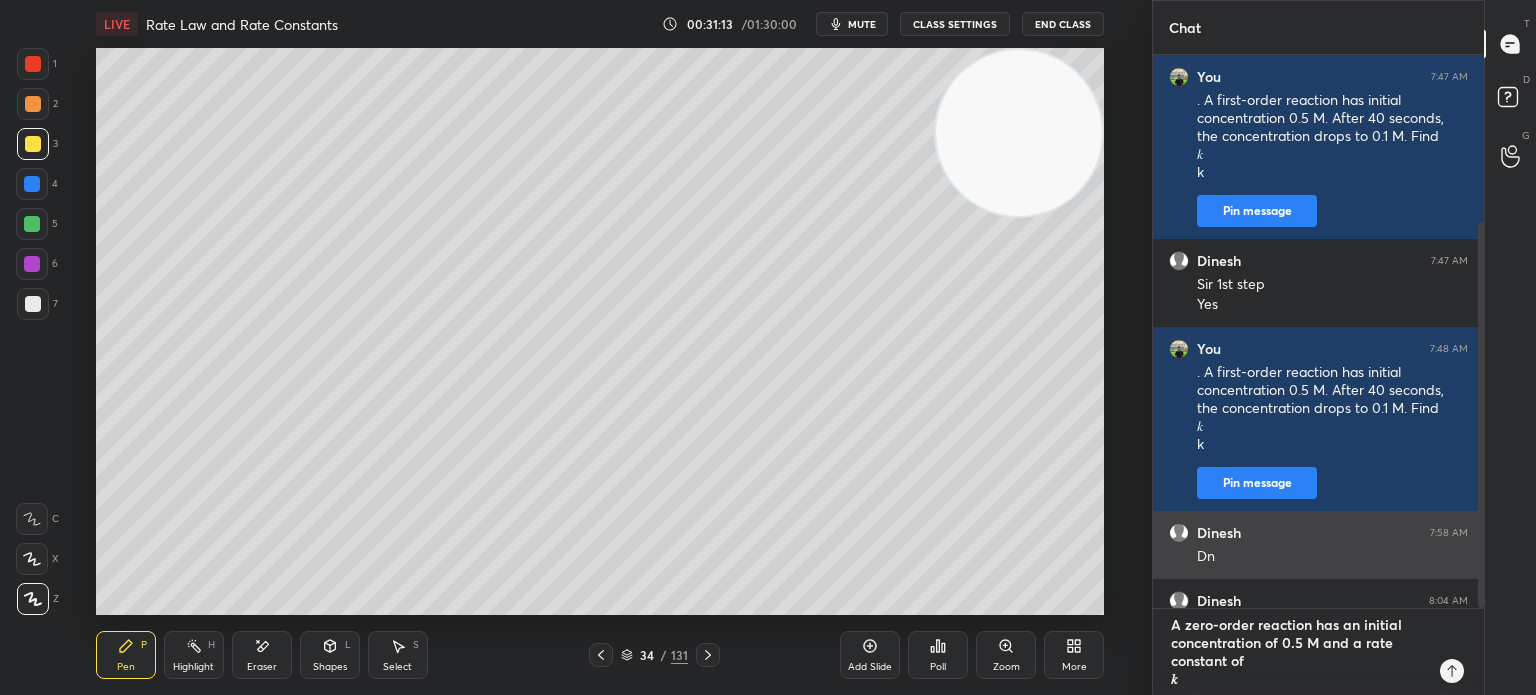 type on "A zero-order reaction has an initial concentration of 0.5 M and a rate constant of
𝑘
=
5
×
10
−
3
𝑚
𝑜
𝑙
𝐿
−
1
𝑠
−
1
k=5×10
−3
mol L
−1
s
−1
." 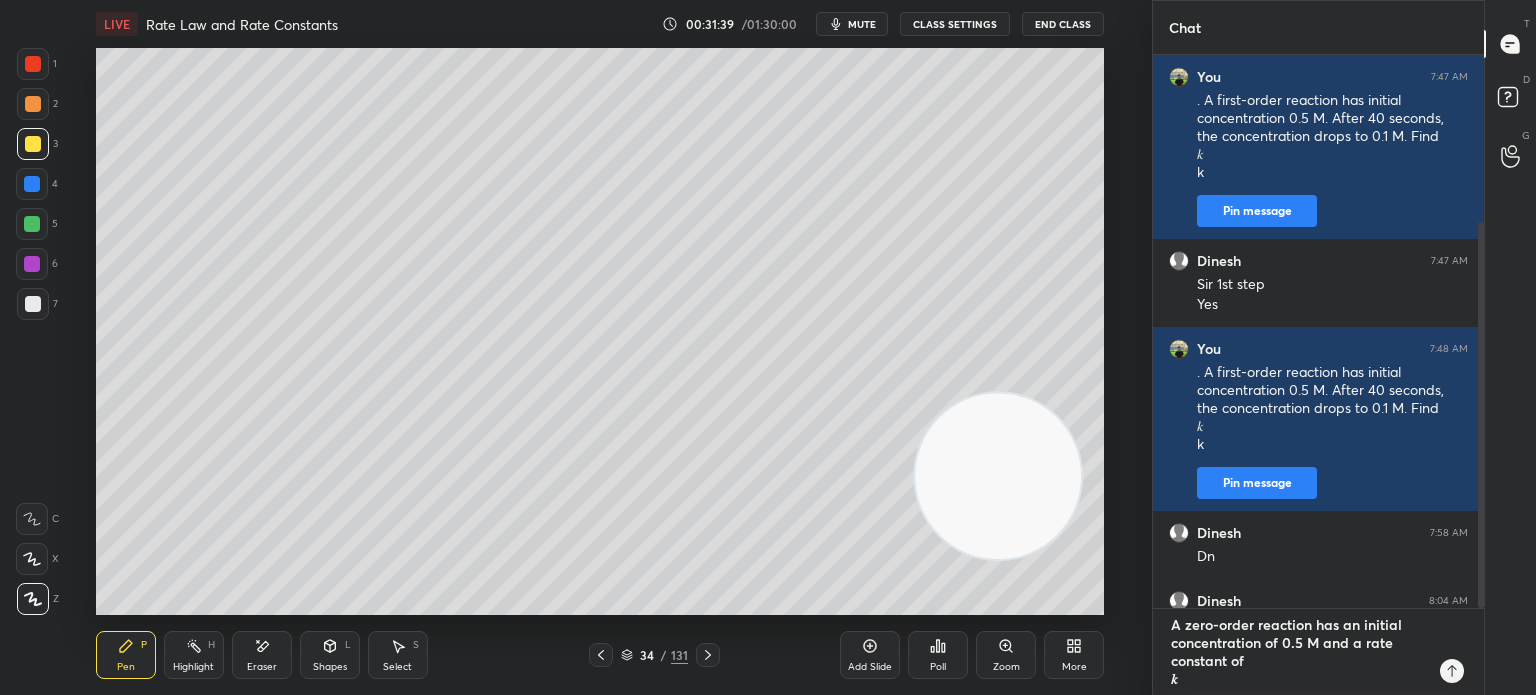 click on "A zero-order reaction has an initial concentration of 0.5 M and a rate constant of
𝑘
=
5
×
10
−
3
𝑚
𝑜
𝑙
𝐿
−
1
𝑠
−
1
k=5×10
−3
mol L
−1
s
−1
." at bounding box center (1298, 652) 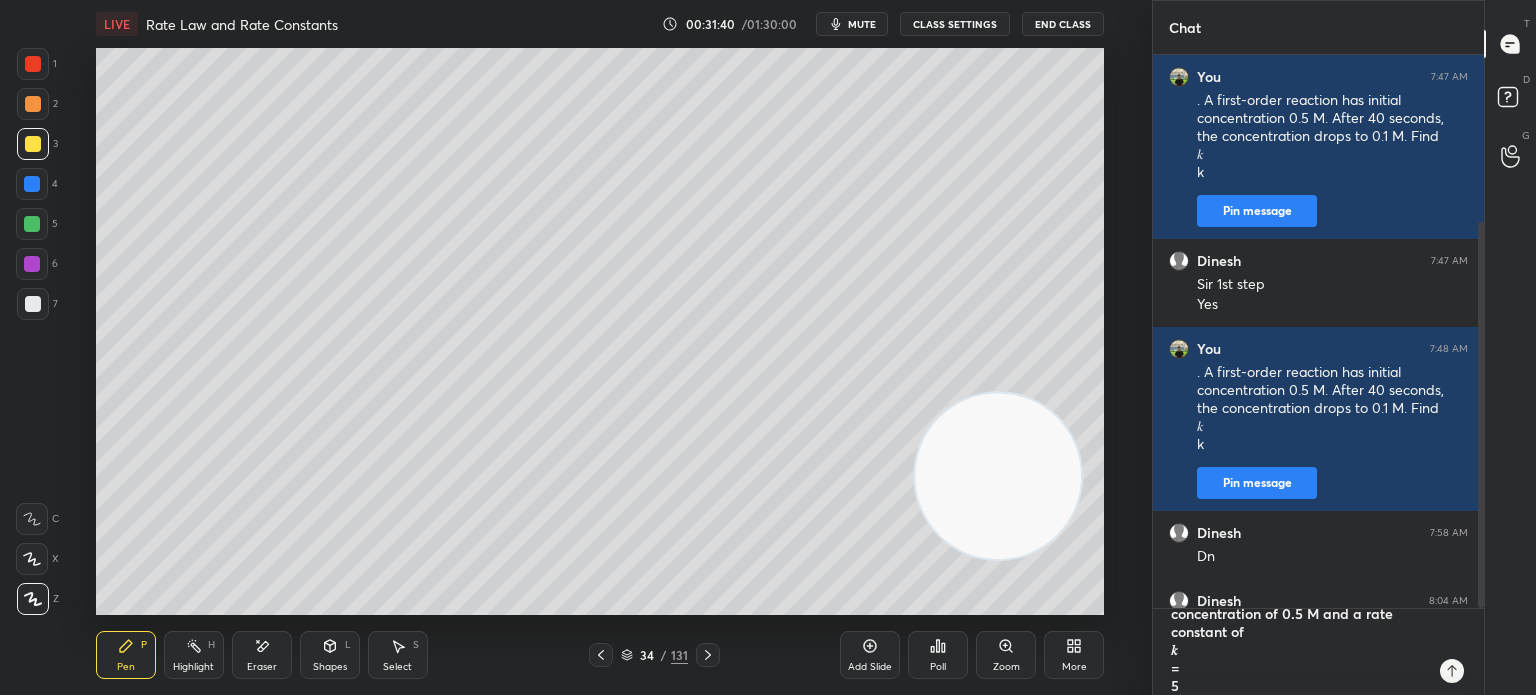 scroll, scrollTop: 32, scrollLeft: 0, axis: vertical 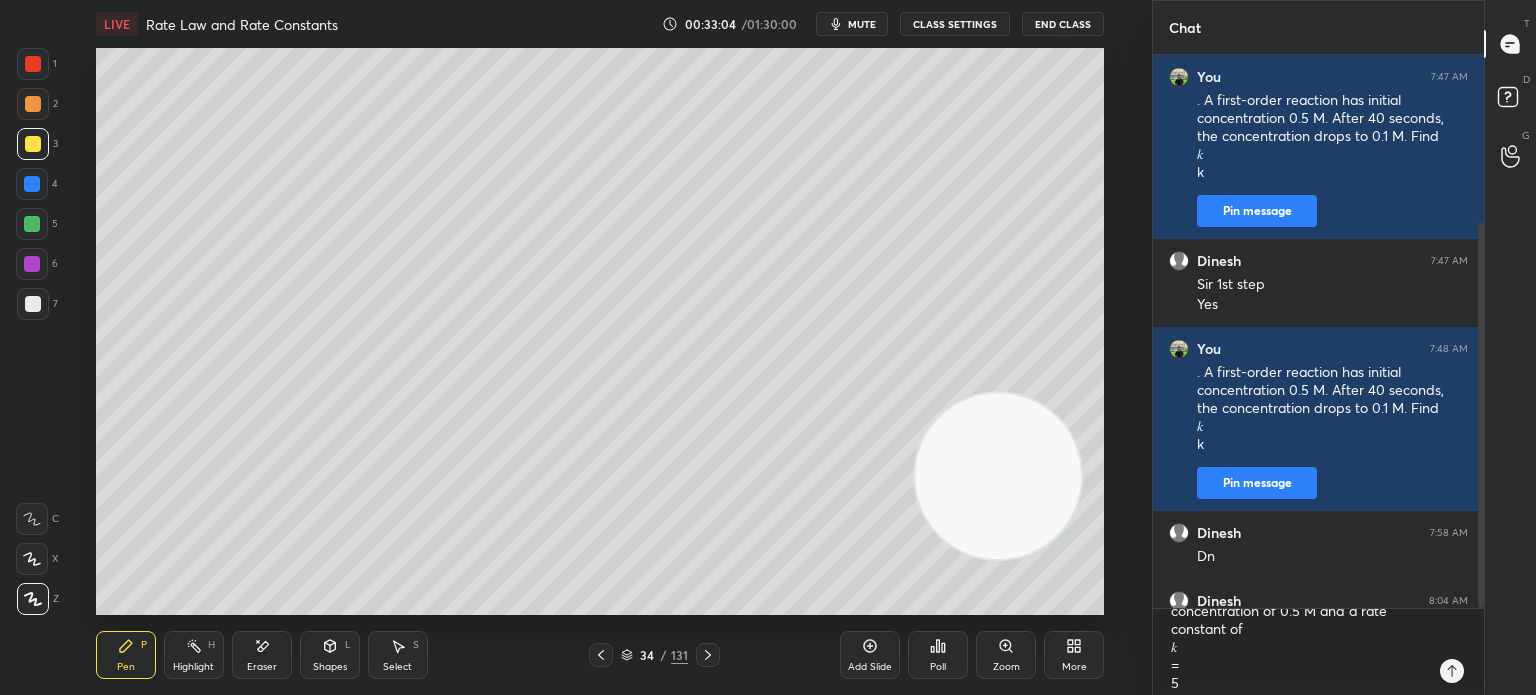 click at bounding box center (33, 304) 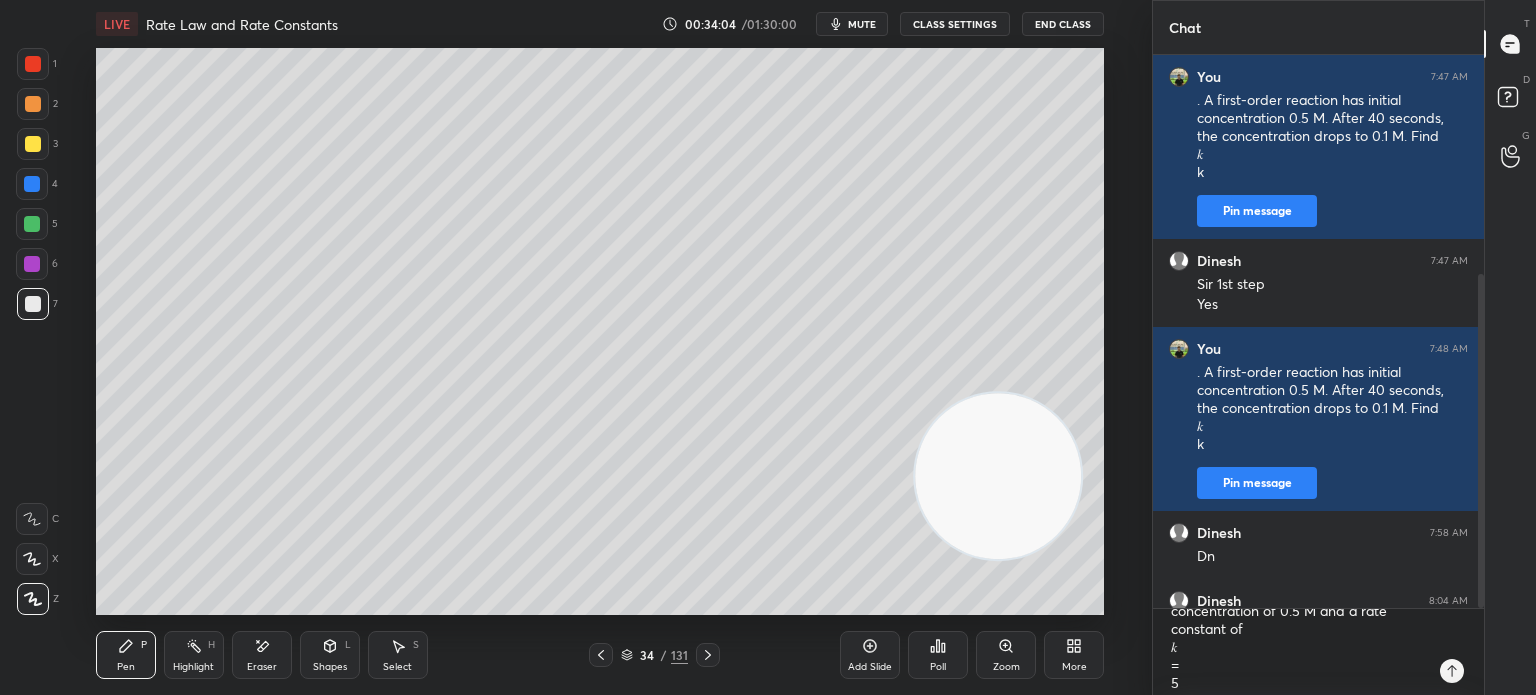 scroll, scrollTop: 363, scrollLeft: 0, axis: vertical 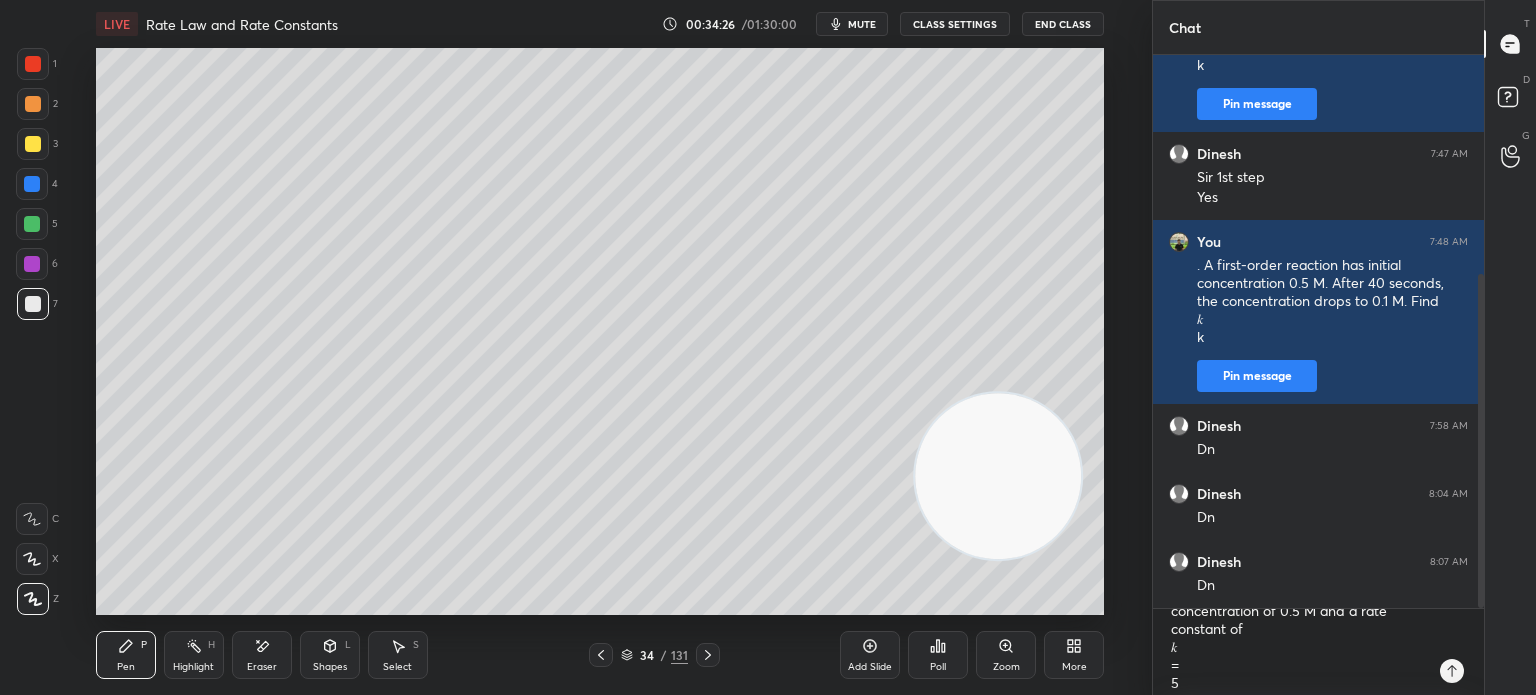click on "End Class" at bounding box center [1063, 24] 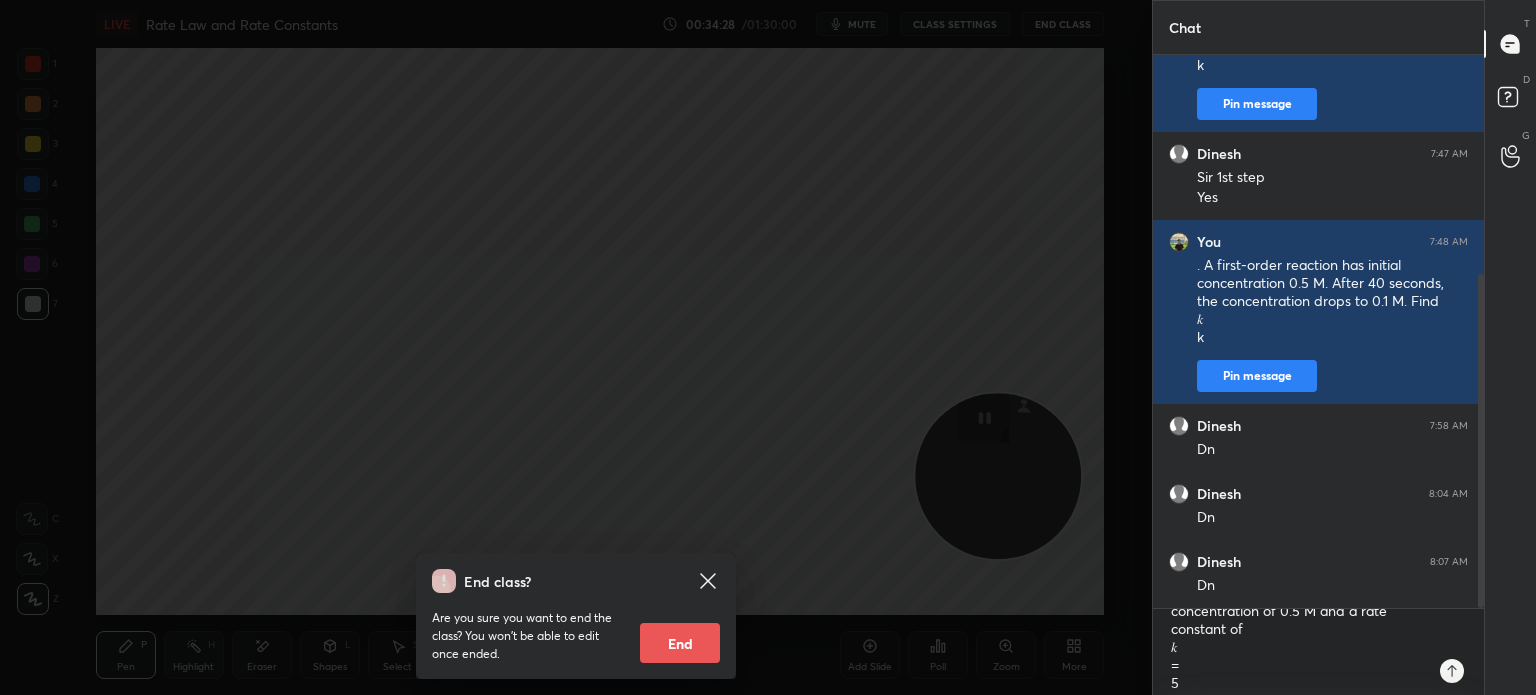 click on "End" at bounding box center (680, 643) 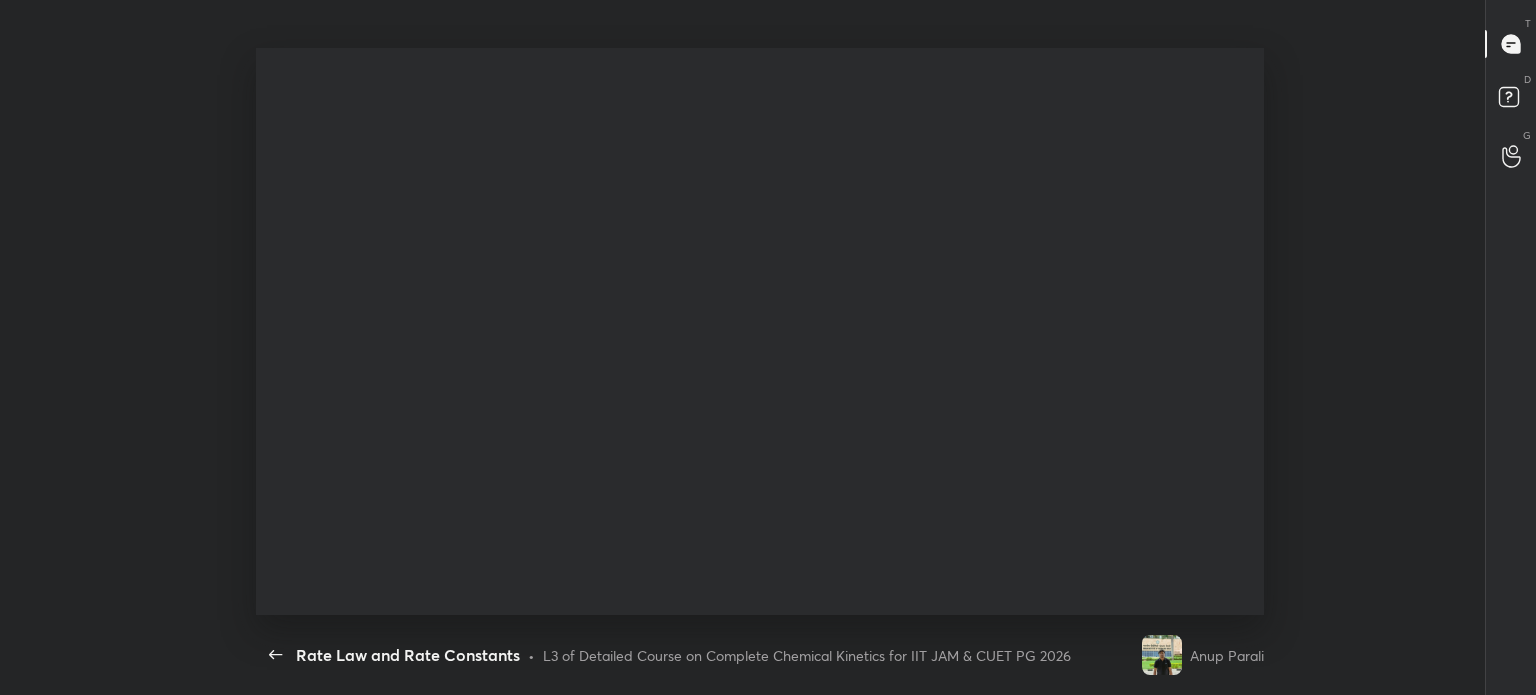 scroll, scrollTop: 99432, scrollLeft: 98860, axis: both 